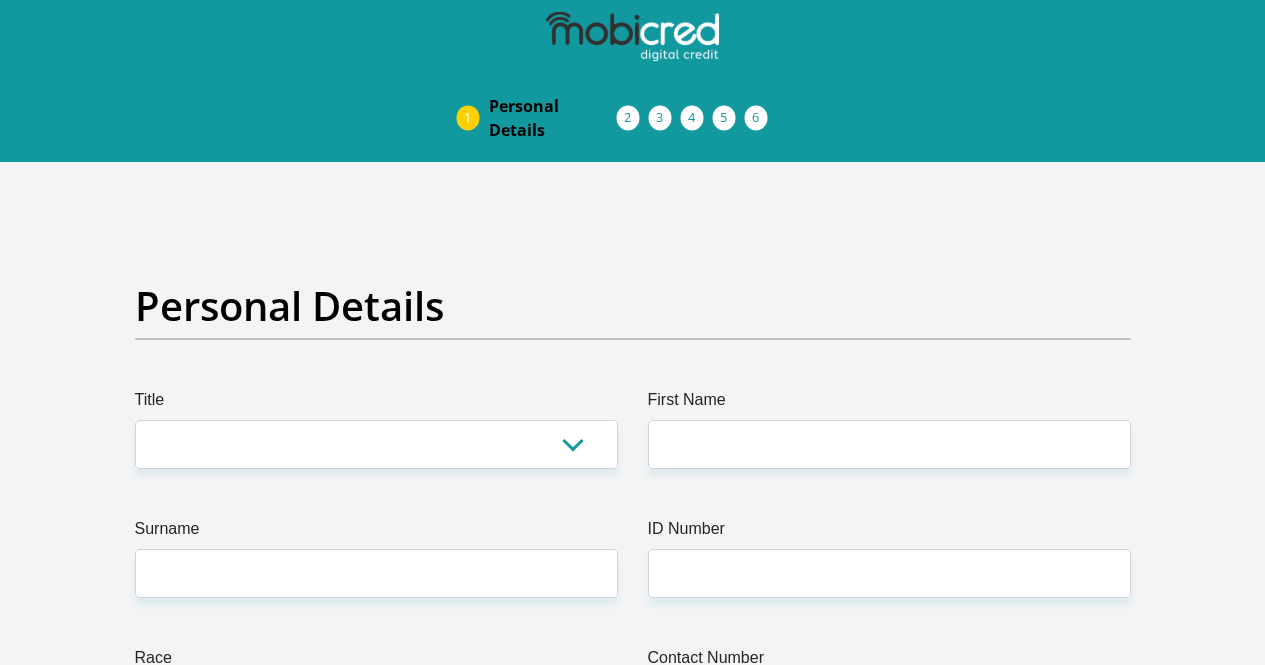 scroll, scrollTop: 0, scrollLeft: 0, axis: both 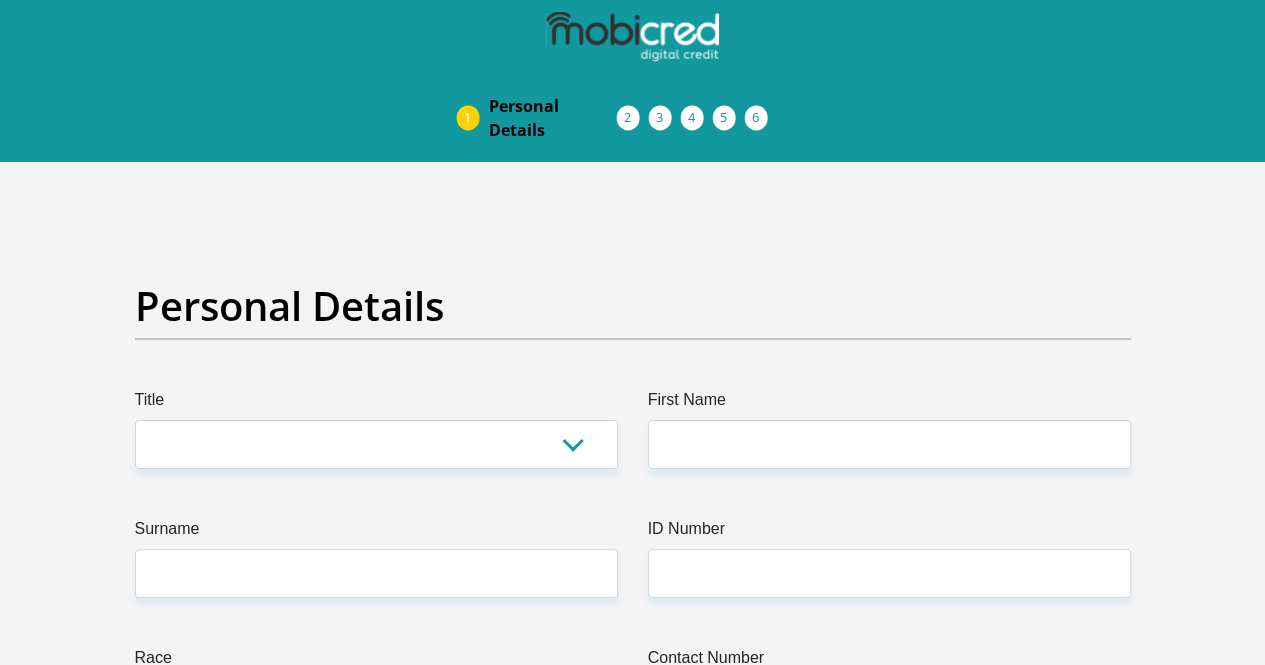 select on "Ms" 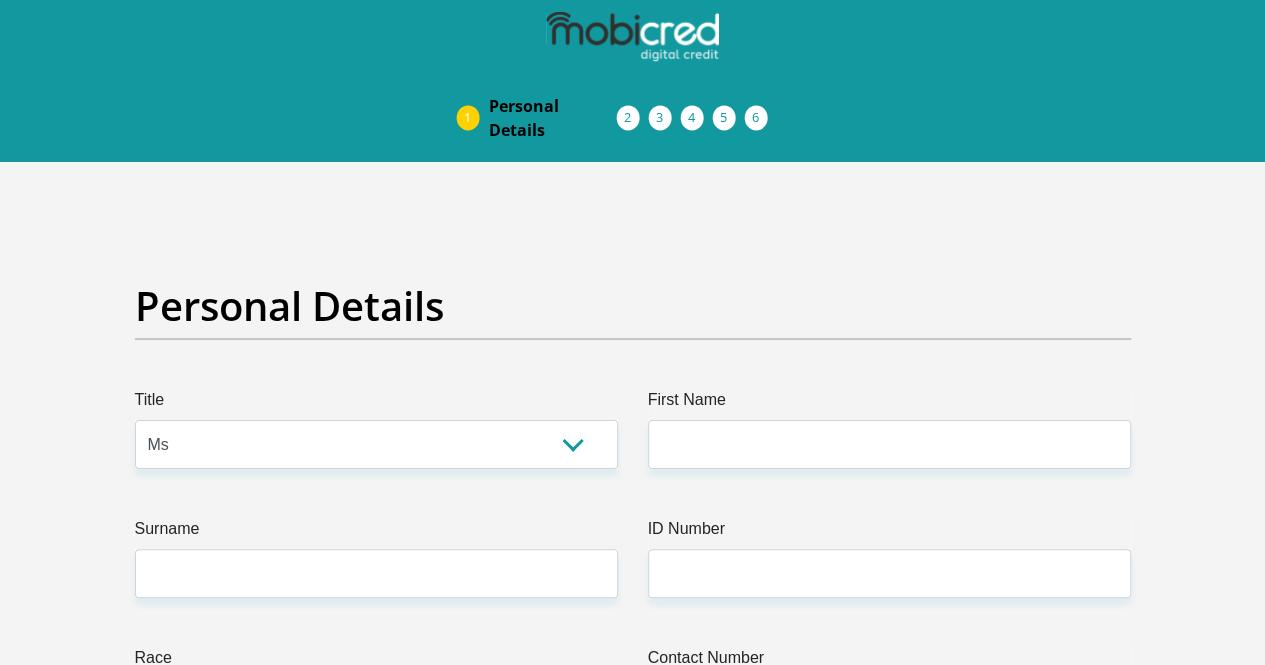 click on "Mr
Ms
Mrs
Dr
Other" at bounding box center (376, 444) 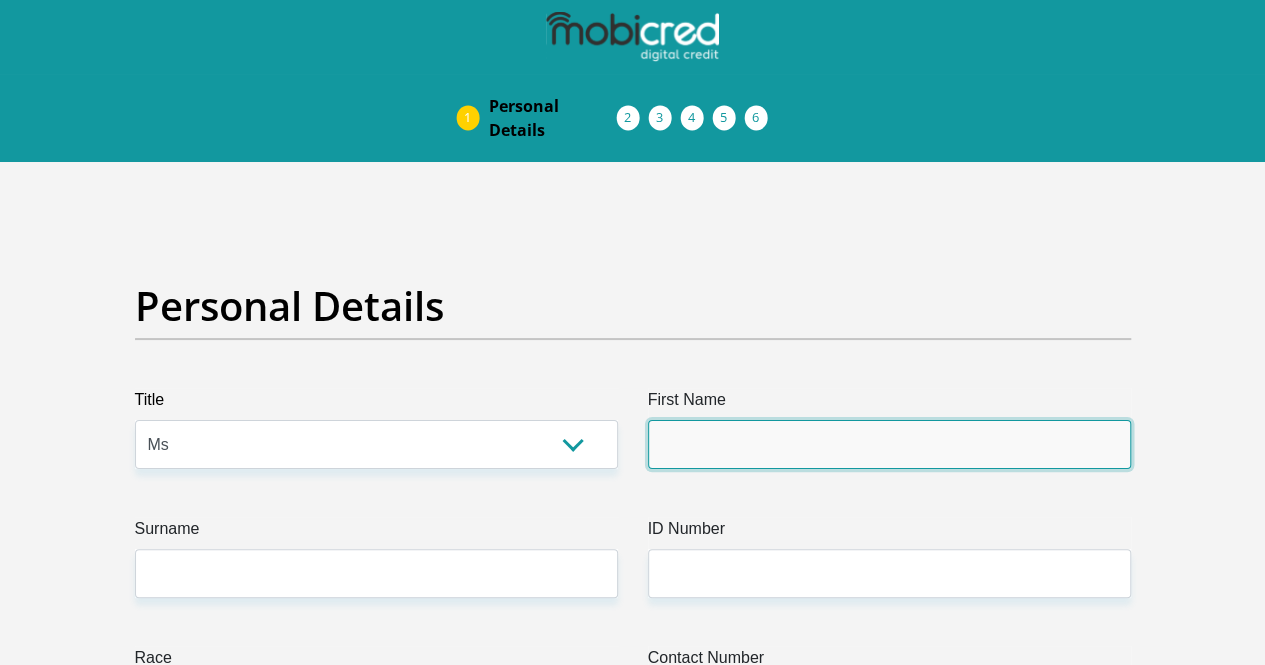 click on "First Name" at bounding box center [889, 444] 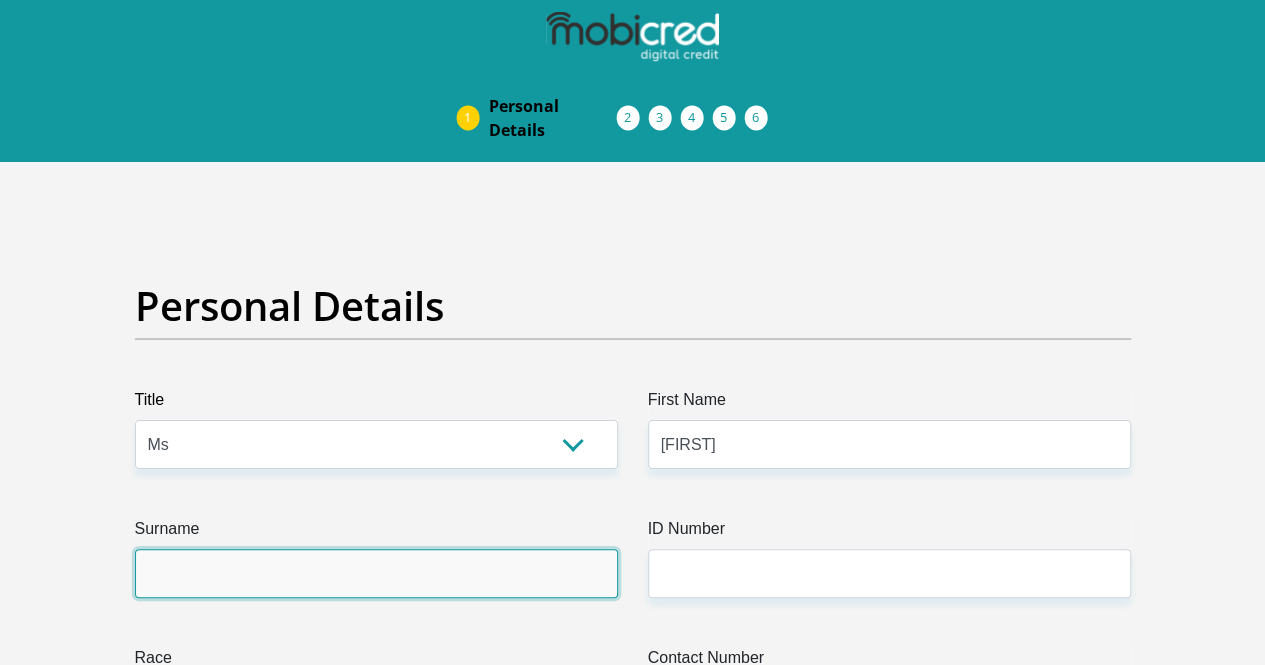 type on "[LAST]" 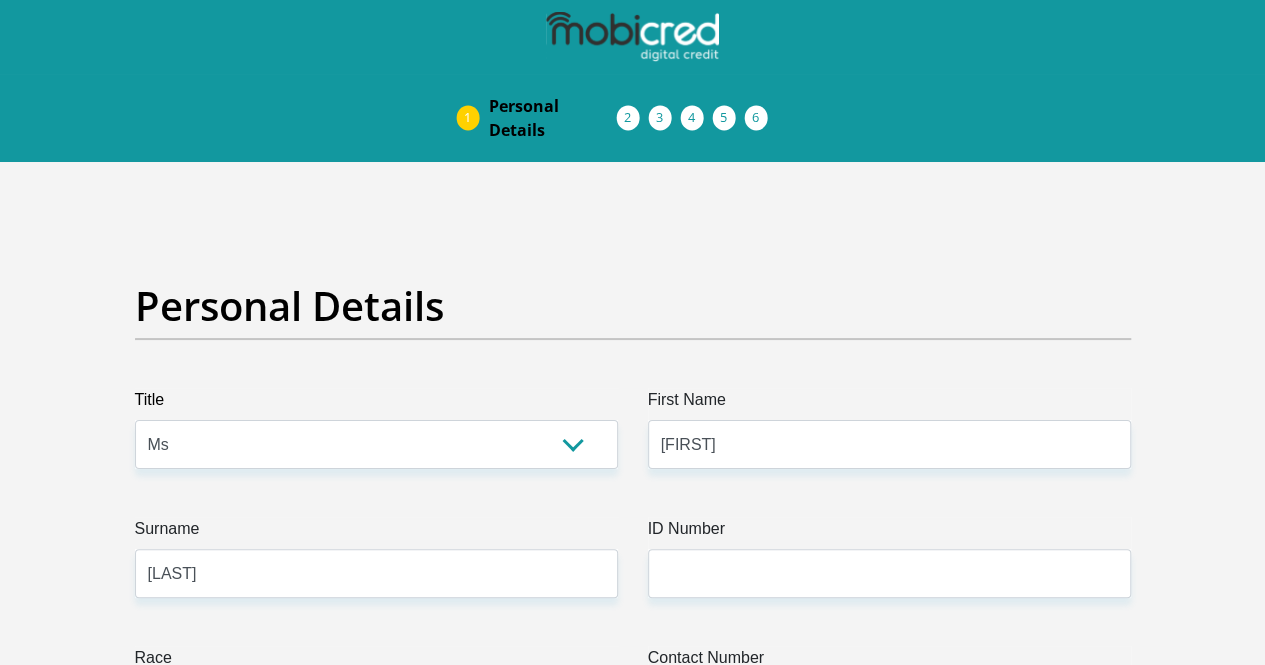 type on "[PHONE]" 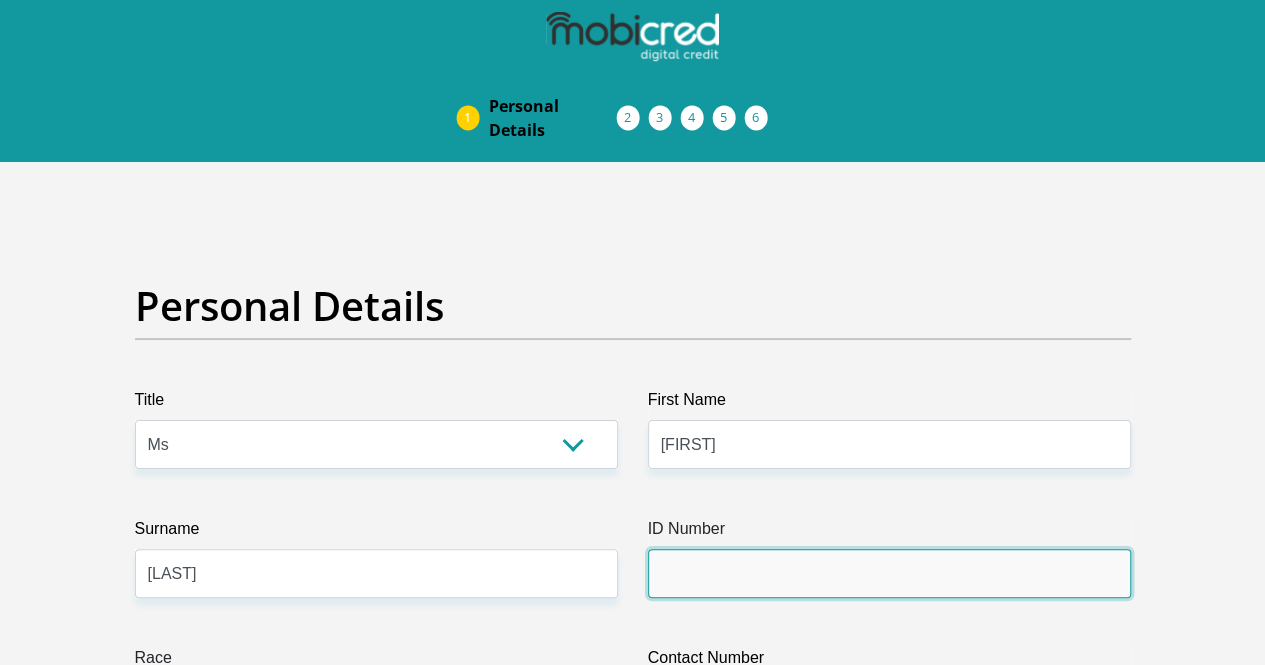 click on "ID Number" at bounding box center [889, 573] 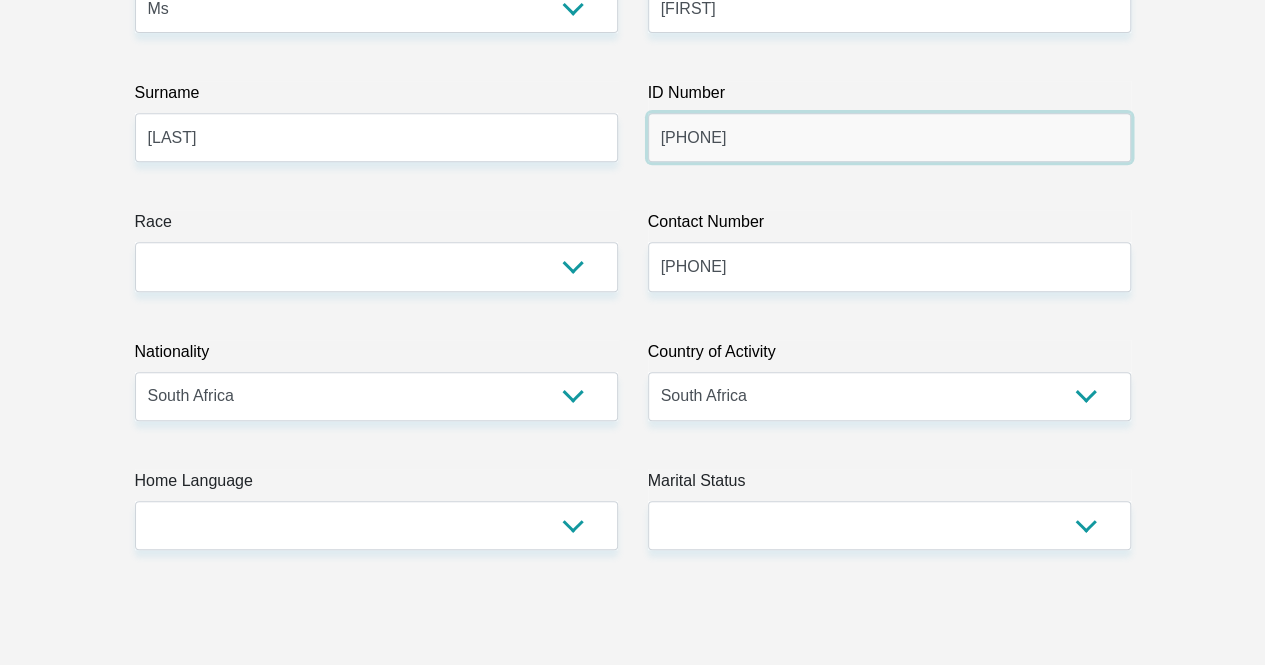 scroll, scrollTop: 459, scrollLeft: 0, axis: vertical 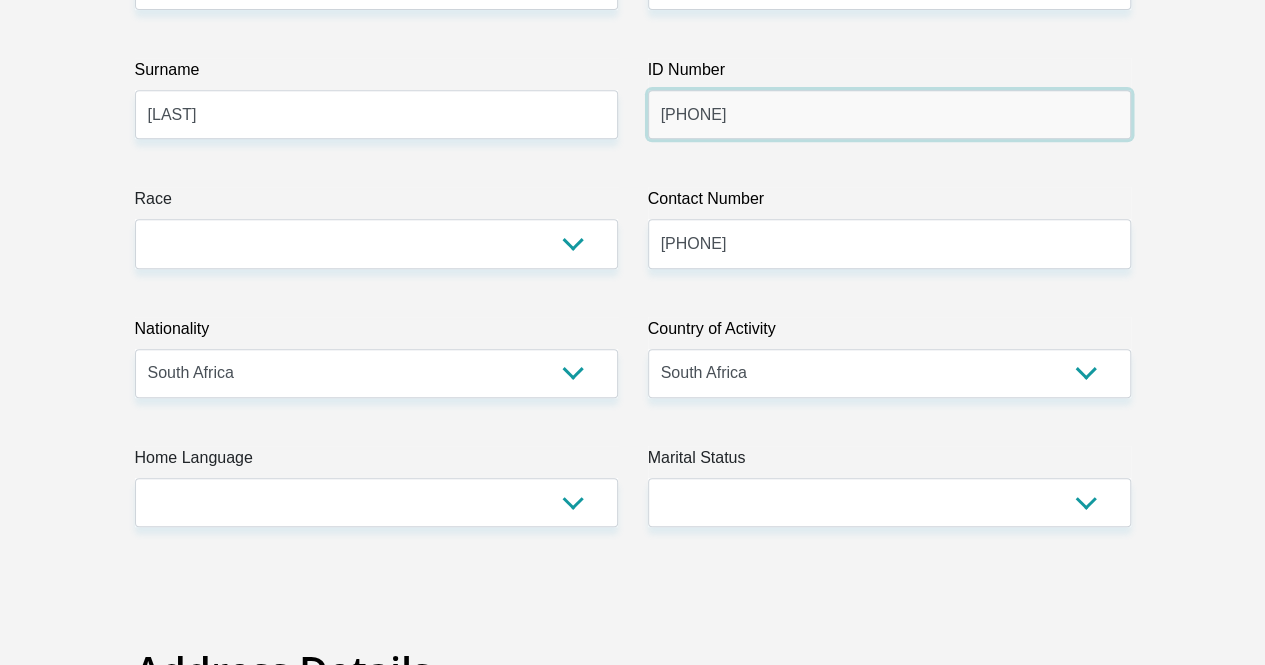 type on "9807170521081" 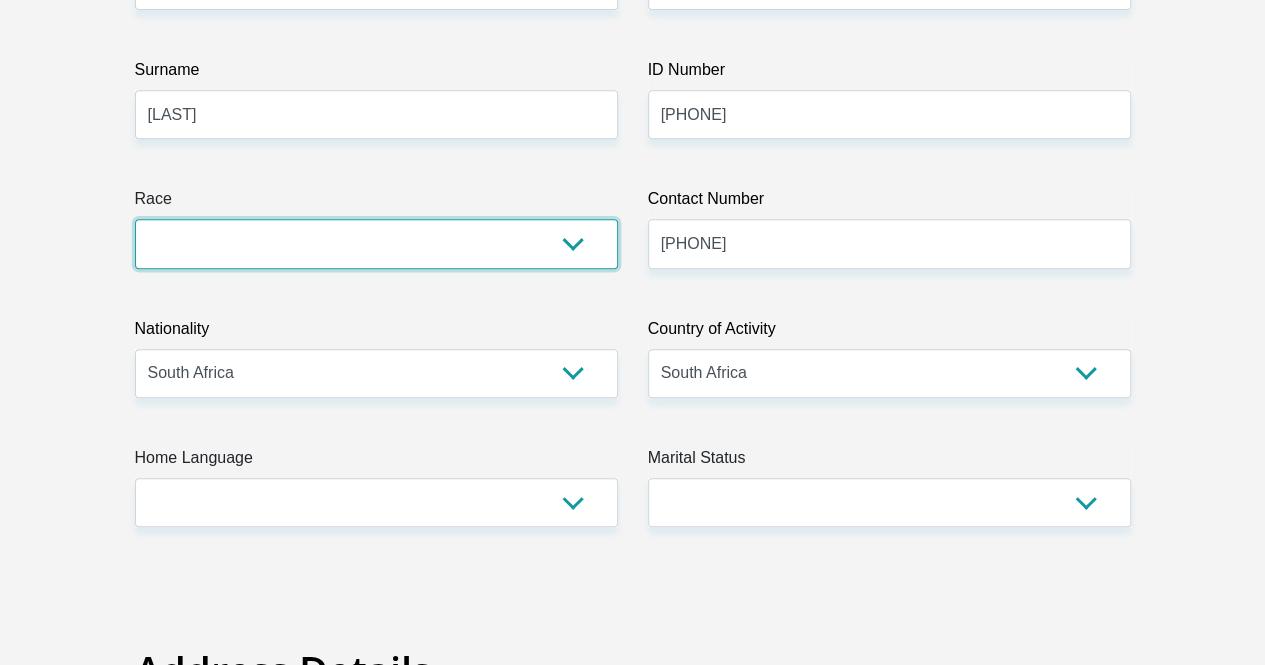 click on "Black
Coloured
Indian
White
Other" at bounding box center (376, 243) 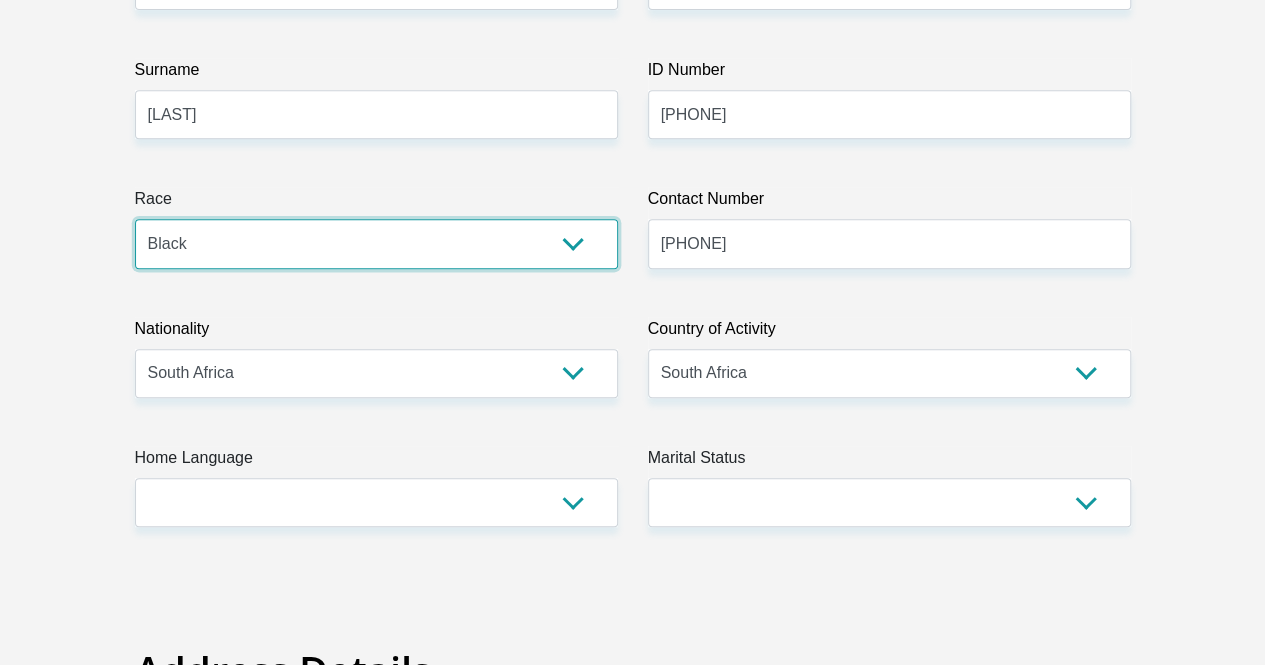 click on "Black
Coloured
Indian
White
Other" at bounding box center (376, 243) 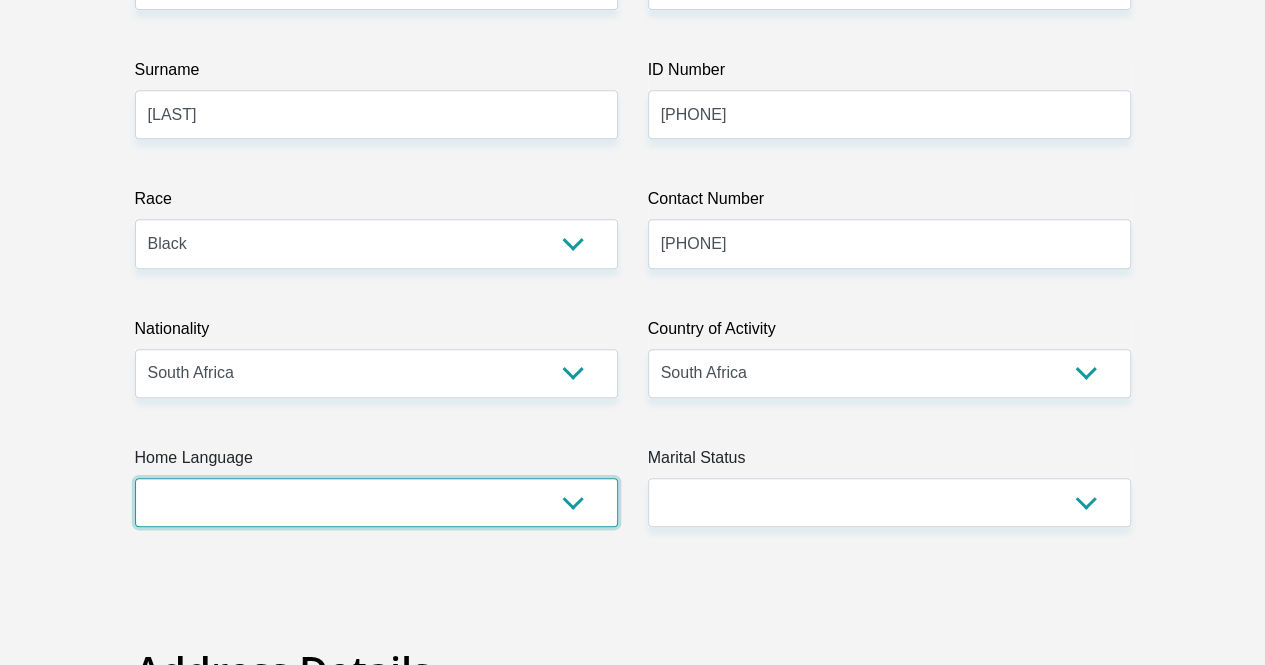 click on "Afrikaans
English
Sepedi
South Ndebele
Southern Sotho
Swati
Tsonga
Tswana
Venda
Xhosa
Zulu
Other" at bounding box center (376, 502) 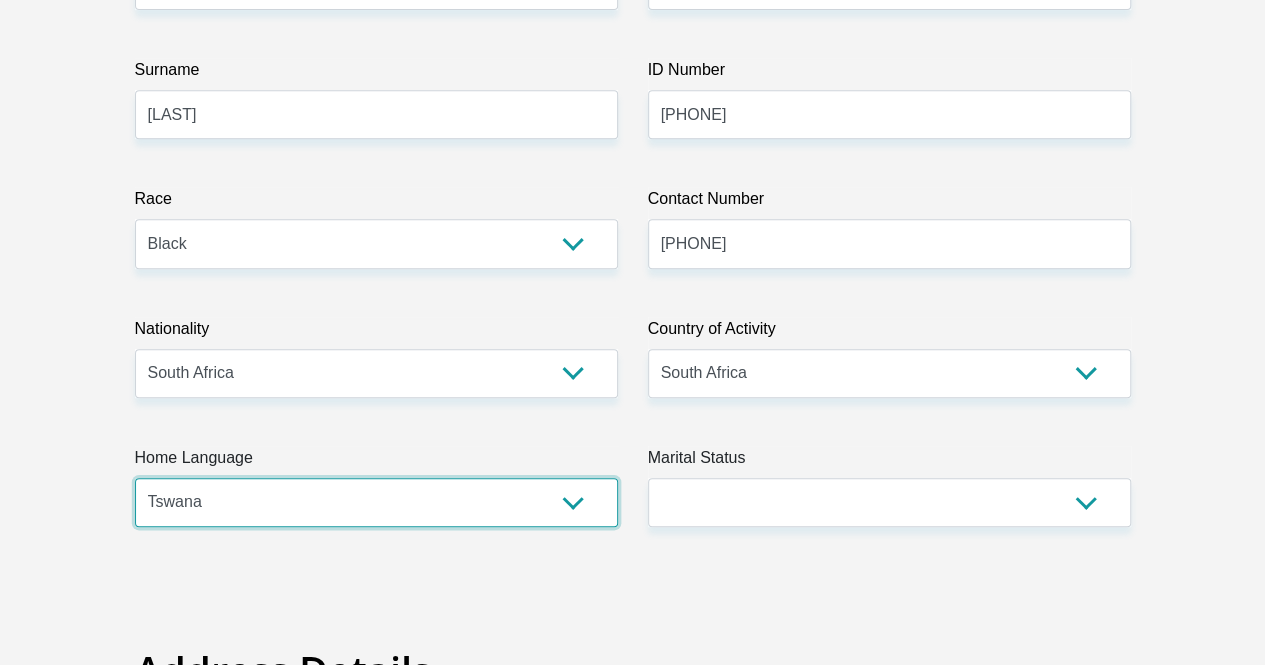 click on "Afrikaans
English
Sepedi
South Ndebele
Southern Sotho
Swati
Tsonga
Tswana
Venda
Xhosa
Zulu
Other" at bounding box center (376, 502) 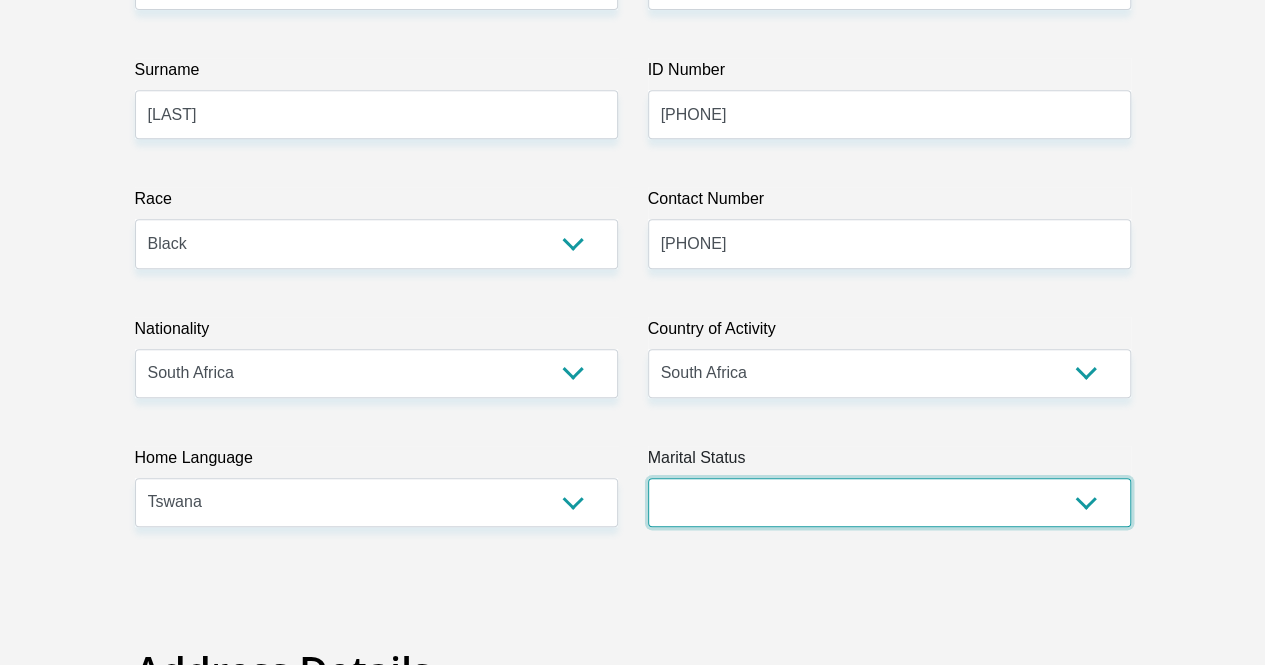 click on "Married ANC
Single
Divorced
Widowed
Married COP or Customary Law" at bounding box center (889, 502) 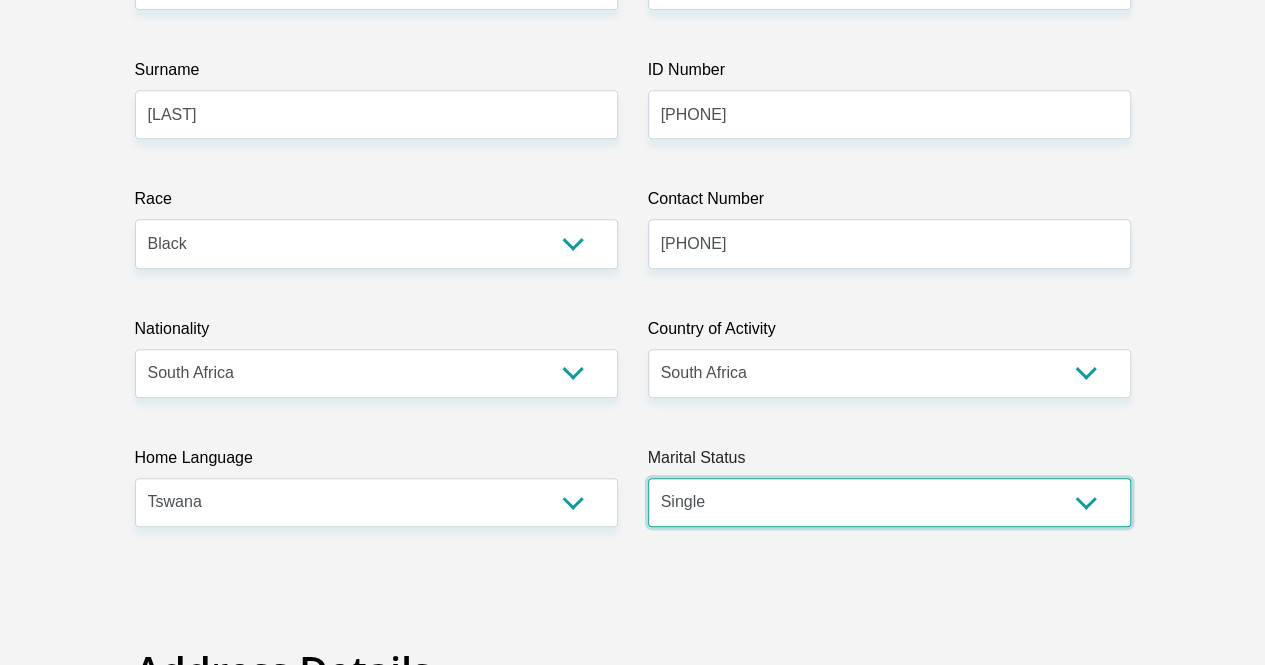 click on "Married ANC
Single
Divorced
Widowed
Married COP or Customary Law" at bounding box center (889, 502) 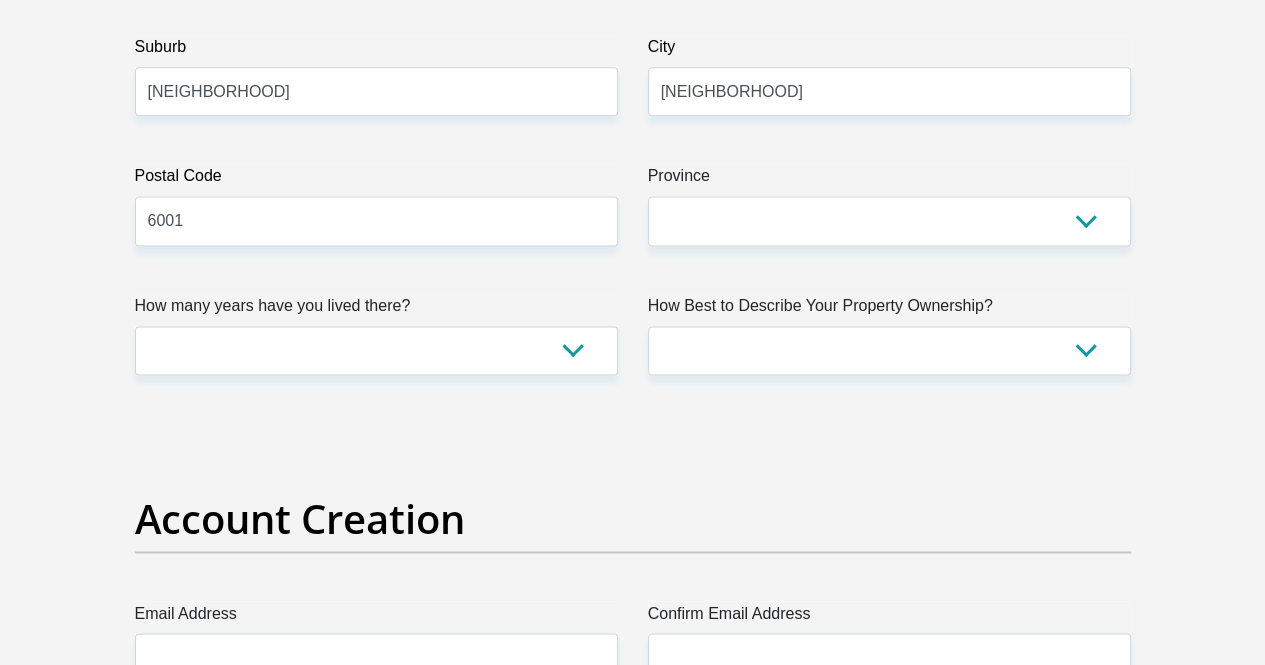 scroll, scrollTop: 1322, scrollLeft: 0, axis: vertical 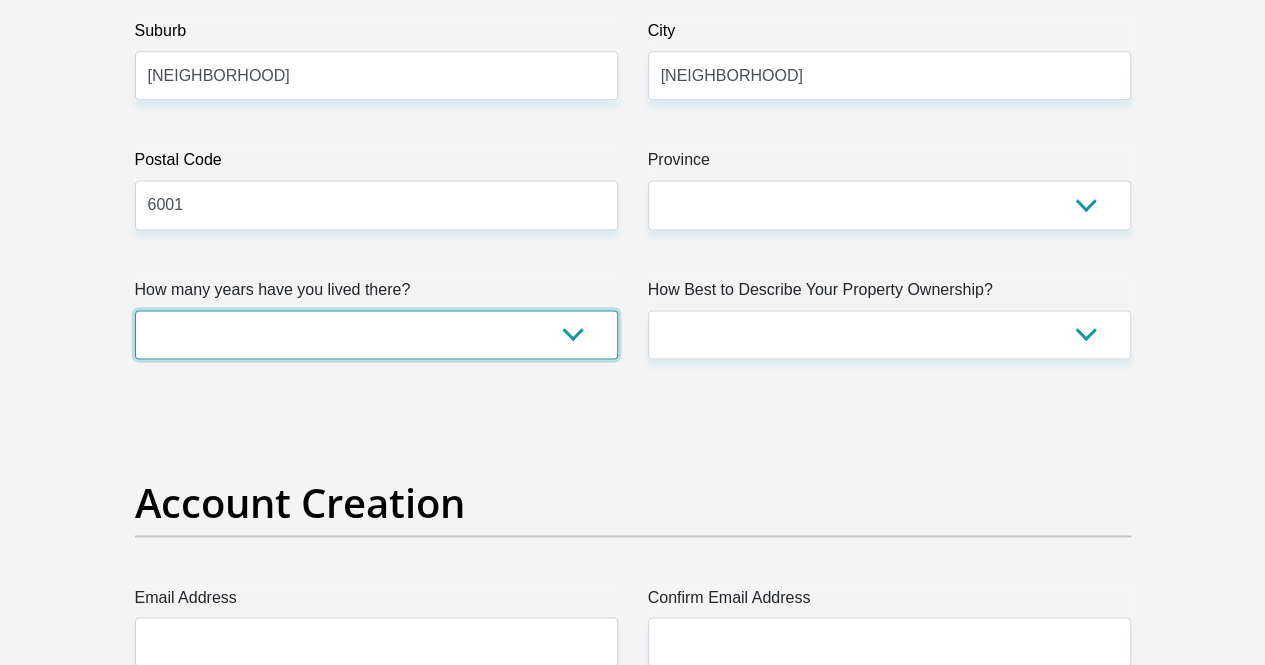 click on "less than 1 year
1-3 years
3-5 years
5+ years" at bounding box center (376, 334) 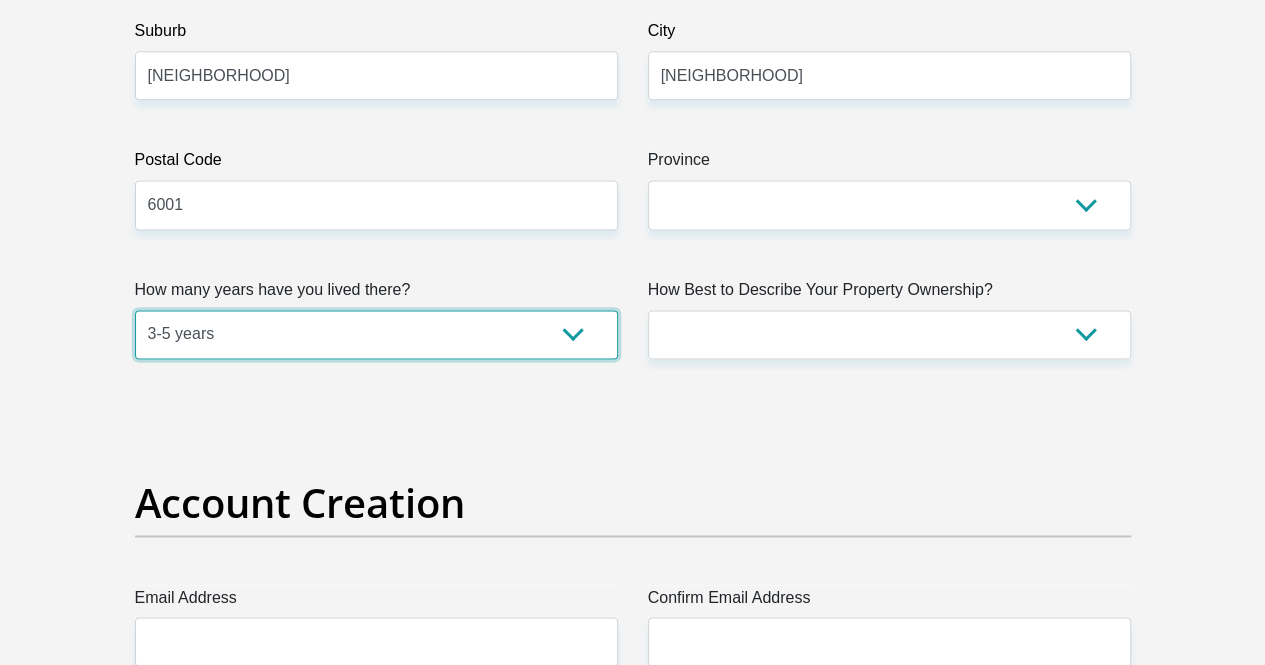 click on "less than 1 year
1-3 years
3-5 years
5+ years" at bounding box center [376, 334] 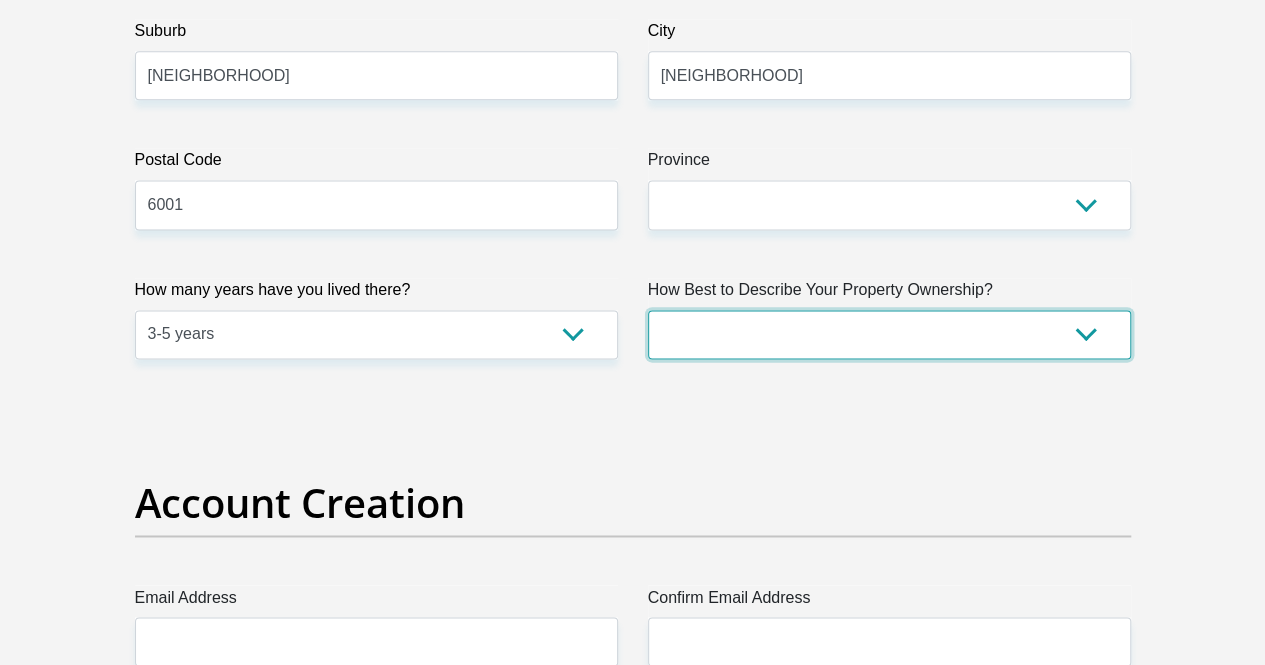 click on "Owned
Rented
Family Owned
Company Dwelling" at bounding box center (889, 334) 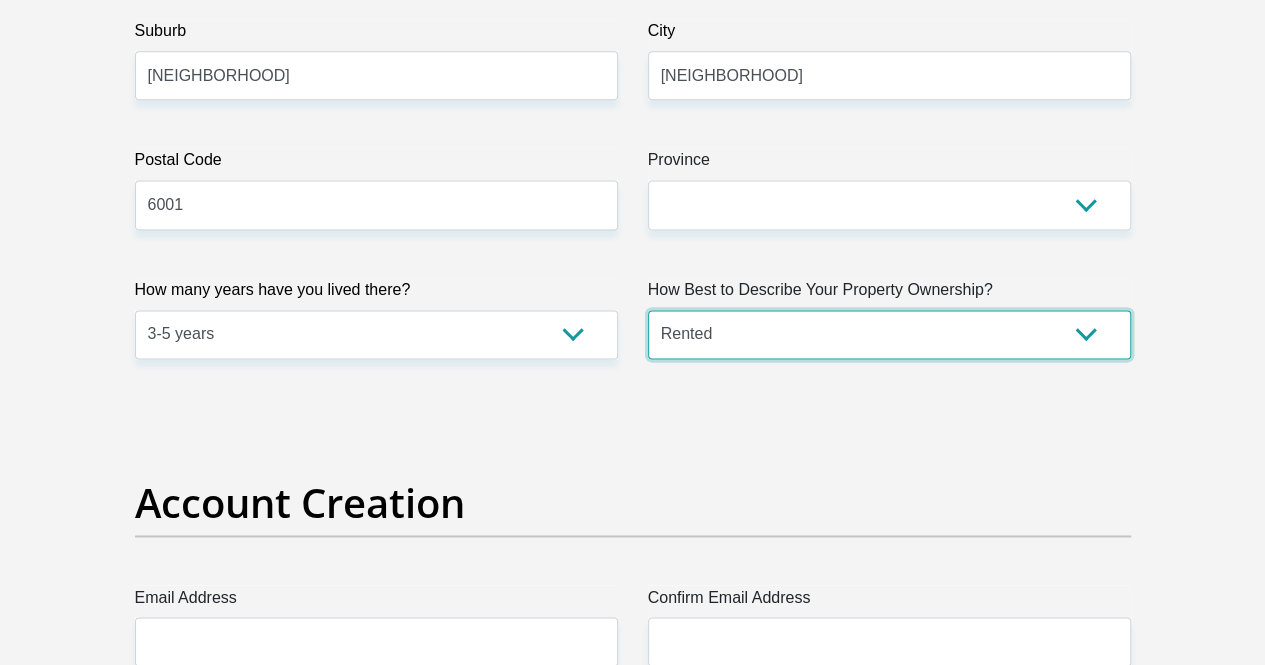 click on "Owned
Rented
Family Owned
Company Dwelling" at bounding box center [889, 334] 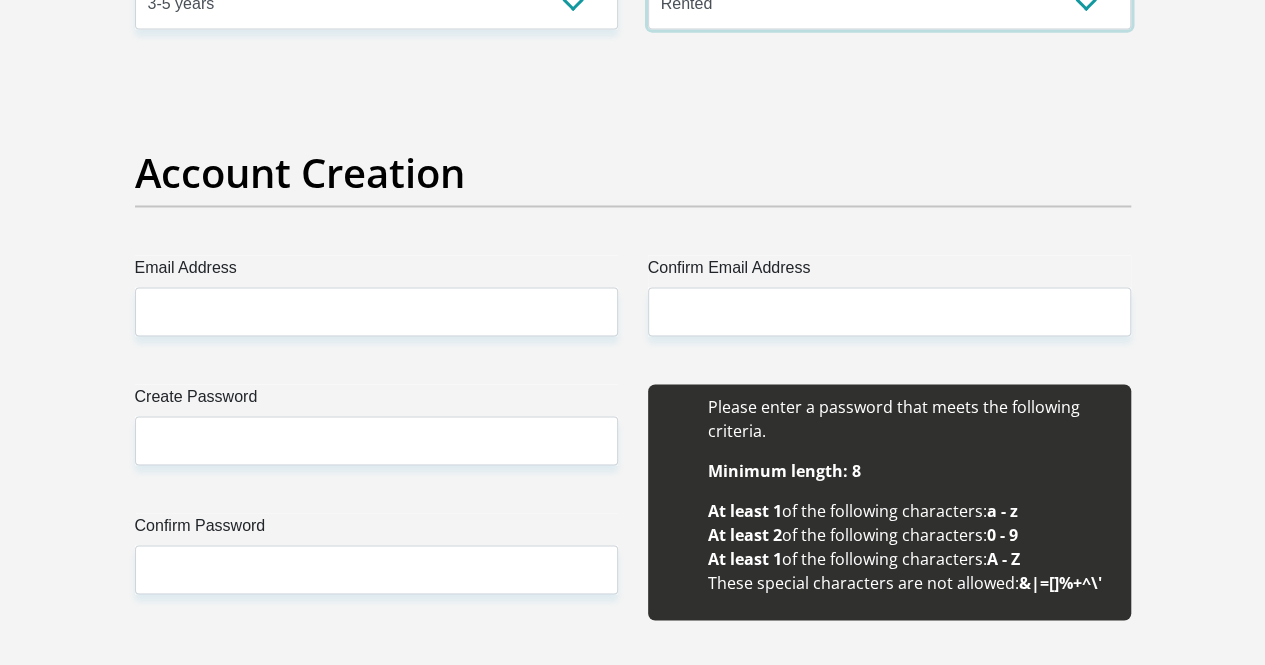 scroll, scrollTop: 1705, scrollLeft: 0, axis: vertical 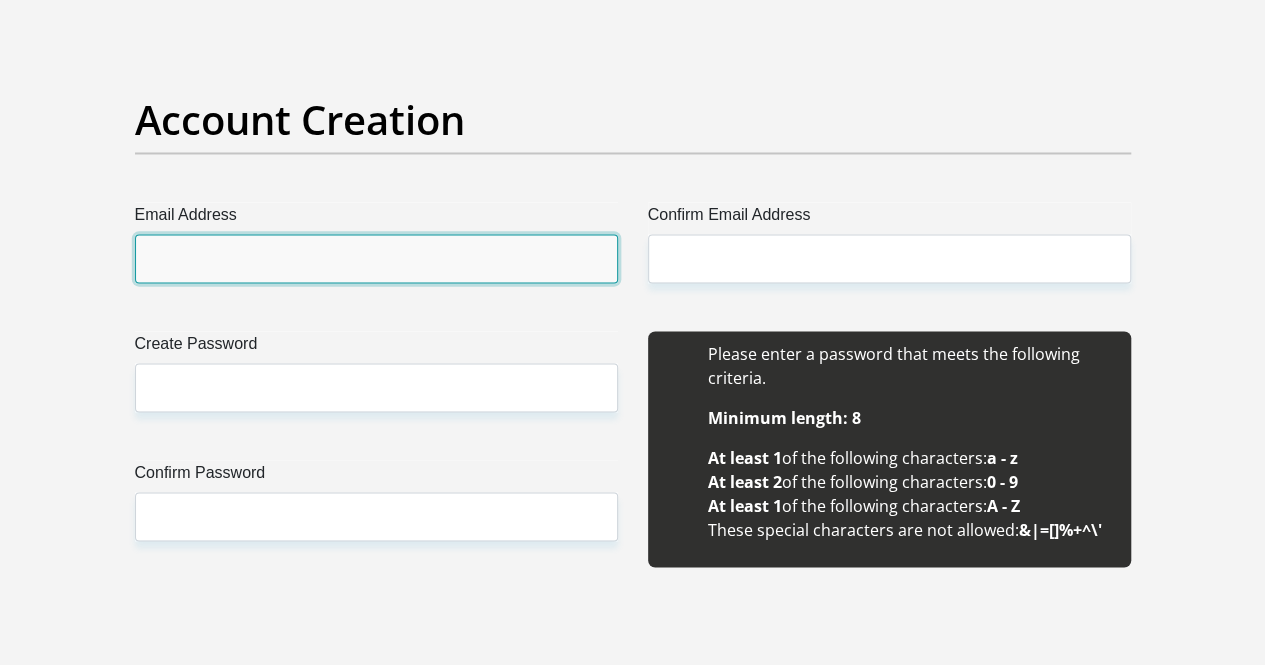 click on "Email Address" at bounding box center [376, 258] 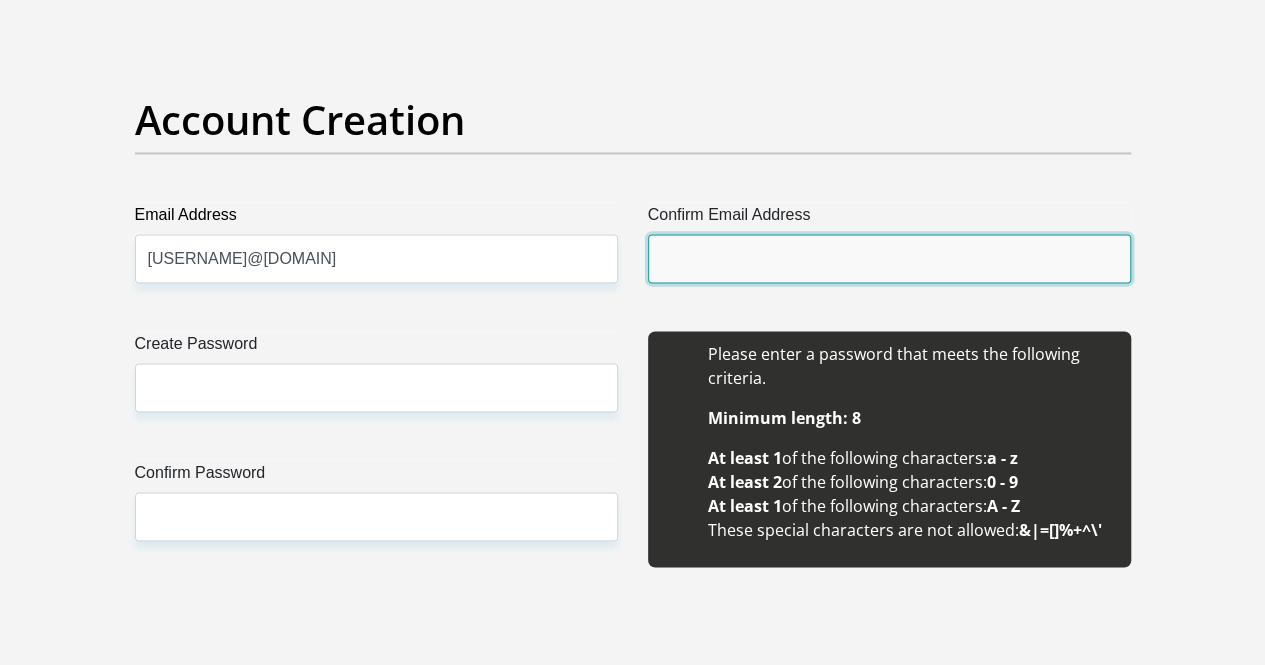 click on "Confirm Email Address" at bounding box center [889, 258] 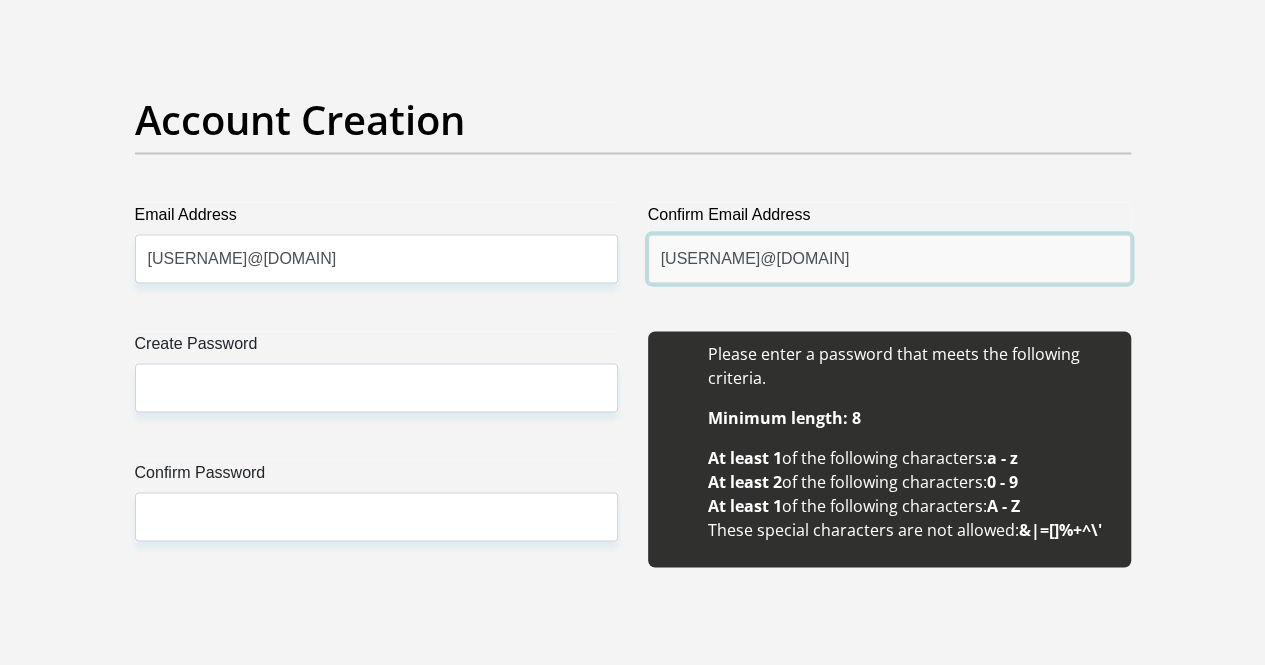 type on "didintlelecoge@gmail.com" 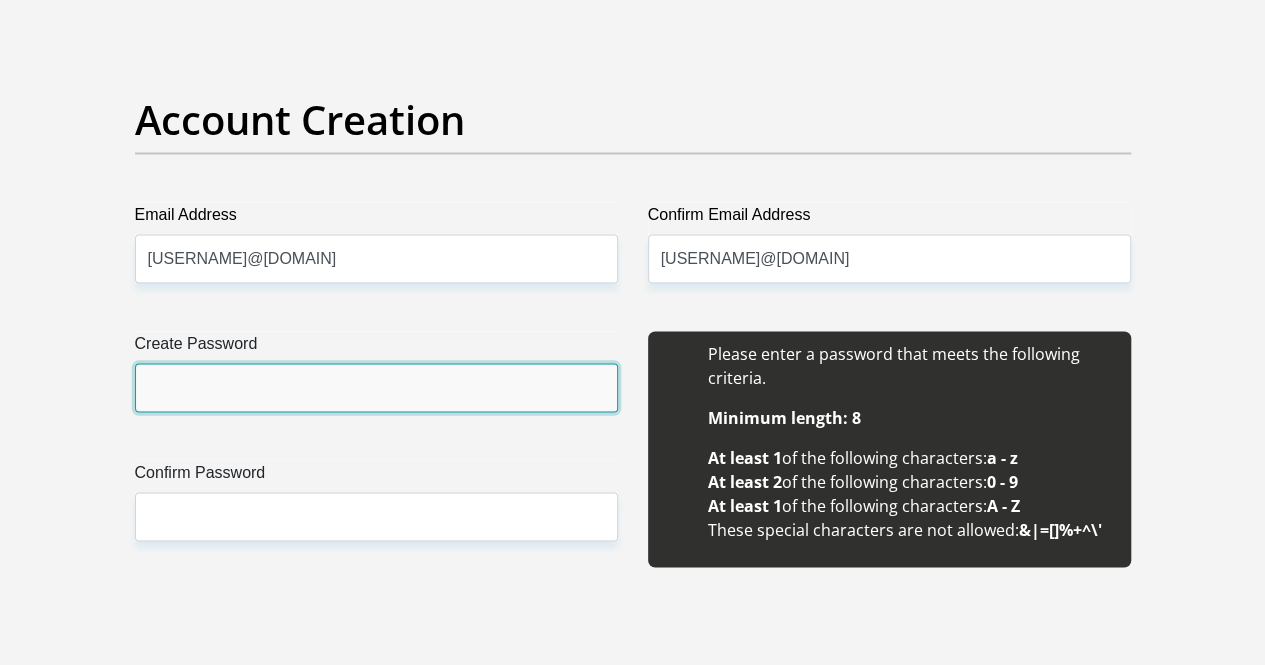click on "Create Password" at bounding box center [376, 387] 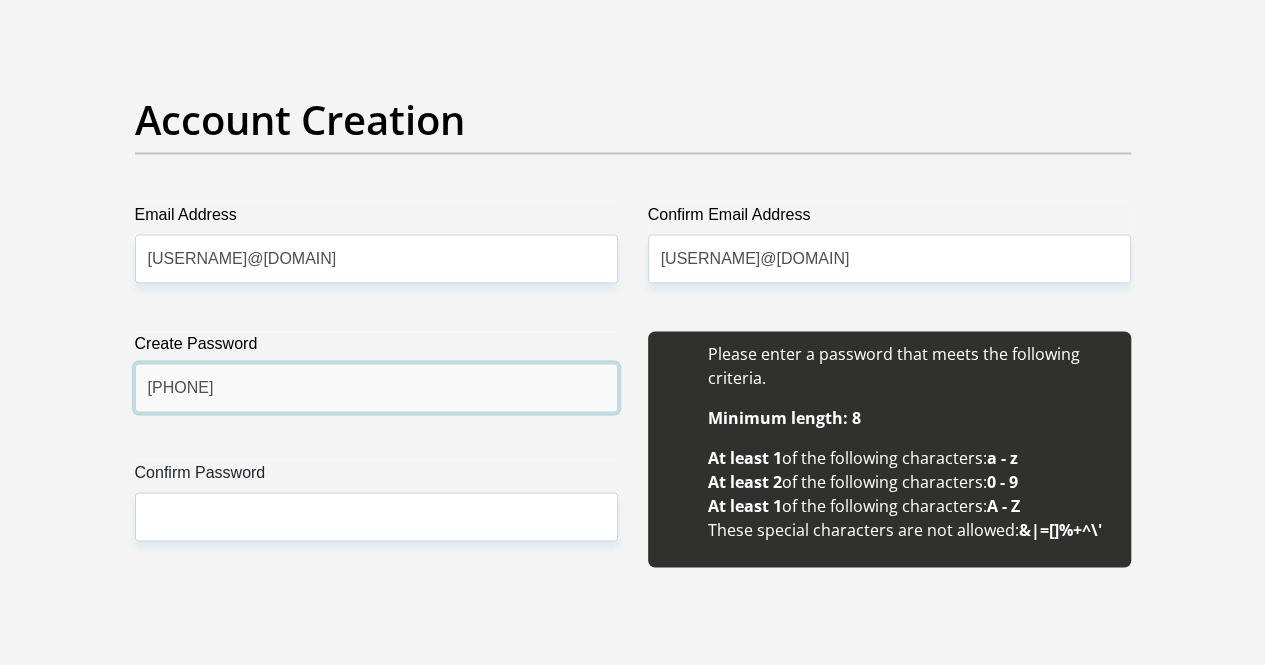 type on "19981998*_Dl" 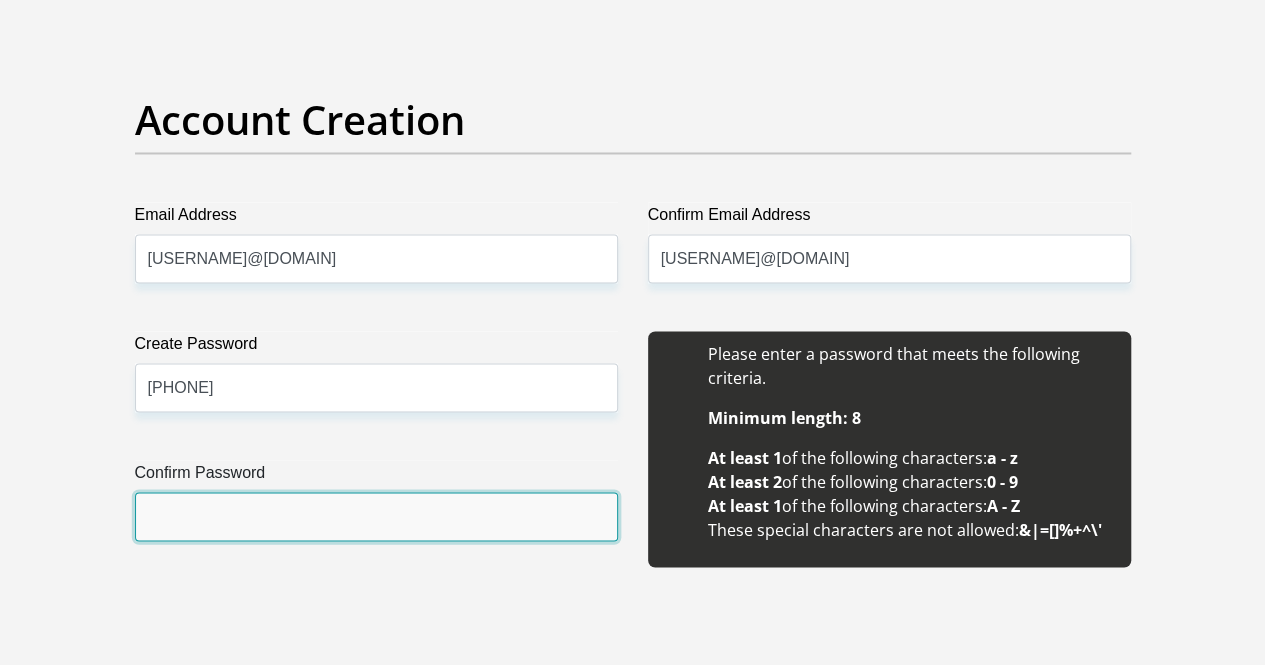 click on "Confirm Password" at bounding box center [376, 516] 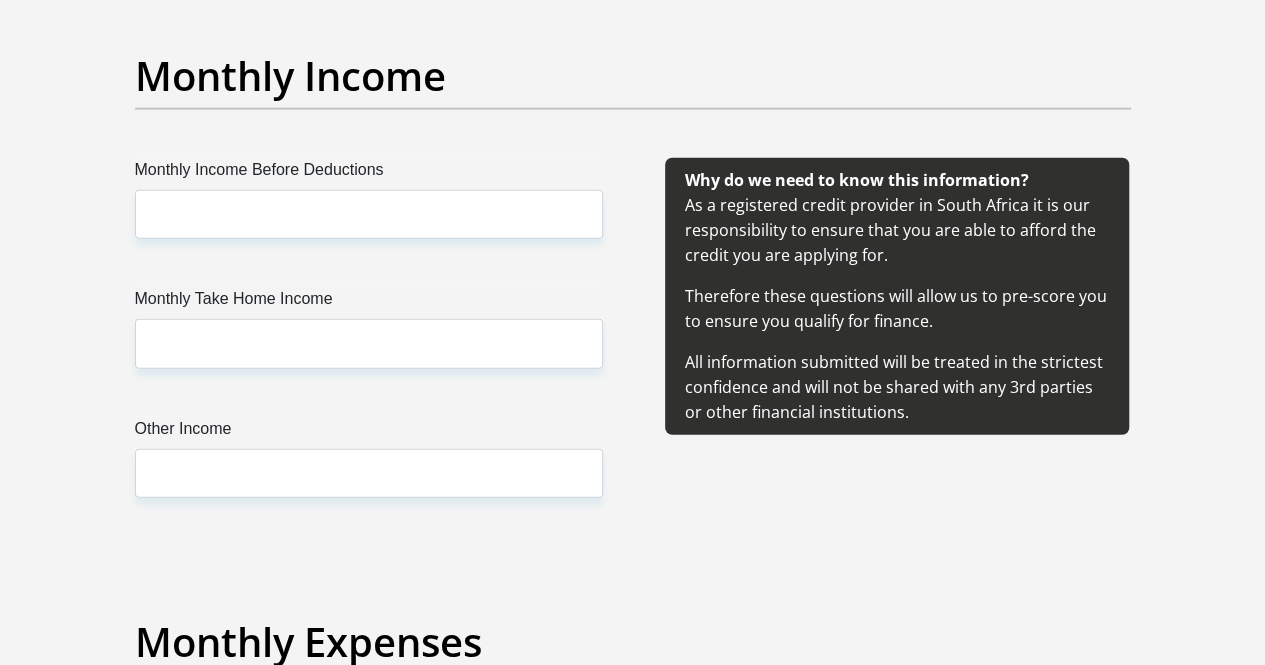 scroll, scrollTop: 2416, scrollLeft: 0, axis: vertical 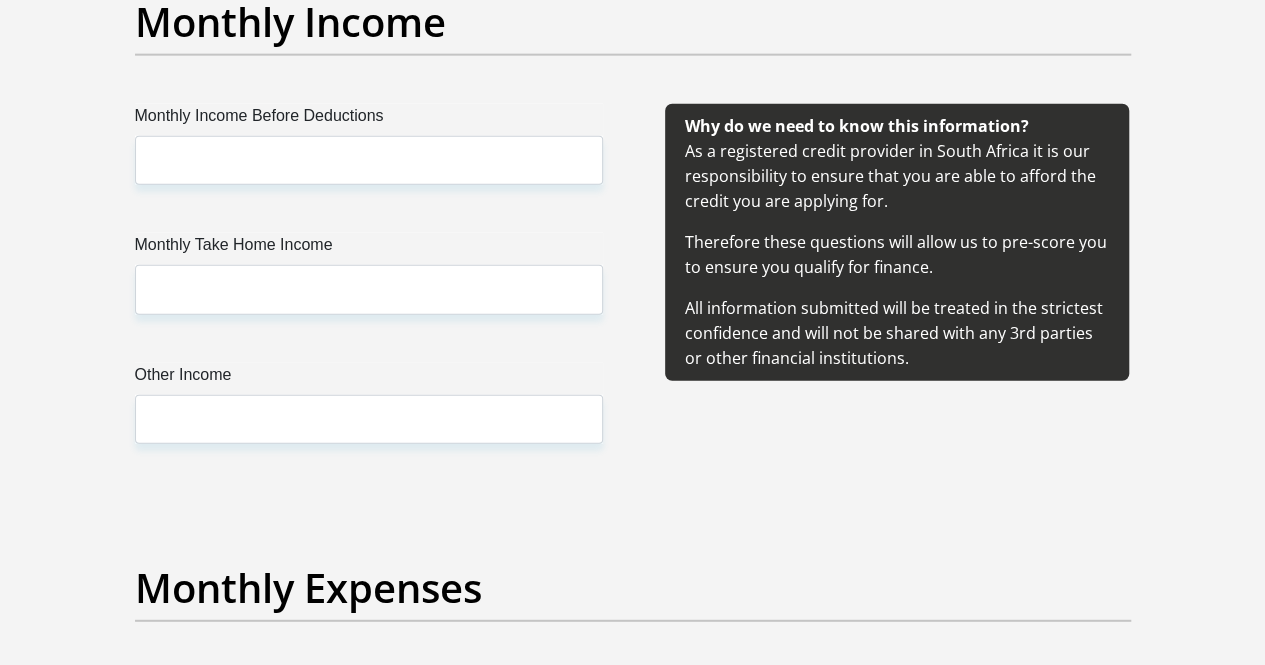 type on "19981998*_Dl" 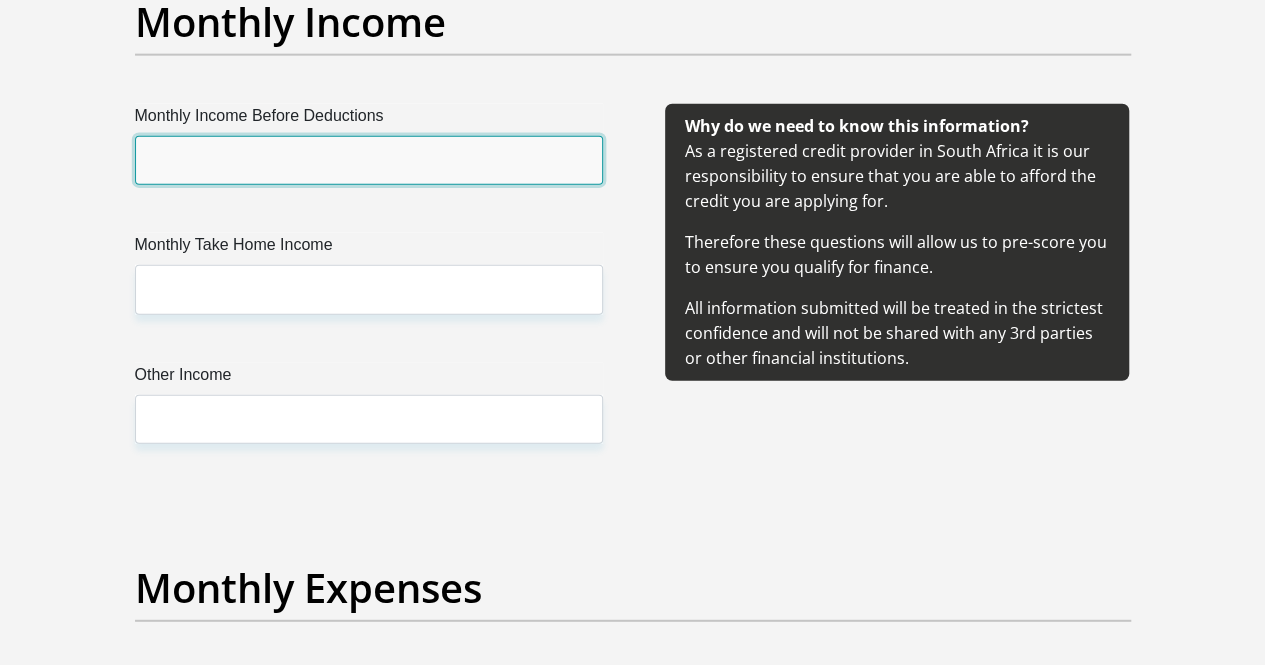 click on "Monthly Income Before Deductions" at bounding box center [369, 160] 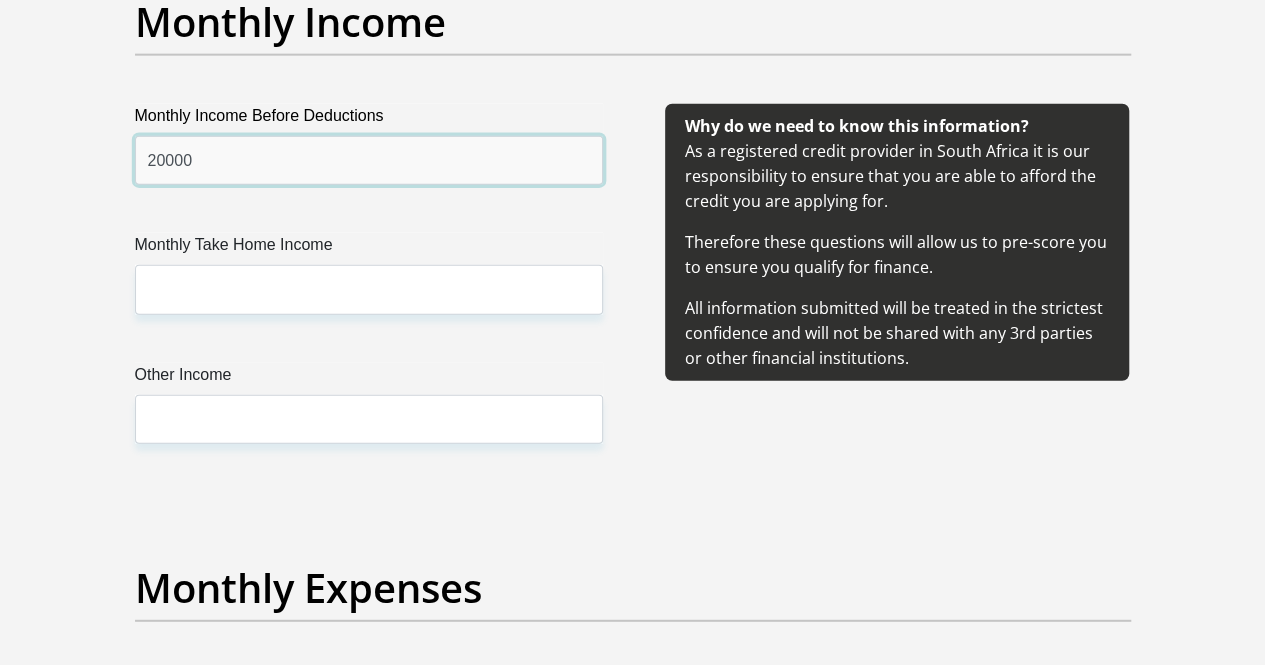 type on "20000" 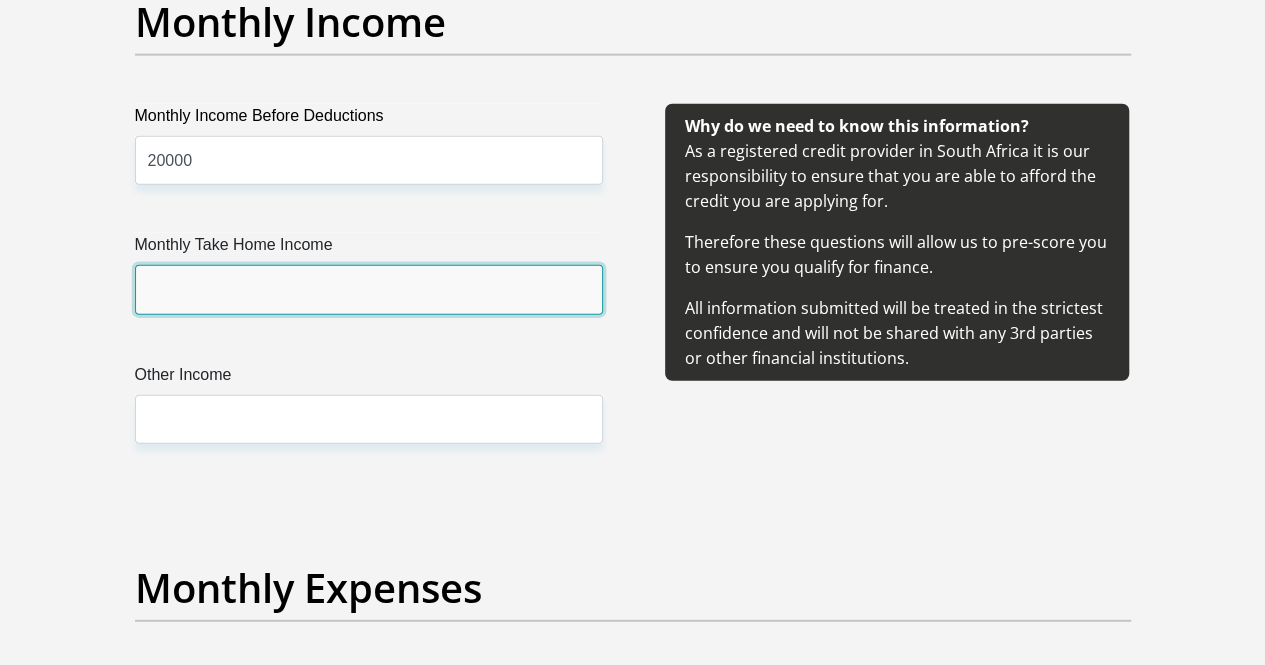 click on "Monthly Take Home Income" at bounding box center (369, 289) 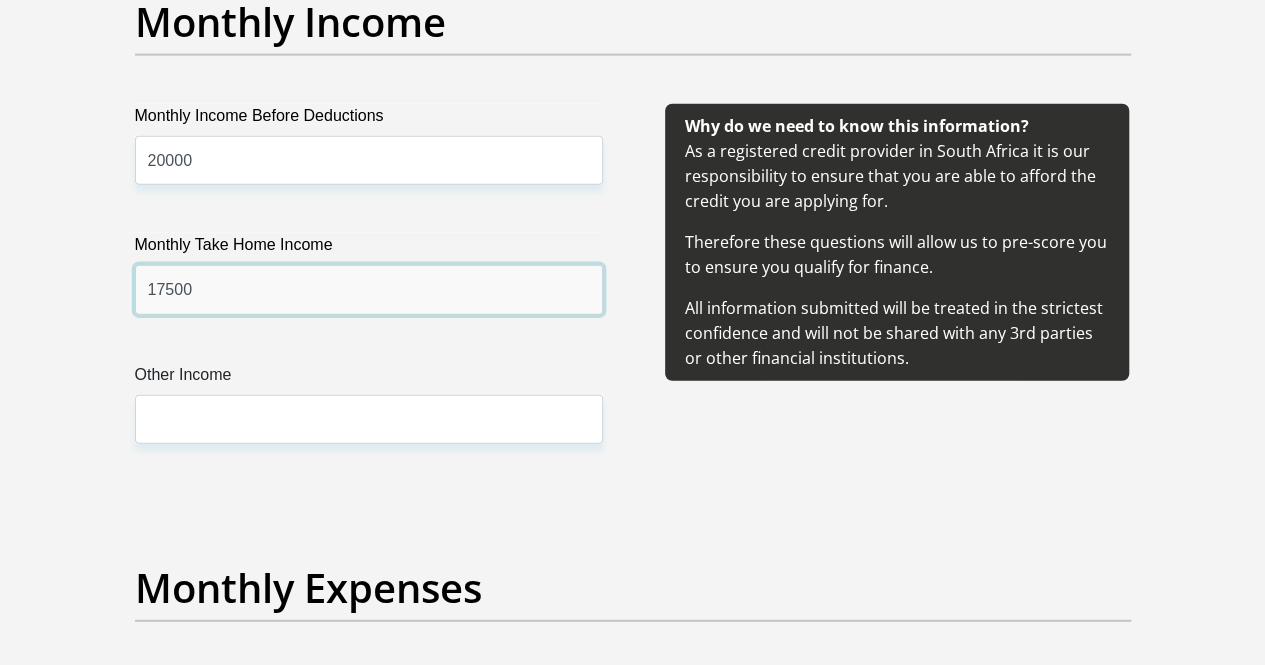 type on "17500" 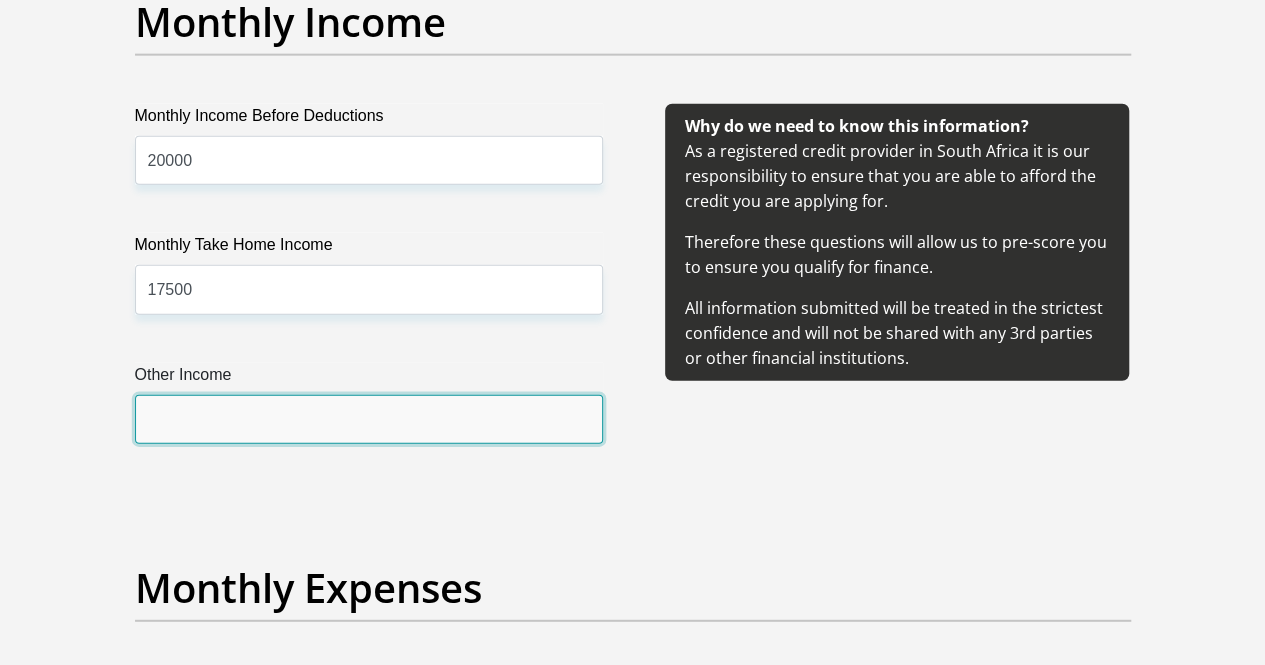 click on "Other Income" at bounding box center [369, 419] 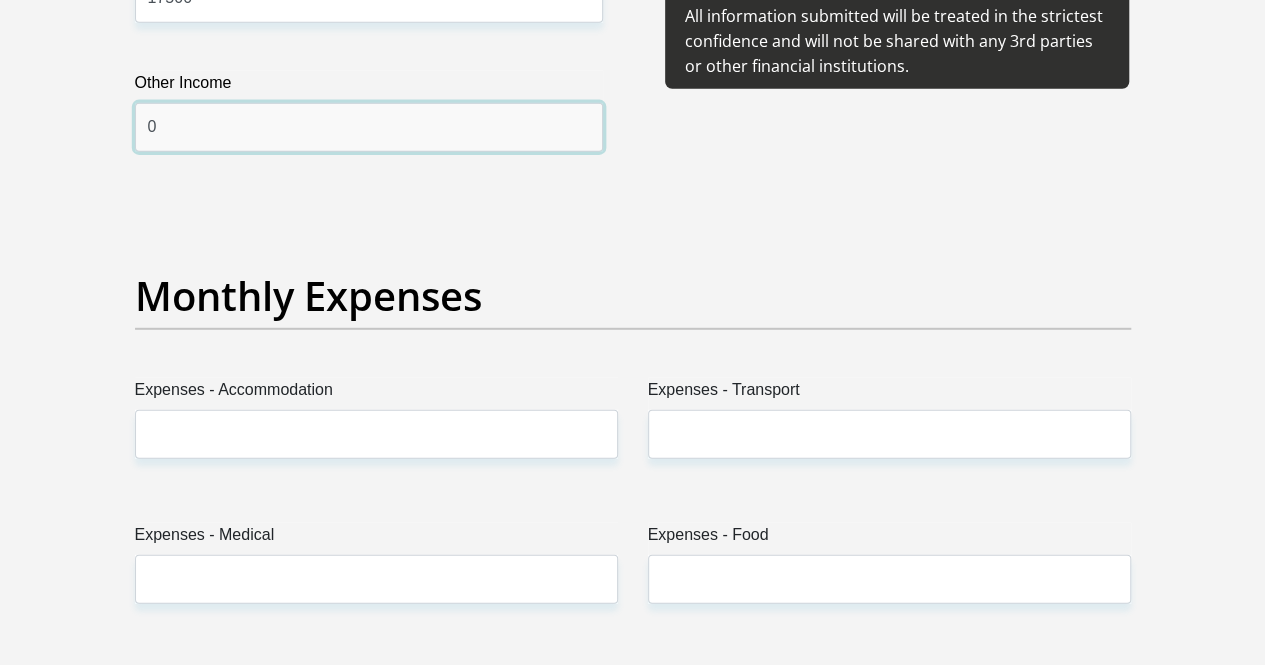 scroll, scrollTop: 2807, scrollLeft: 0, axis: vertical 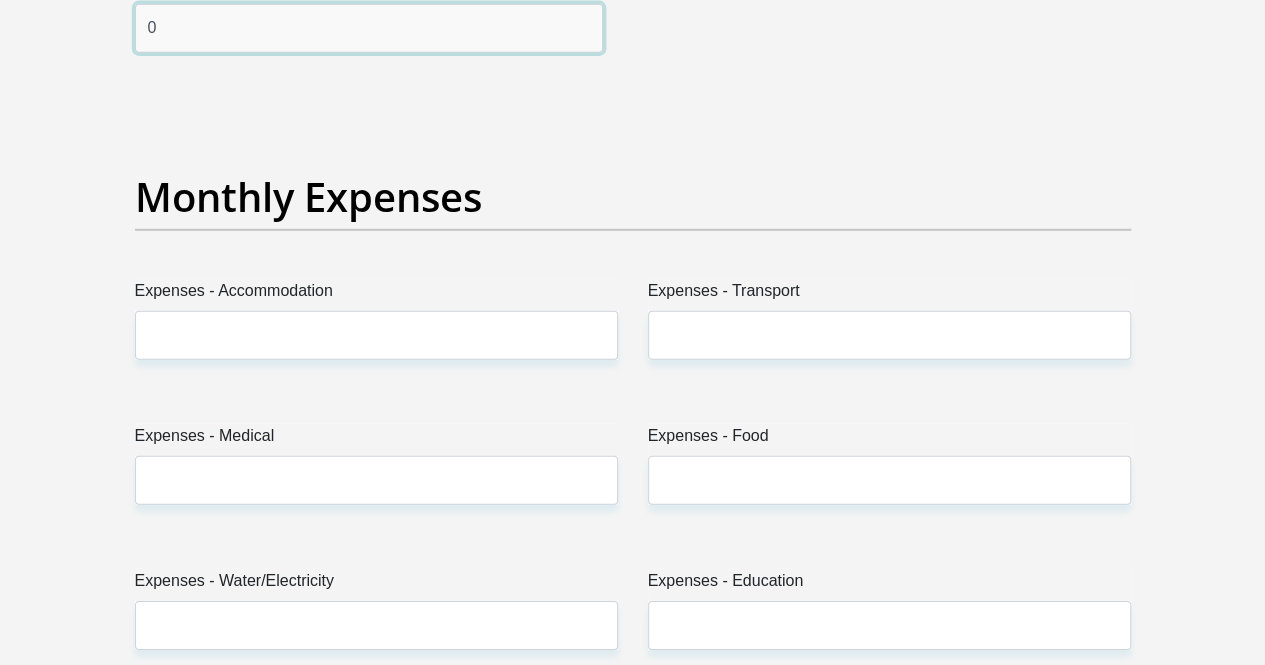 type on "0" 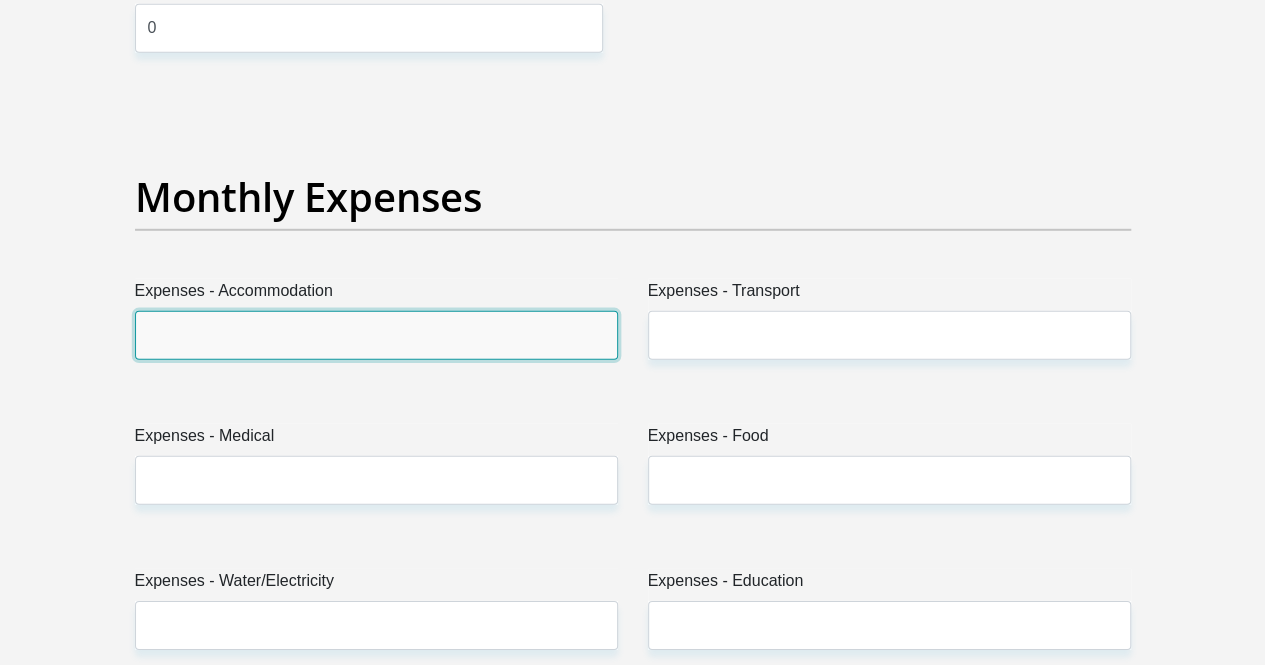 click on "Expenses - Accommodation" at bounding box center [376, 335] 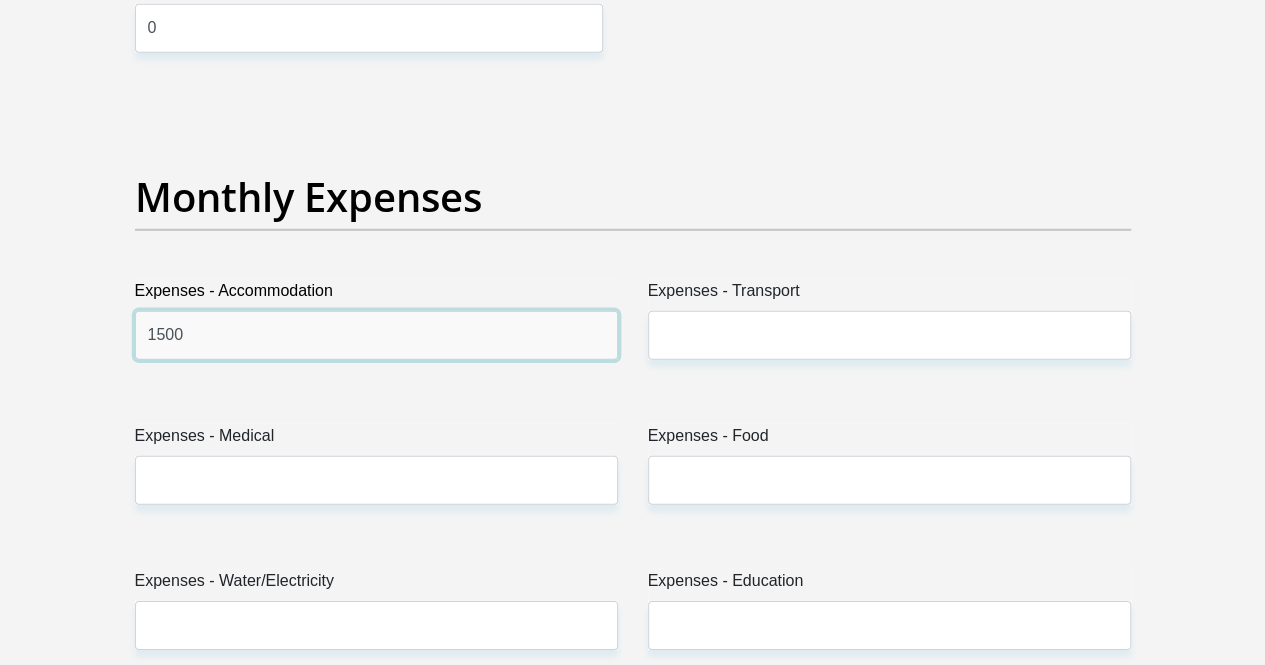 type on "1500" 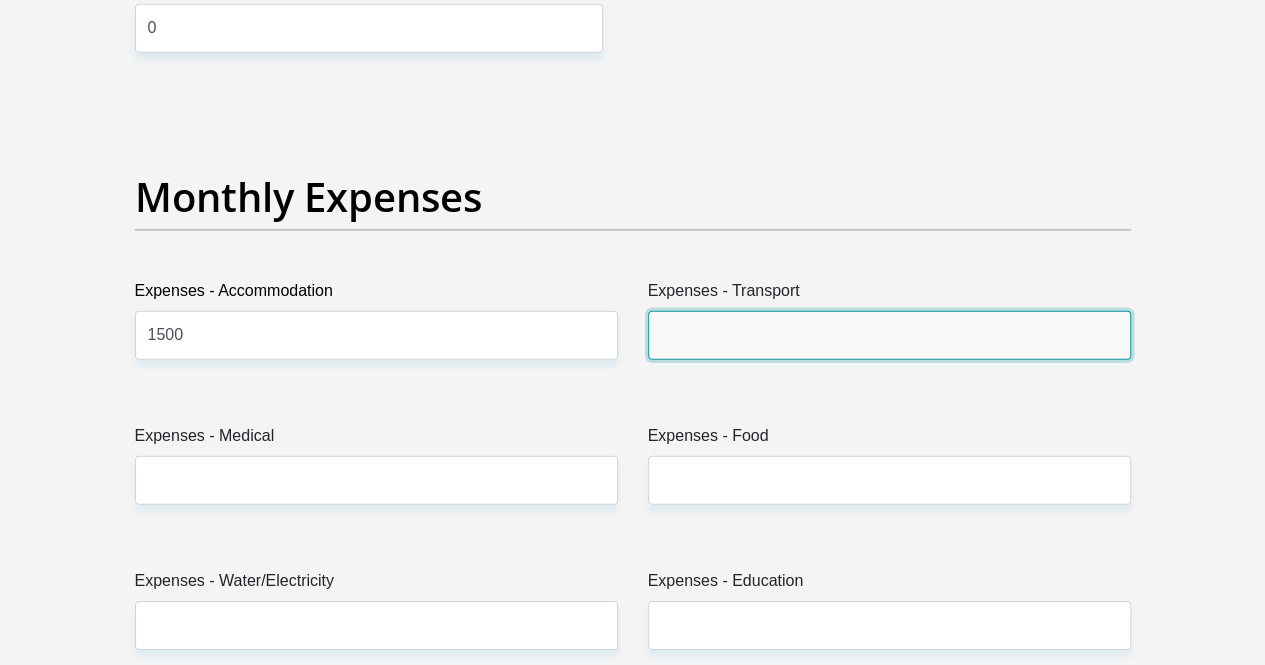 click on "Expenses - Transport" at bounding box center (889, 335) 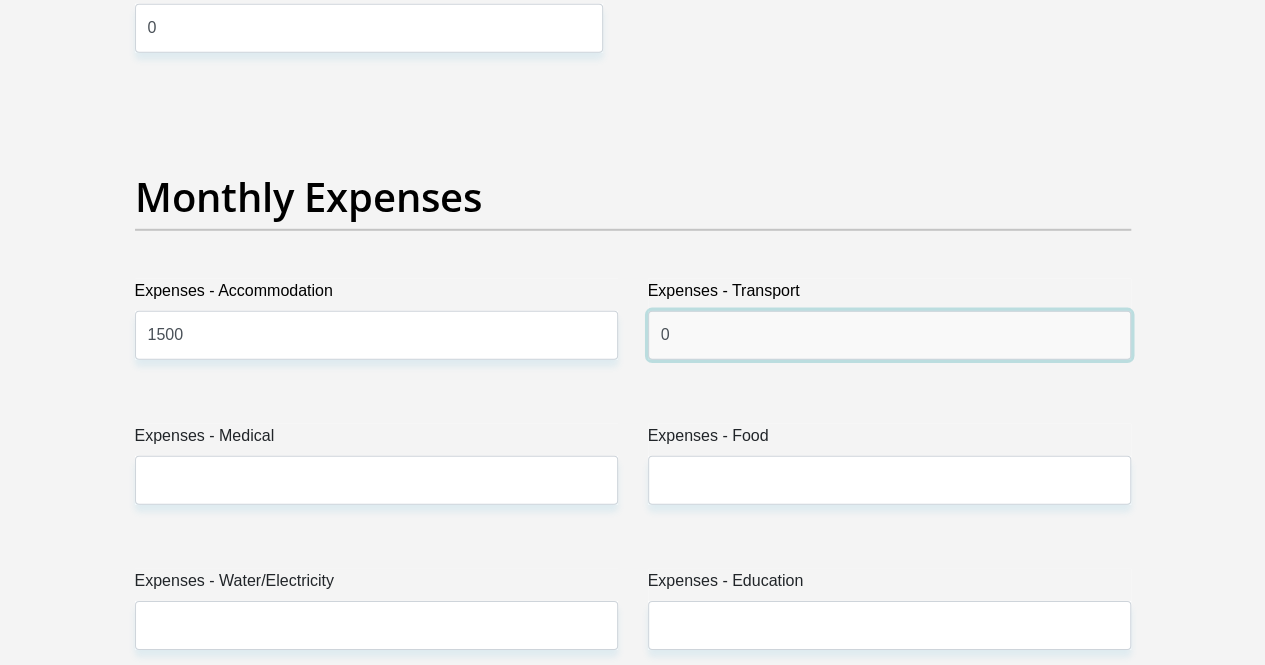 type on "0" 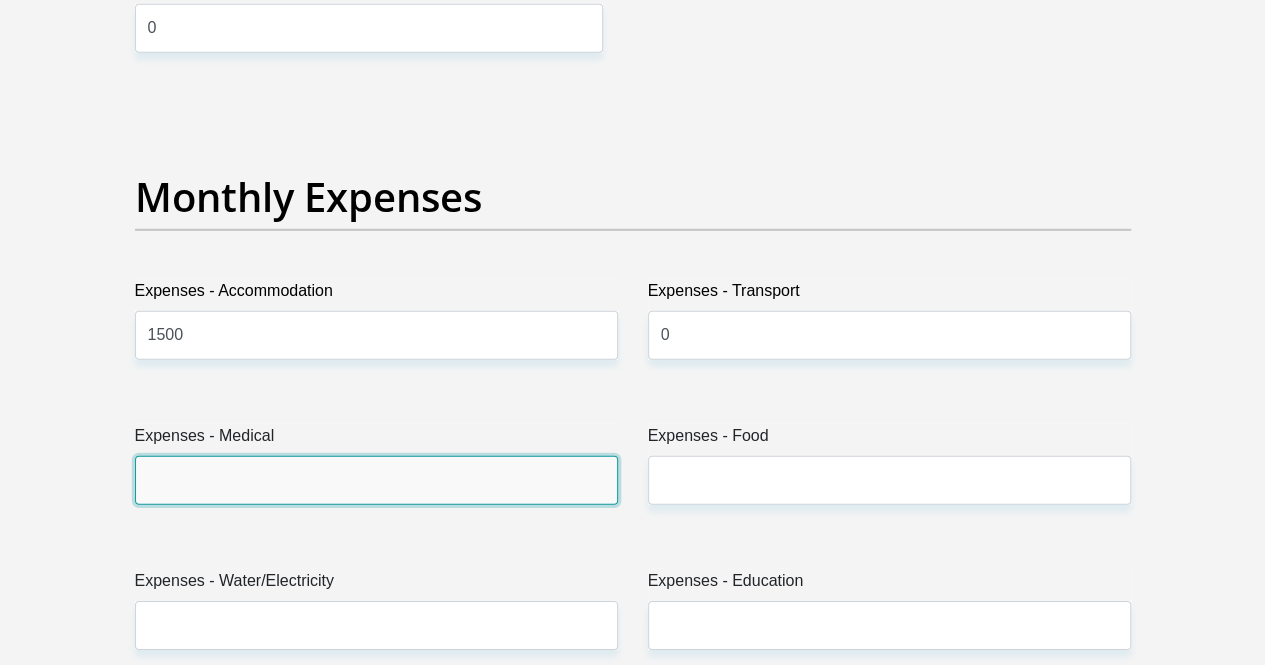 click on "Expenses - Medical" at bounding box center (376, 480) 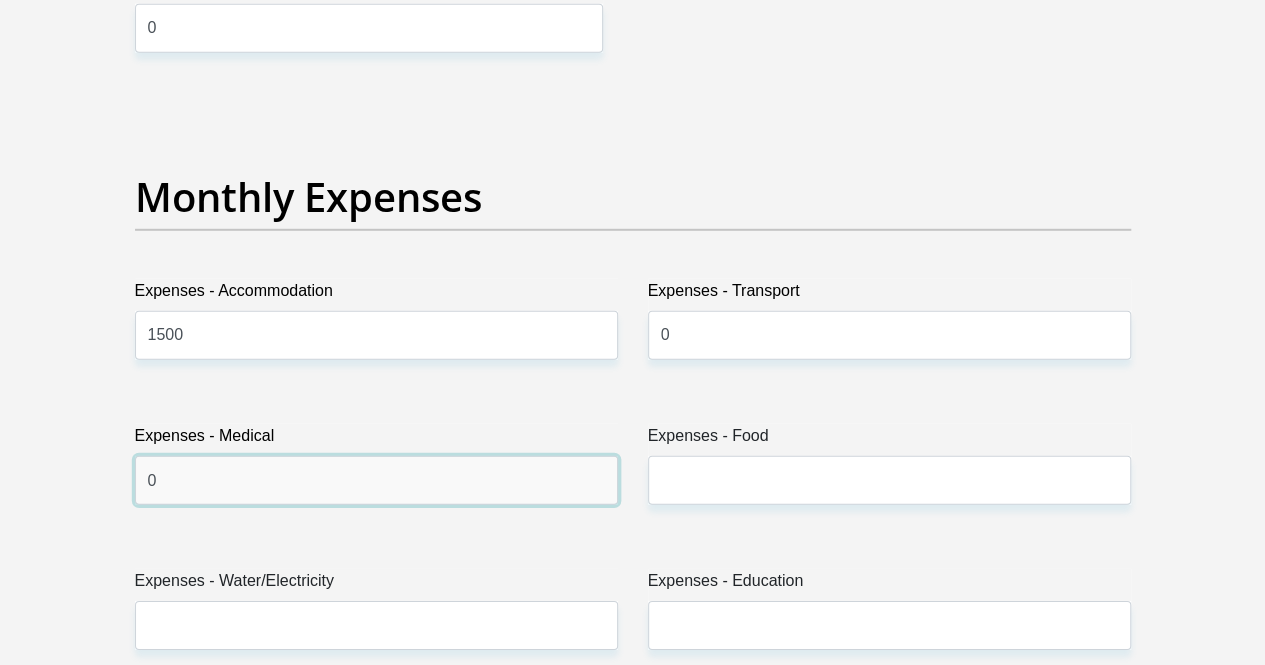 type on "0" 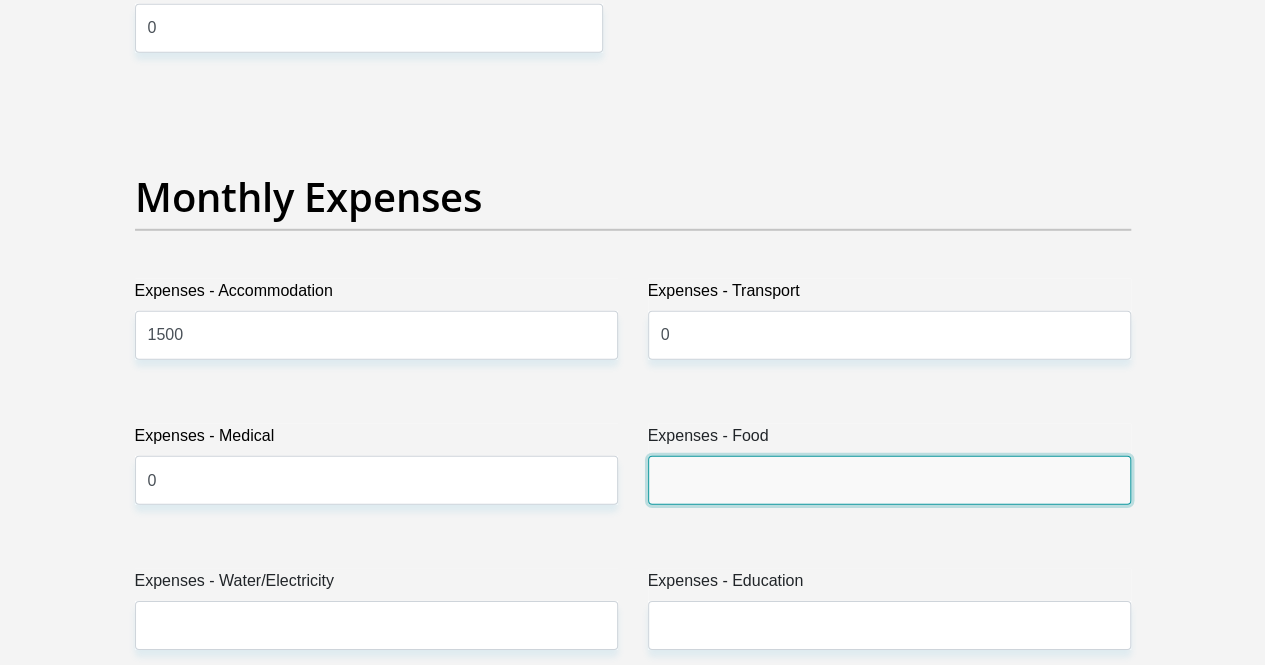 click on "Expenses - Food" at bounding box center (889, 480) 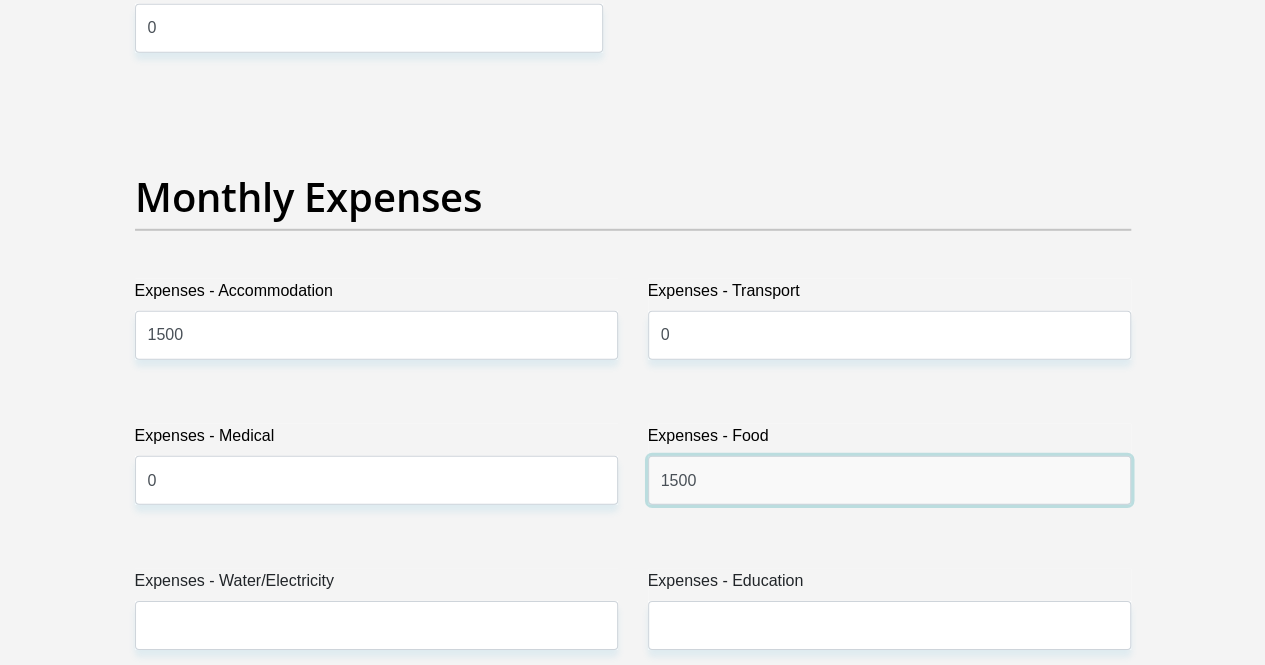 type on "1500" 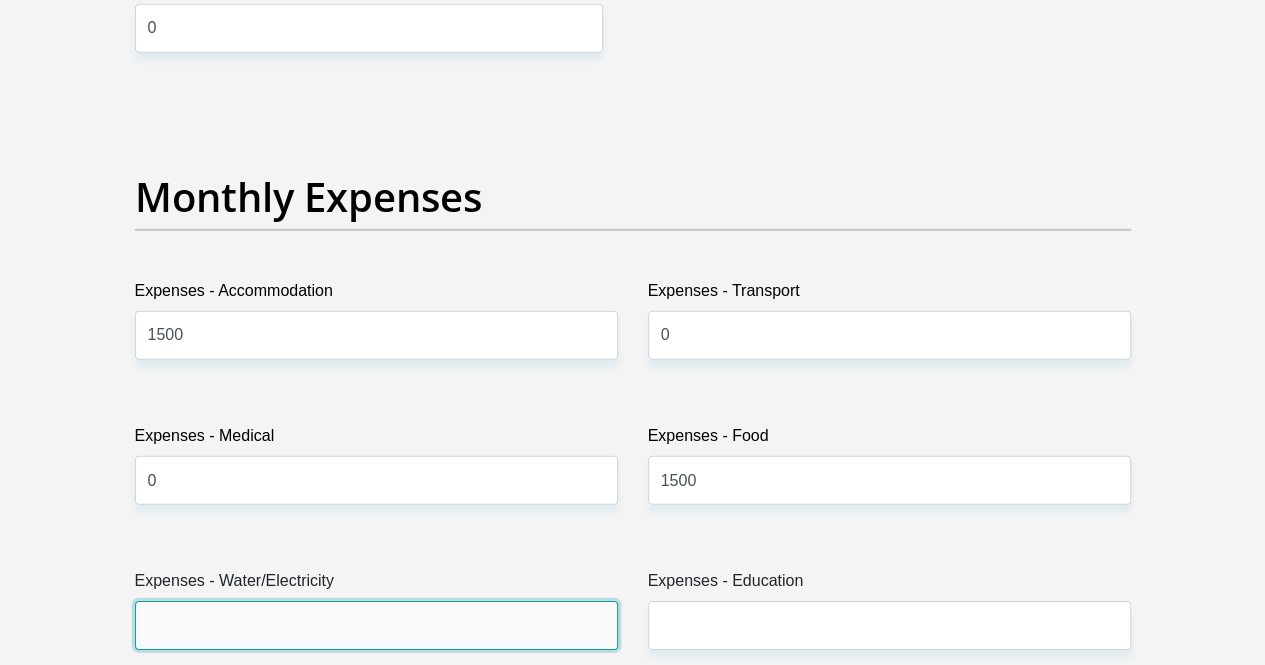 click on "Expenses - Water/Electricity" at bounding box center [376, 625] 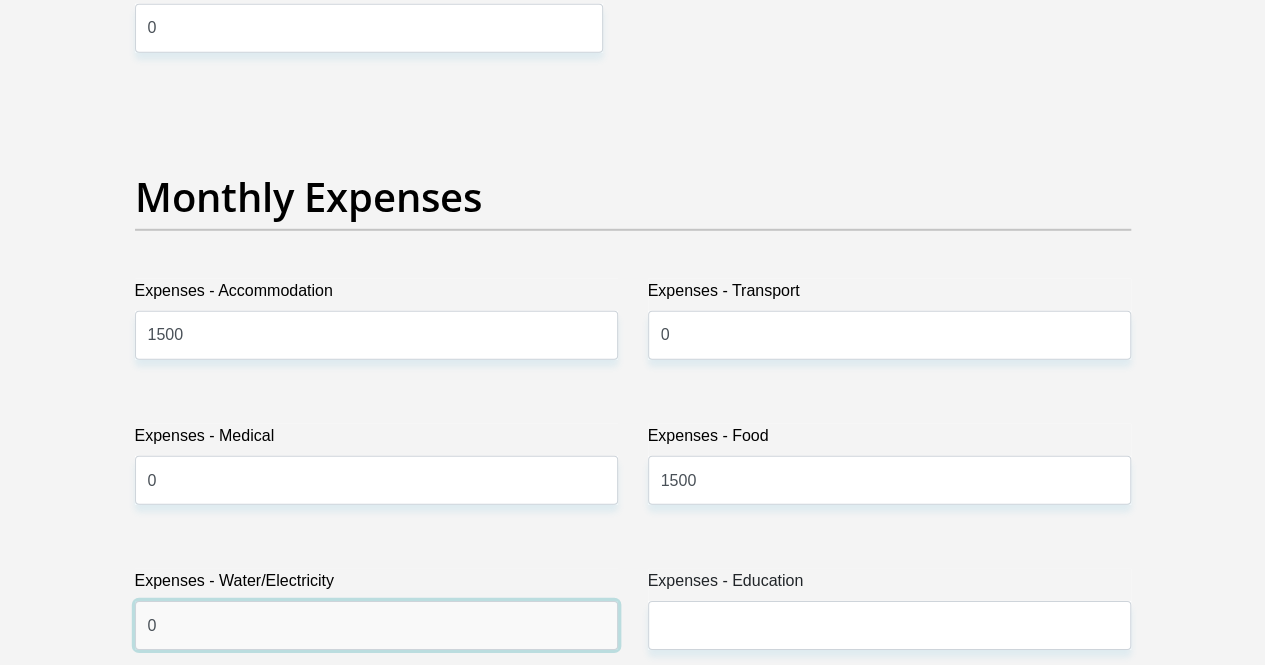 type on "0" 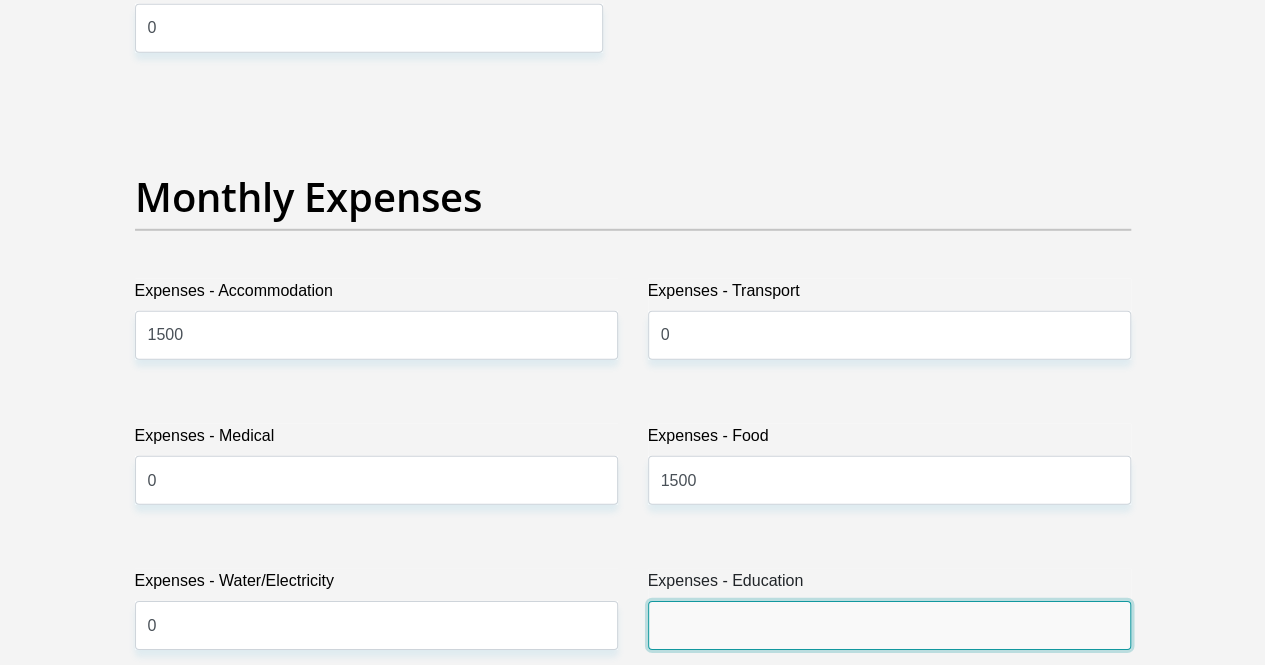 click on "Expenses - Education" at bounding box center (889, 625) 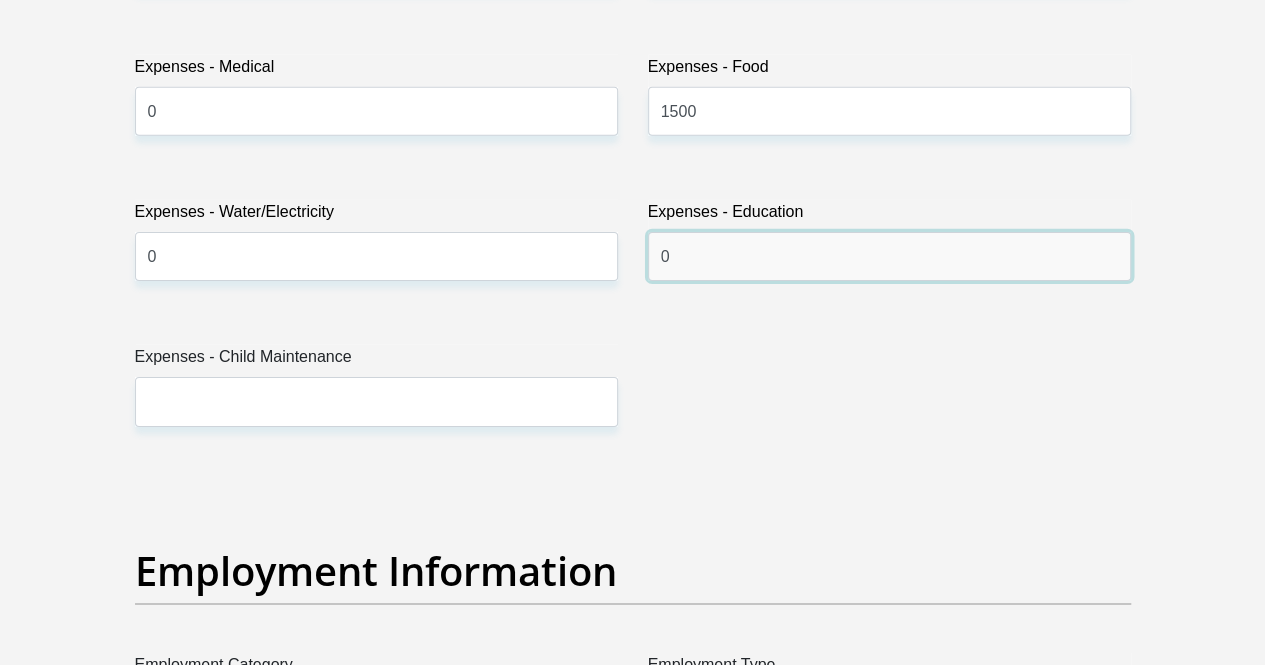 scroll, scrollTop: 3335, scrollLeft: 0, axis: vertical 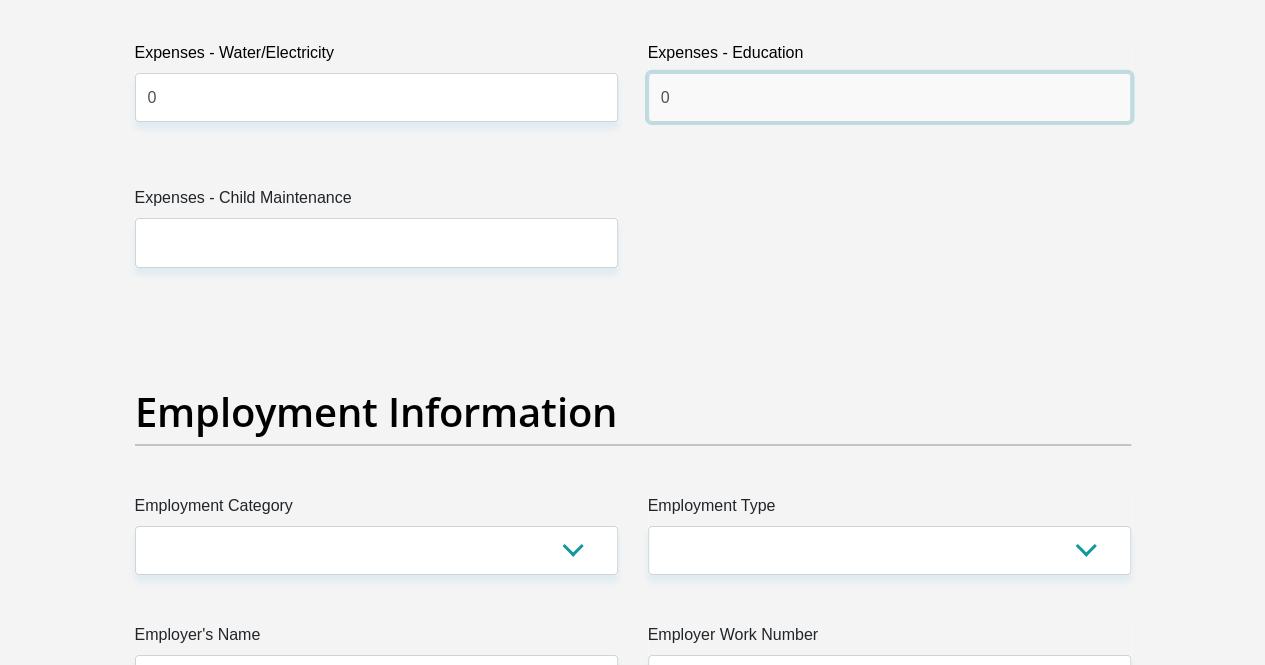 type on "0" 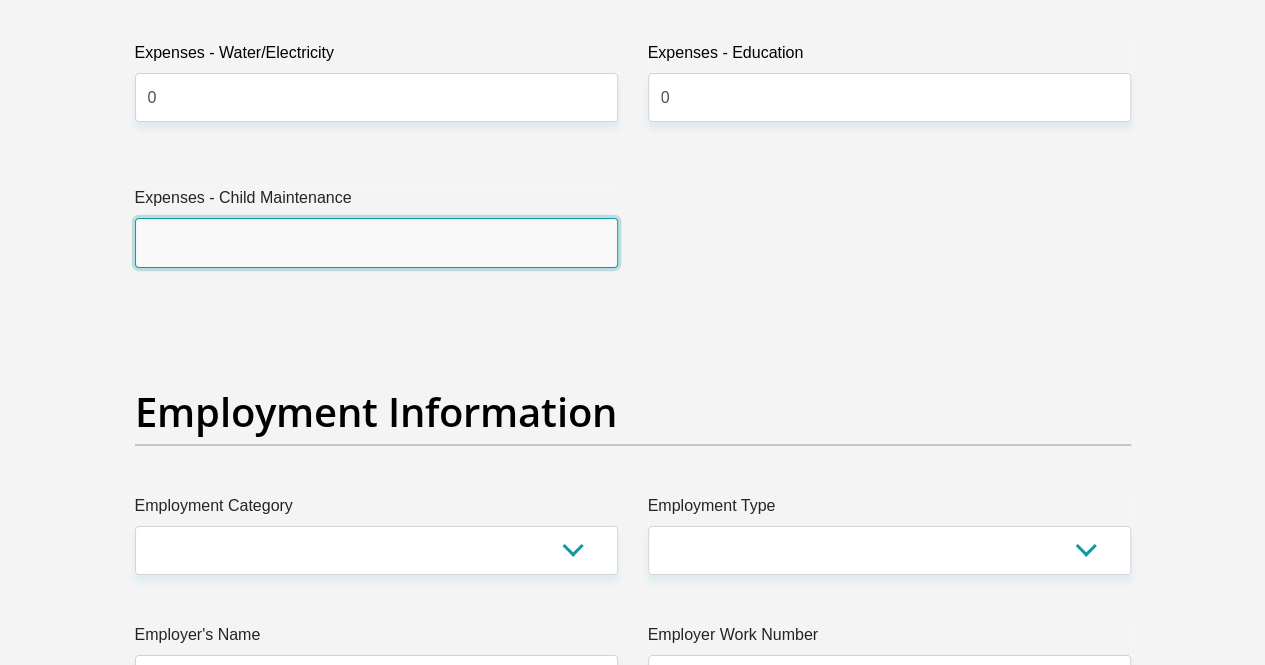 click on "Expenses - Child Maintenance" at bounding box center (376, 242) 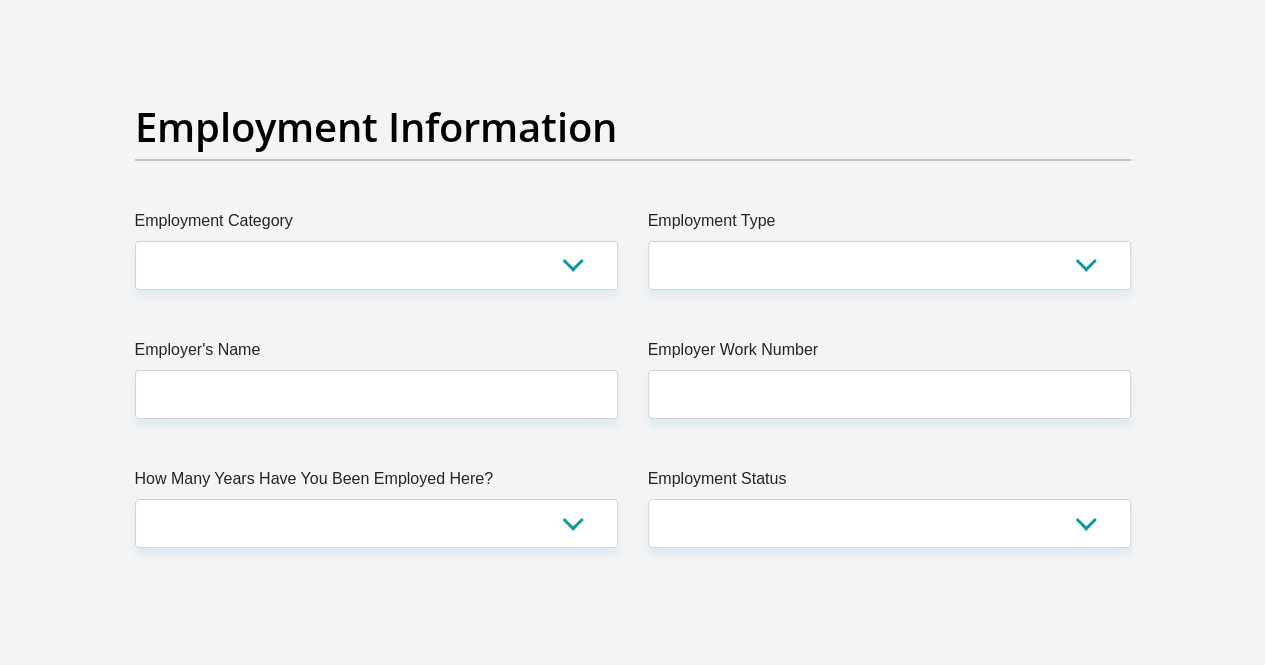 scroll, scrollTop: 3628, scrollLeft: 0, axis: vertical 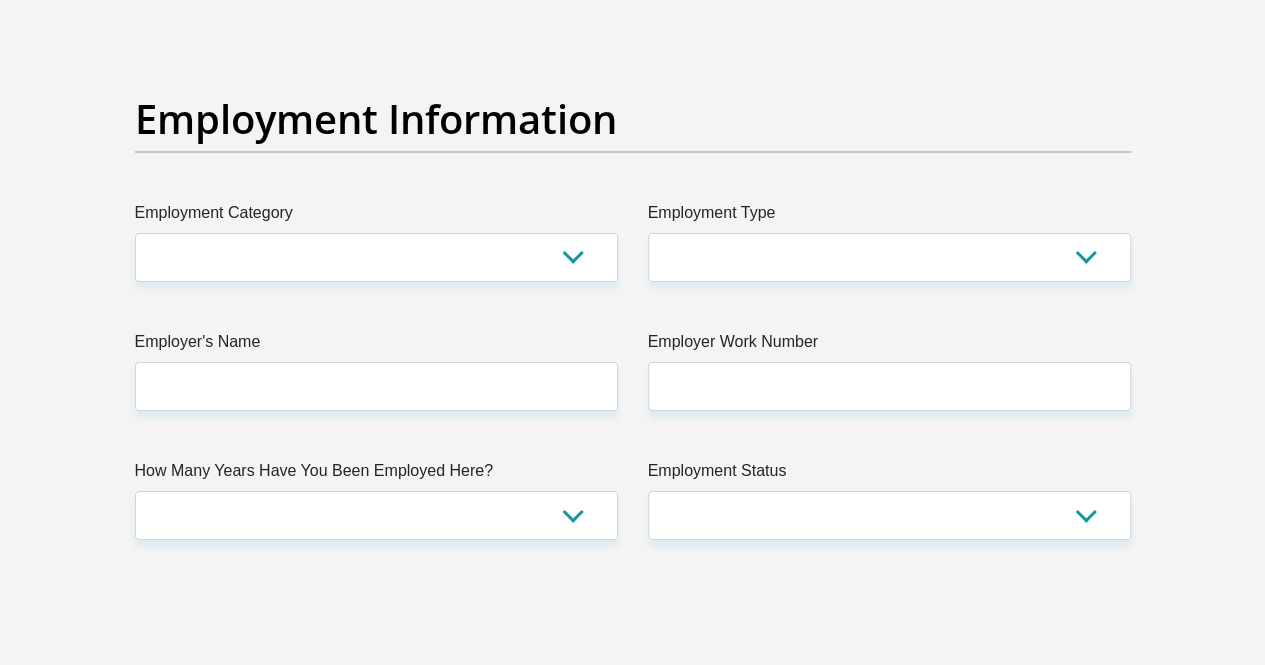 type on "0" 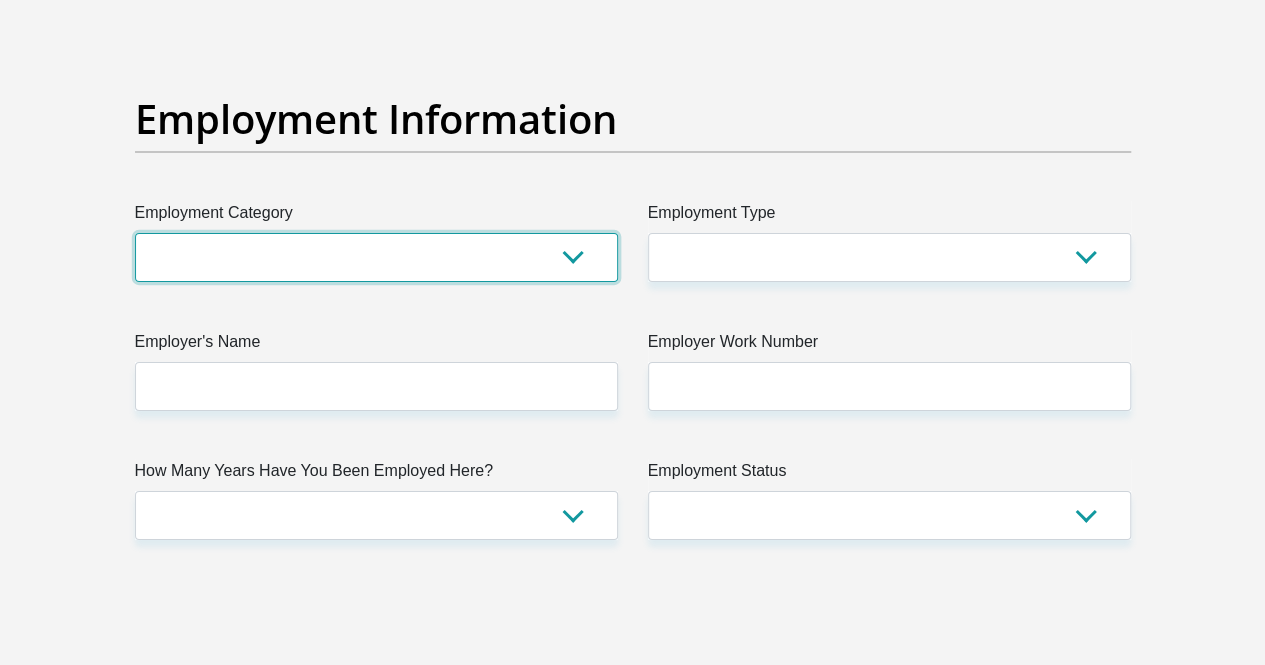 click on "AGRICULTURE
ALCOHOL & TOBACCO
CONSTRUCTION MATERIALS
METALLURGY
EQUIPMENT FOR RENEWABLE ENERGY
SPECIALIZED CONTRACTORS
CAR
GAMING (INCL. INTERNET
OTHER WHOLESALE
UNLICENSED PHARMACEUTICALS
CURRENCY EXCHANGE HOUSES
OTHER FINANCIAL INSTITUTIONS & INSURANCE
REAL ESTATE AGENTS
OIL & GAS
OTHER MATERIALS (E.G. IRON ORE)
PRECIOUS STONES & PRECIOUS METALS
POLITICAL ORGANIZATIONS
RELIGIOUS ORGANIZATIONS(NOT SECTS)
ACTI. HAVING BUSINESS DEAL WITH PUBLIC ADMINISTRATION
LAUNDROMATS" at bounding box center [376, 257] 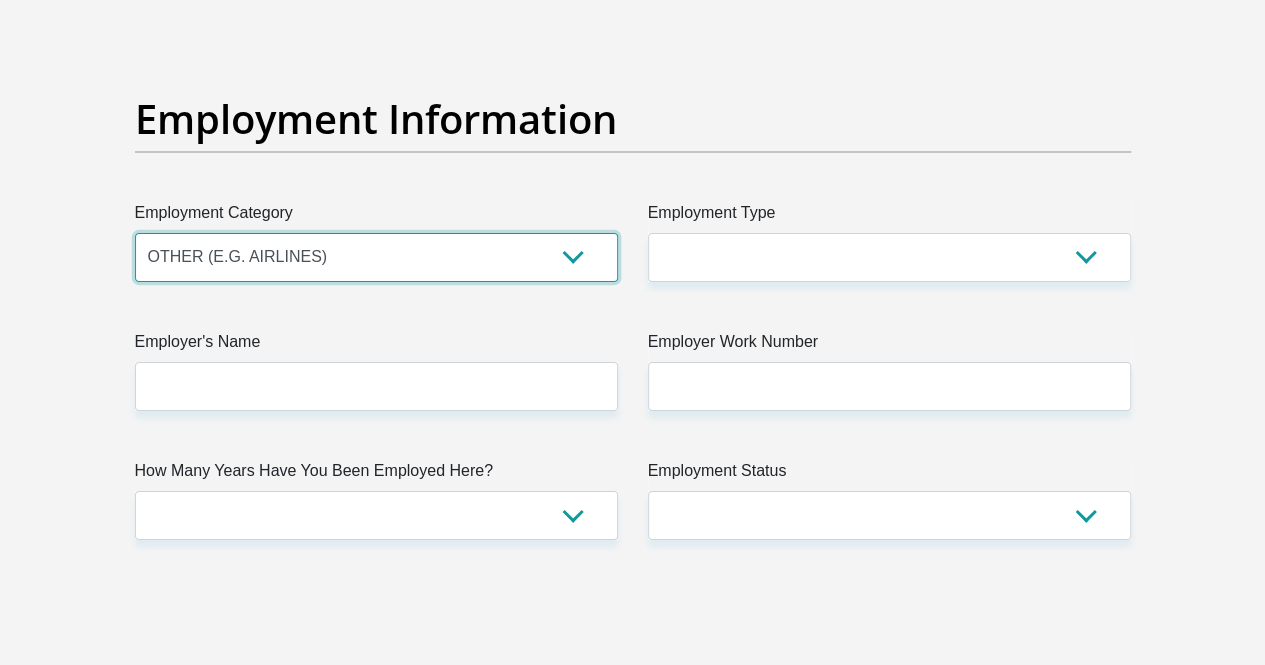 click on "AGRICULTURE
ALCOHOL & TOBACCO
CONSTRUCTION MATERIALS
METALLURGY
EQUIPMENT FOR RENEWABLE ENERGY
SPECIALIZED CONTRACTORS
CAR
GAMING (INCL. INTERNET
OTHER WHOLESALE
UNLICENSED PHARMACEUTICALS
CURRENCY EXCHANGE HOUSES
OTHER FINANCIAL INSTITUTIONS & INSURANCE
REAL ESTATE AGENTS
OIL & GAS
OTHER MATERIALS (E.G. IRON ORE)
PRECIOUS STONES & PRECIOUS METALS
POLITICAL ORGANIZATIONS
RELIGIOUS ORGANIZATIONS(NOT SECTS)
ACTI. HAVING BUSINESS DEAL WITH PUBLIC ADMINISTRATION
LAUNDROMATS" at bounding box center [376, 257] 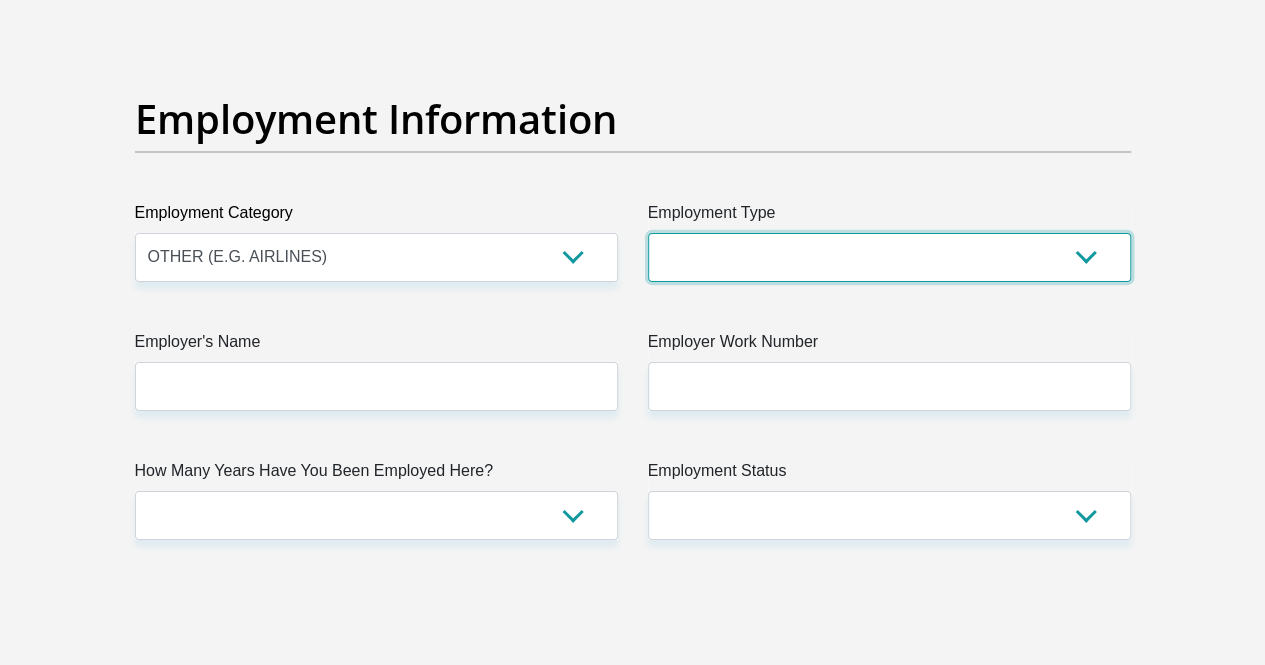 click on "College/Lecturer
Craft Seller
Creative
Driver
Executive
Farmer
Forces - Non Commissioned
Forces - Officer
Hawker
Housewife
Labourer
Licenced Professional
Manager
Miner
Non Licenced Professional
Office Staff/Clerk
Outside Worker
Pensioner
Permanent Teacher
Production/Manufacturing
Sales
Self-Employed
Semi-Professional Worker
Service Industry  Social Worker  Student" at bounding box center [889, 257] 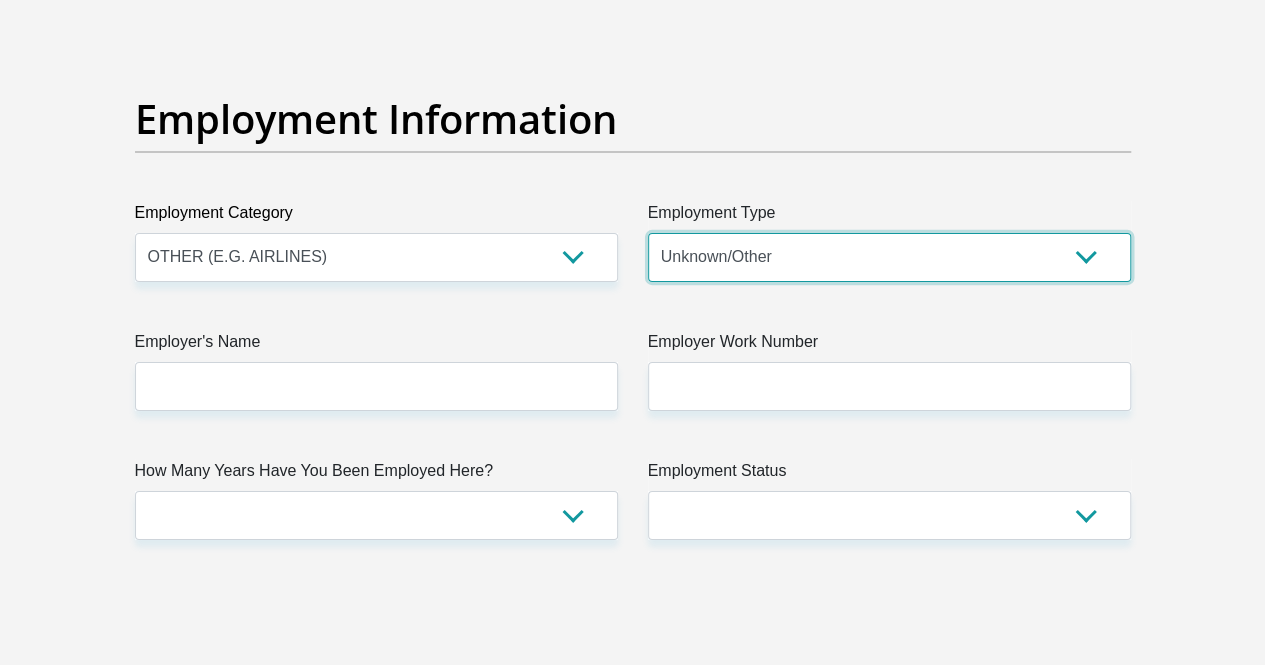click on "College/Lecturer
Craft Seller
Creative
Driver
Executive
Farmer
Forces - Non Commissioned
Forces - Officer
Hawker
Housewife
Labourer
Licenced Professional
Manager
Miner
Non Licenced Professional
Office Staff/Clerk
Outside Worker
Pensioner
Permanent Teacher
Production/Manufacturing
Sales
Self-Employed
Semi-Professional Worker
Service Industry  Social Worker  Student" at bounding box center (889, 257) 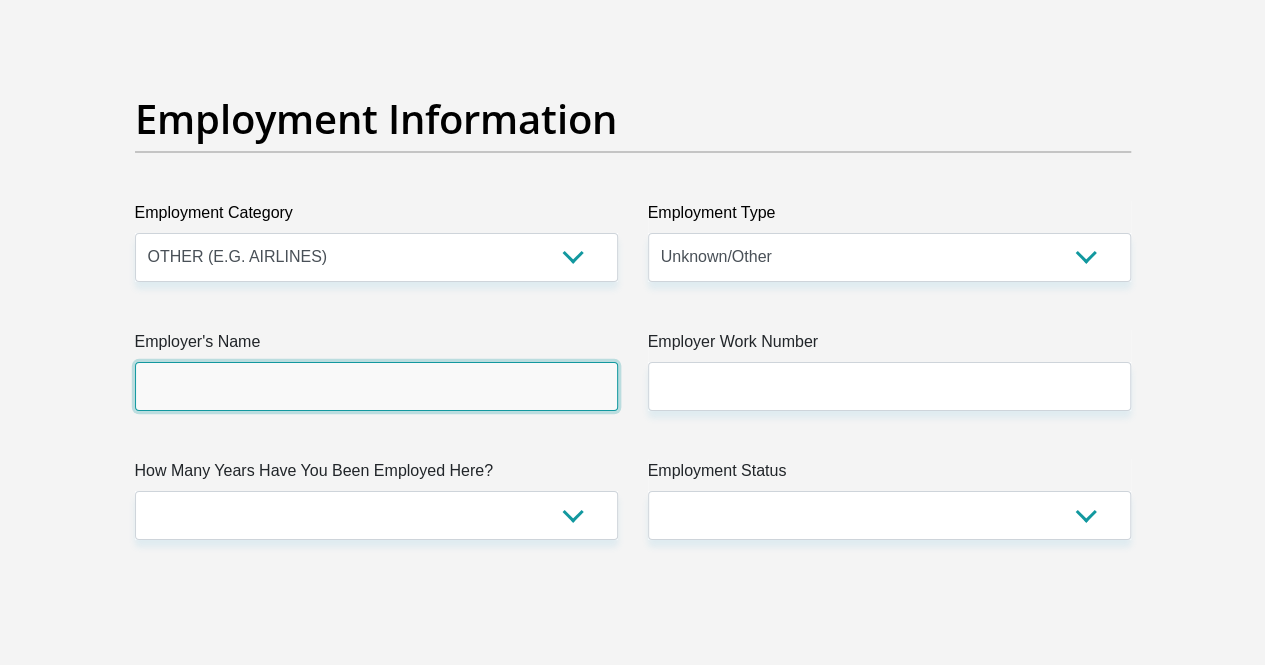 click on "Employer's Name" at bounding box center [376, 386] 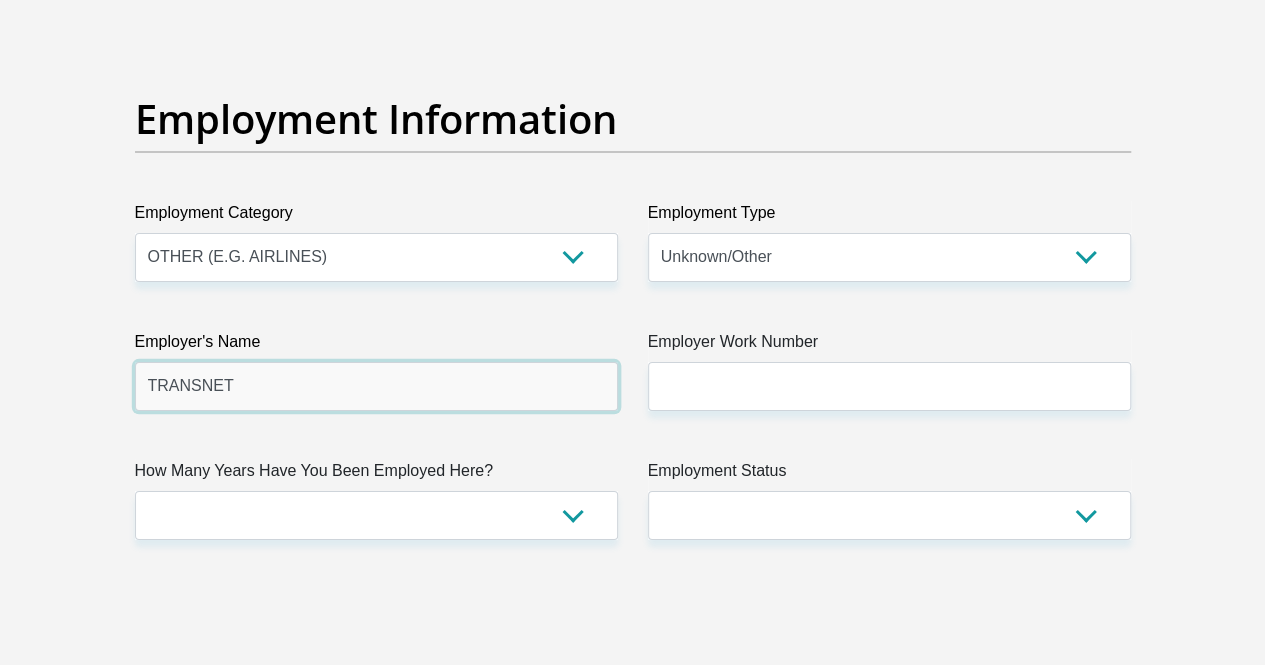 type on "TRANSNET" 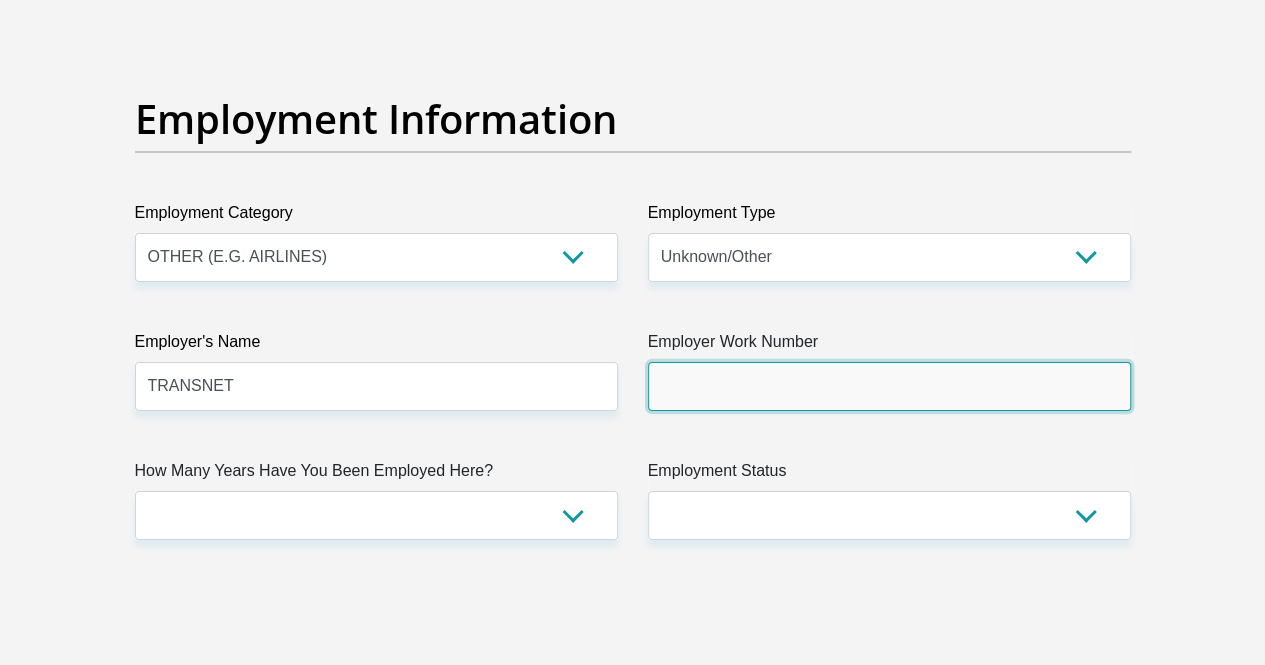click on "Employer Work Number" at bounding box center (889, 386) 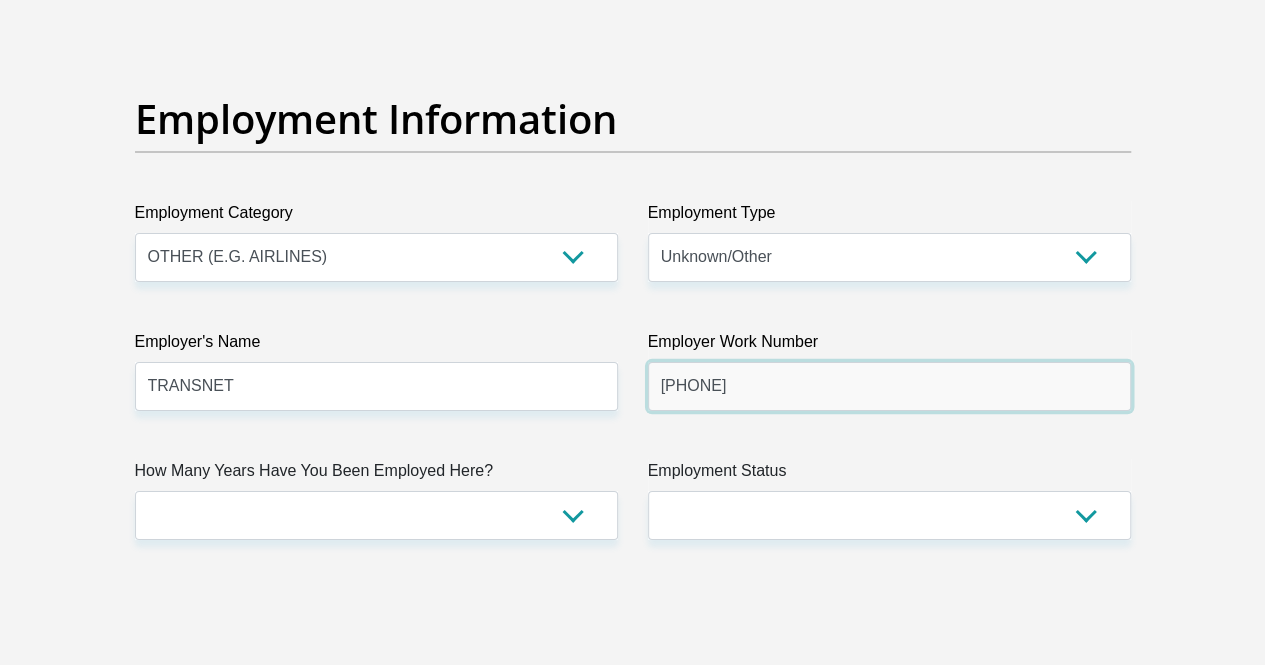 type on "0431235476" 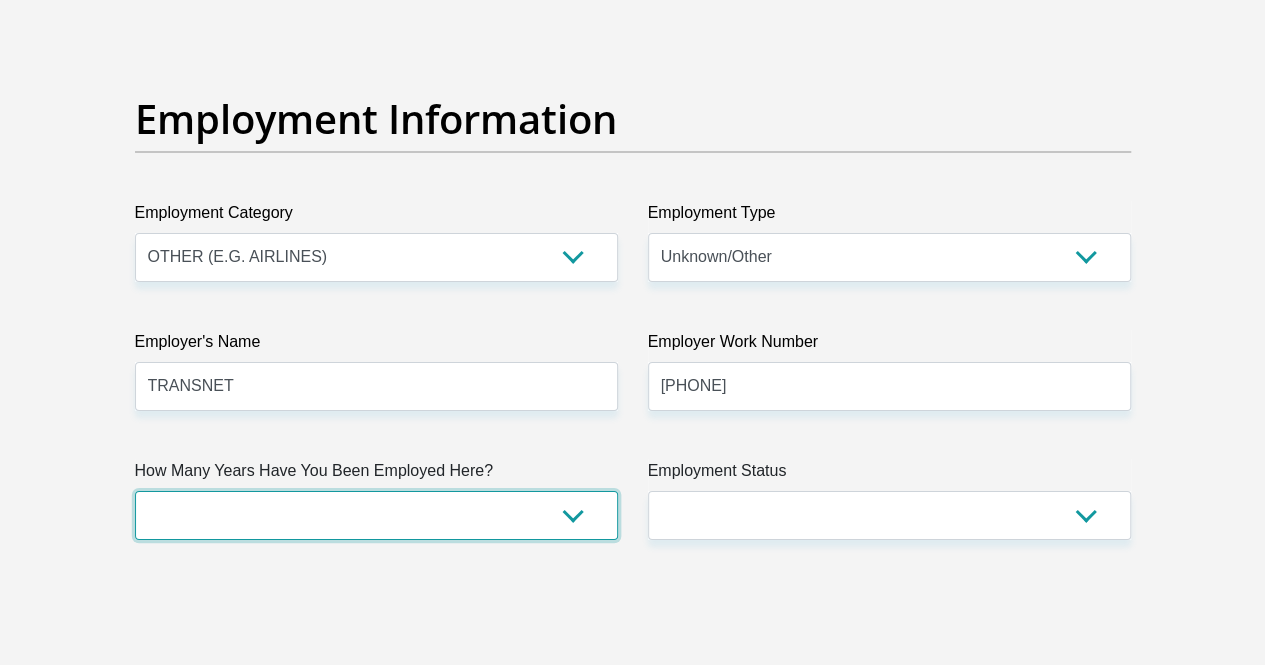 click on "less than 1 year
1-3 years
3-5 years
5+ years" at bounding box center [376, 515] 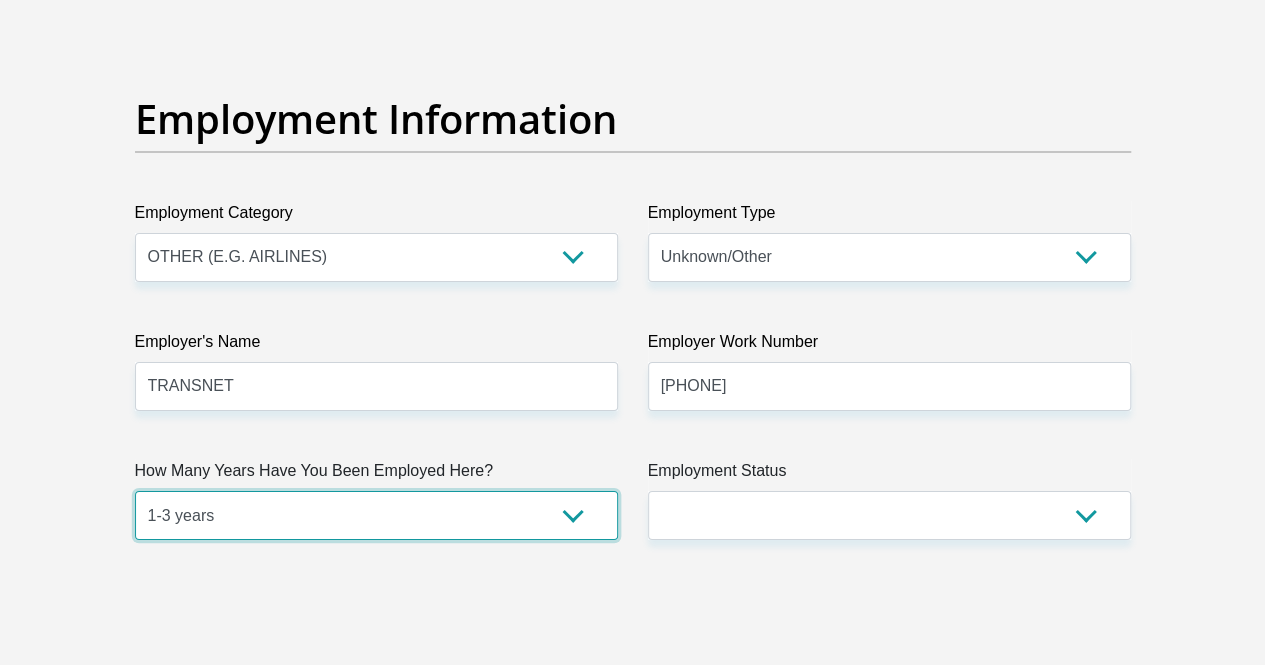 click on "less than 1 year
1-3 years
3-5 years
5+ years" at bounding box center [376, 515] 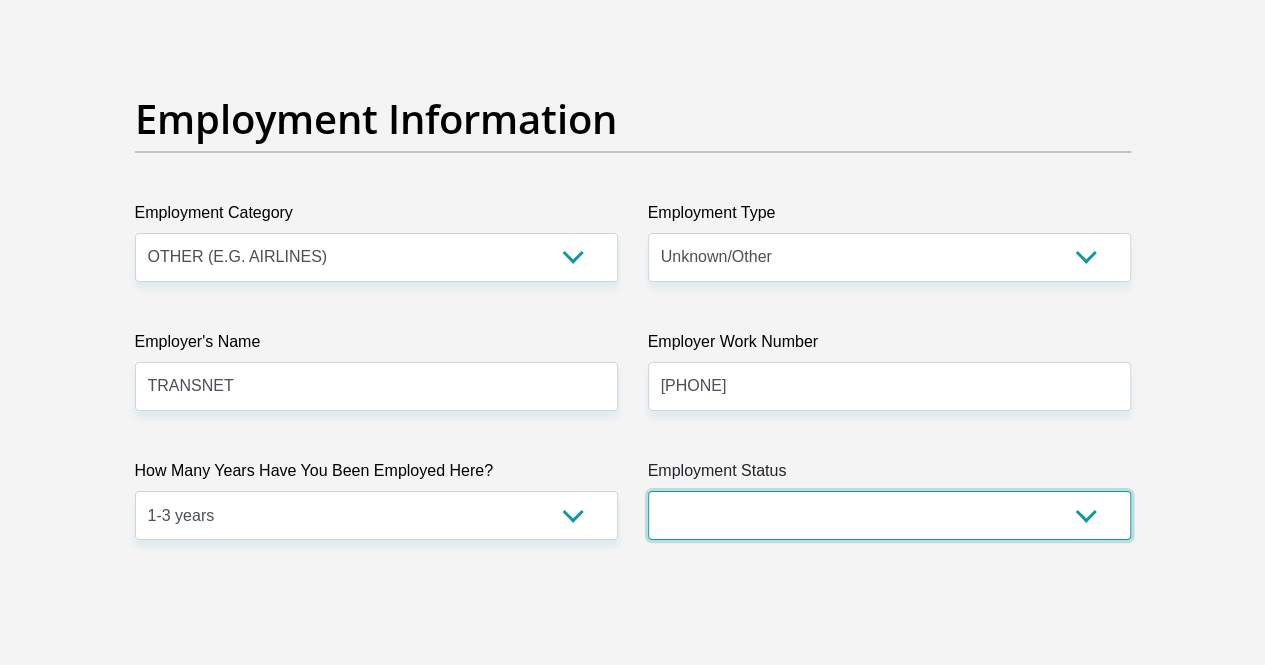 click on "Permanent/Full-time
Part-time/Casual
Contract Worker
Self-Employed
Housewife
Retired
Student
Medically Boarded
Disability
Unemployed" at bounding box center [889, 515] 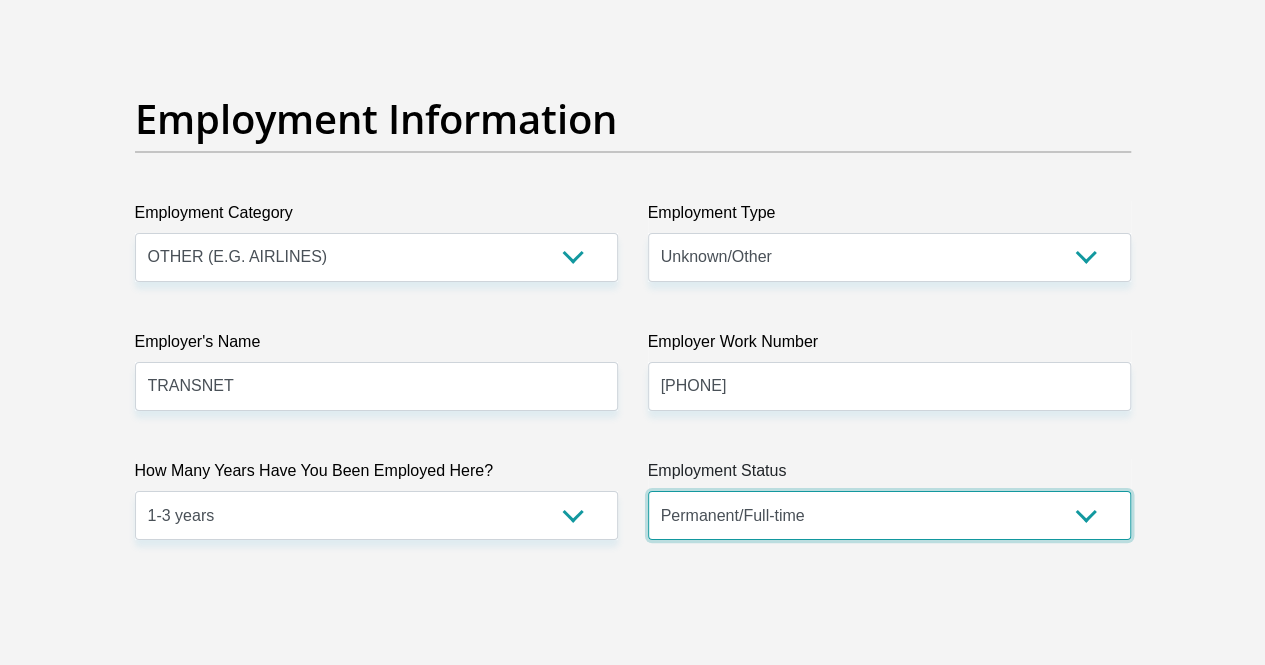 click on "Permanent/Full-time
Part-time/Casual
Contract Worker
Self-Employed
Housewife
Retired
Student
Medically Boarded
Disability
Unemployed" at bounding box center (889, 515) 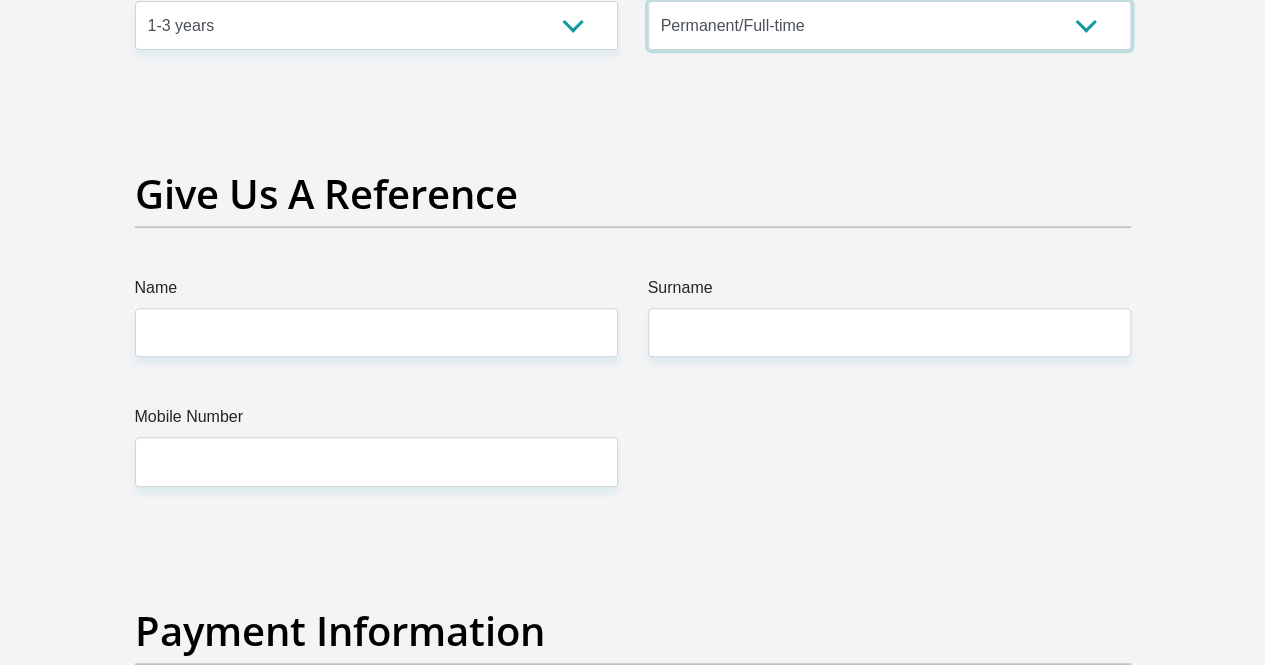 scroll, scrollTop: 4125, scrollLeft: 0, axis: vertical 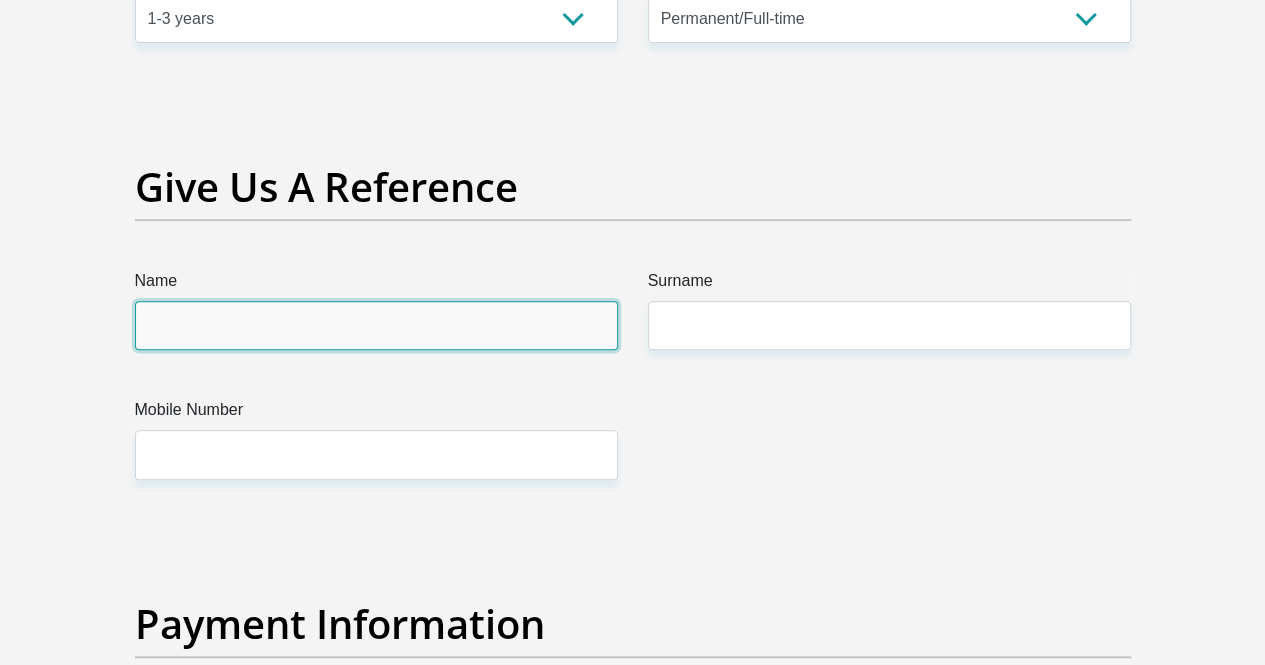 click on "Name" at bounding box center [376, 325] 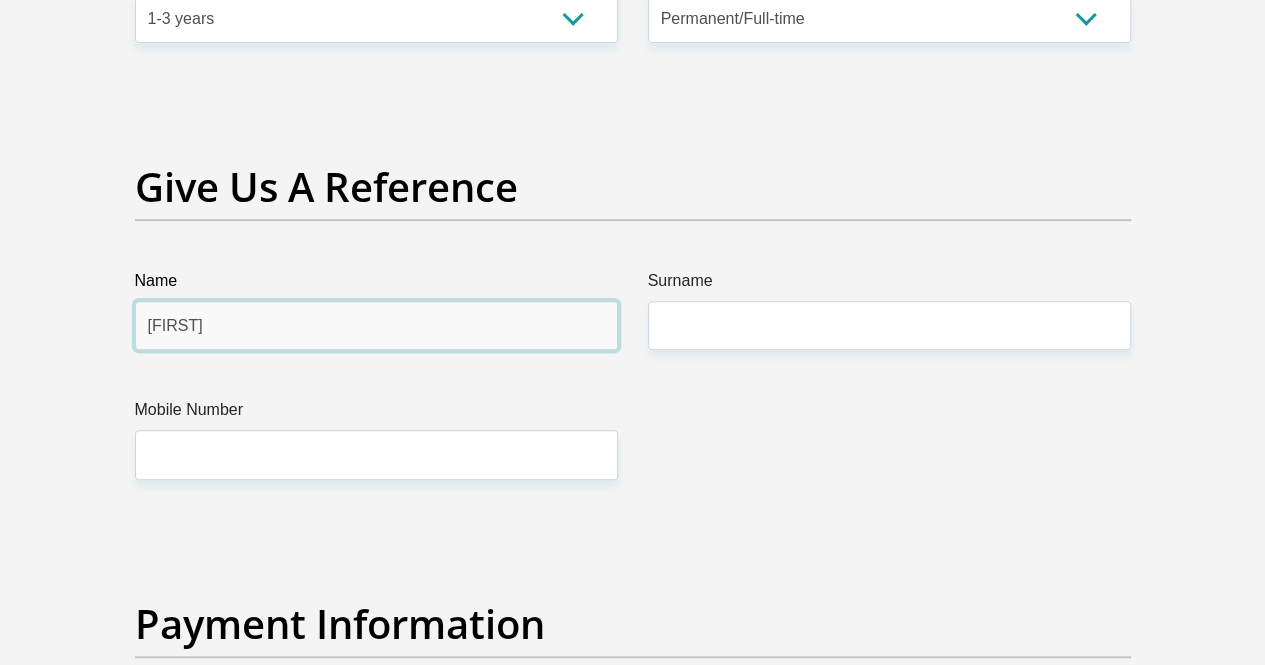 type on "Oratile" 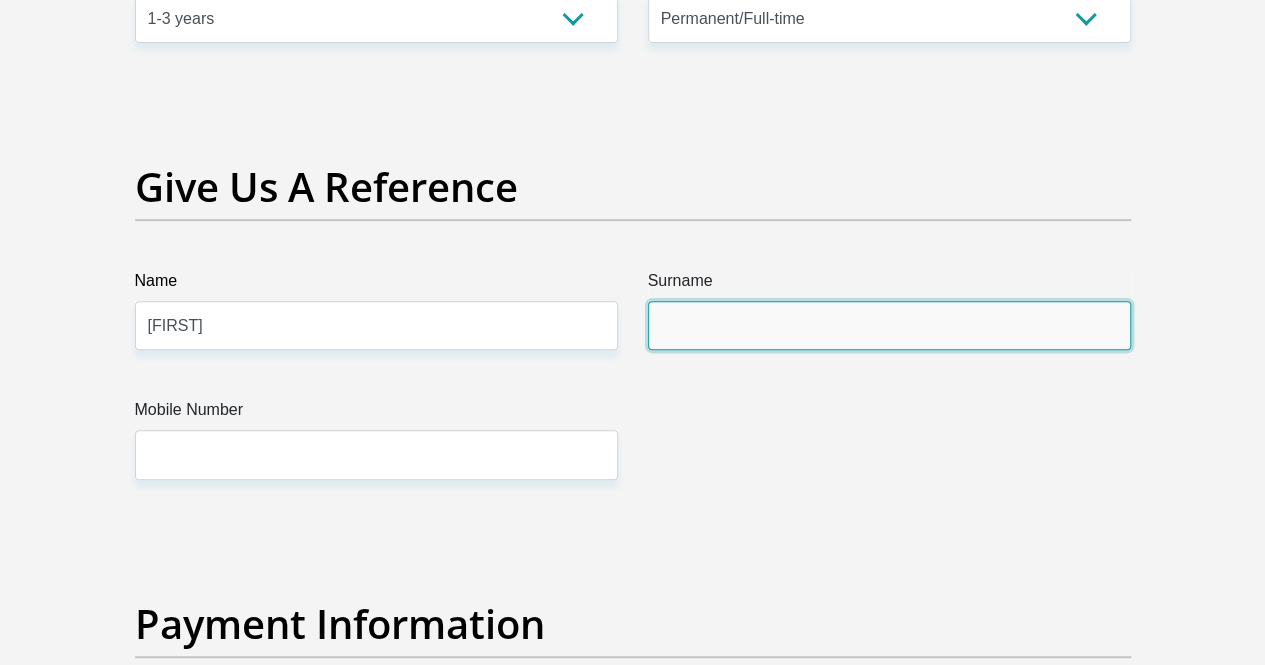 click on "Surname" at bounding box center [889, 325] 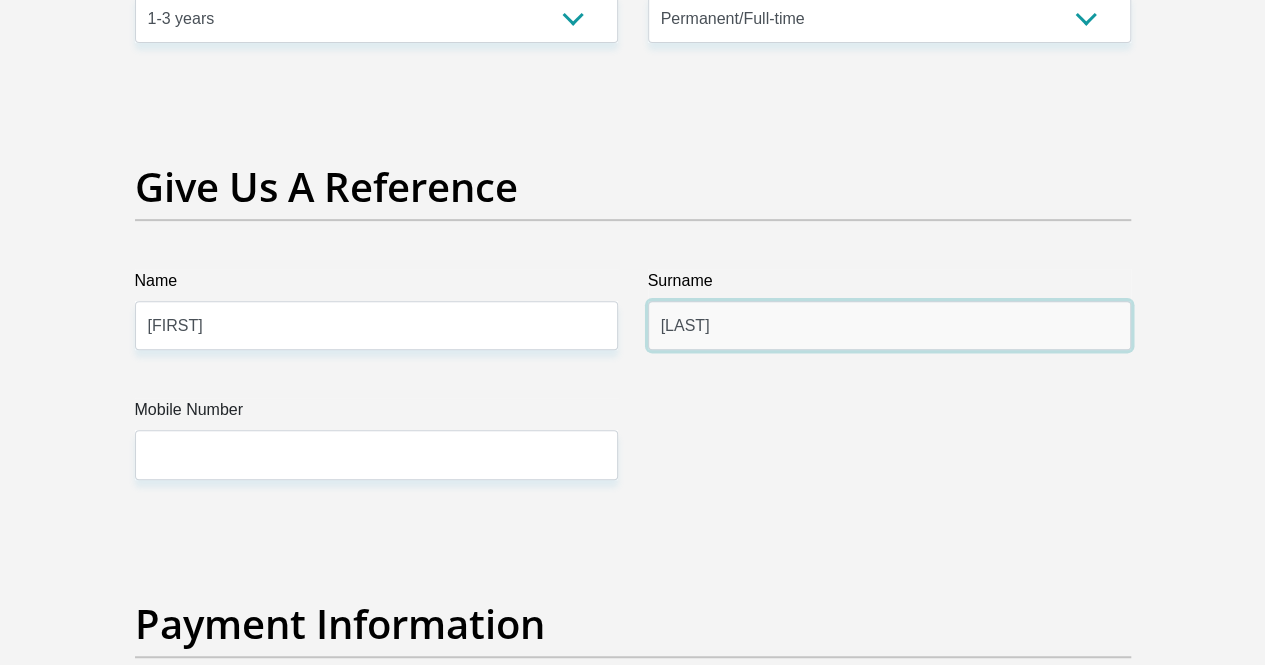 type on "Sebogodi" 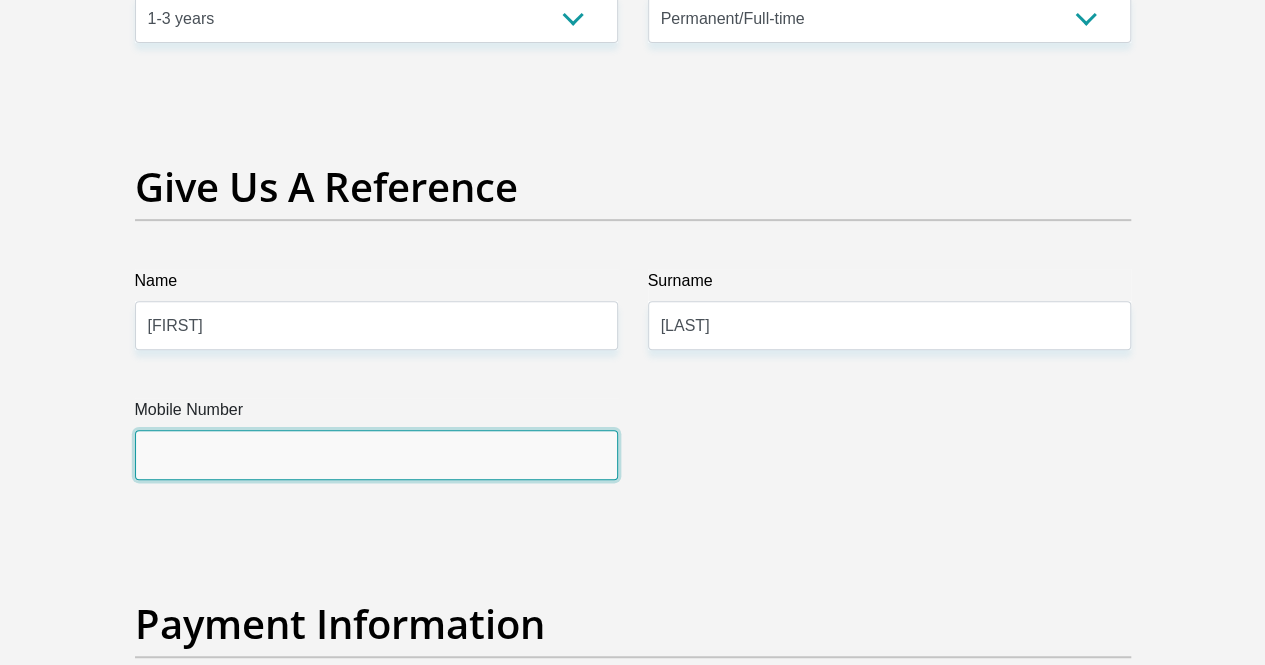 click on "Mobile Number" at bounding box center (376, 454) 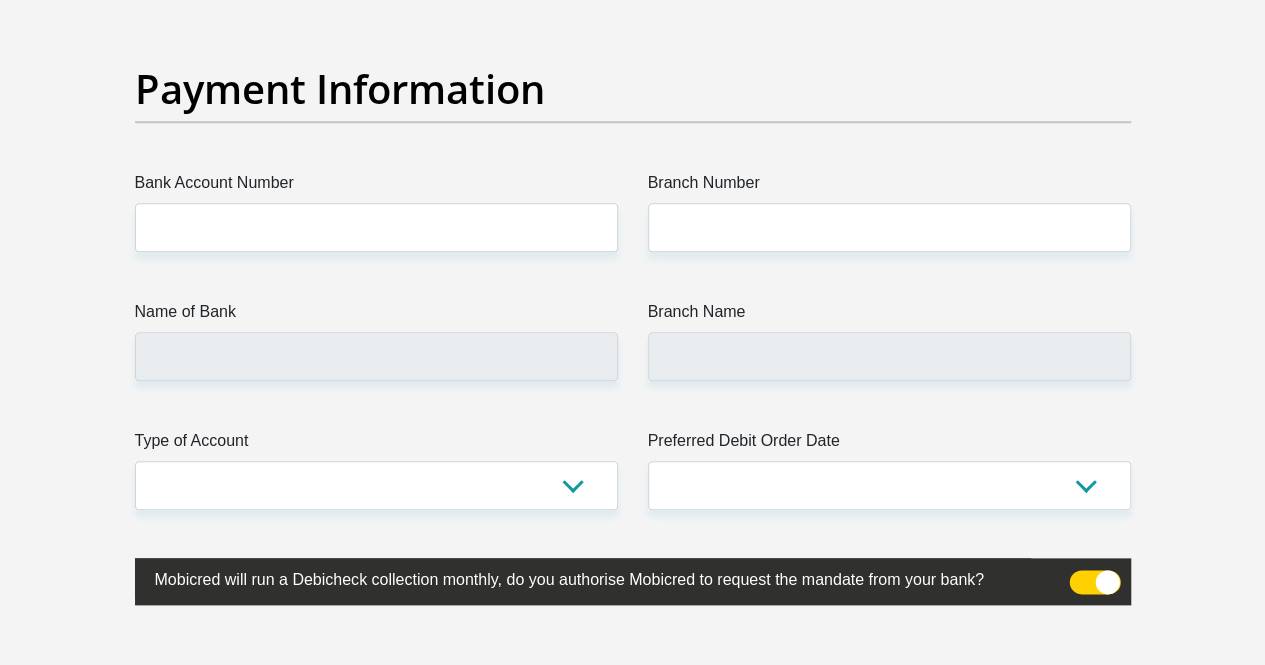scroll, scrollTop: 4622, scrollLeft: 0, axis: vertical 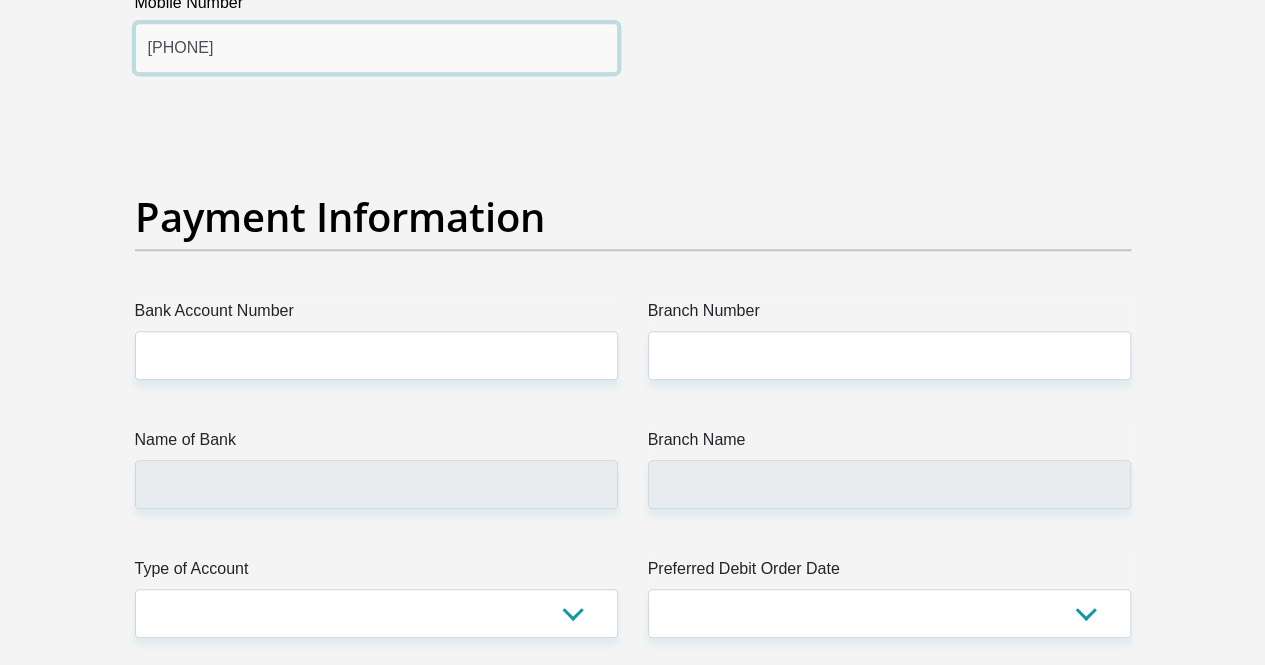 type on "0827148284" 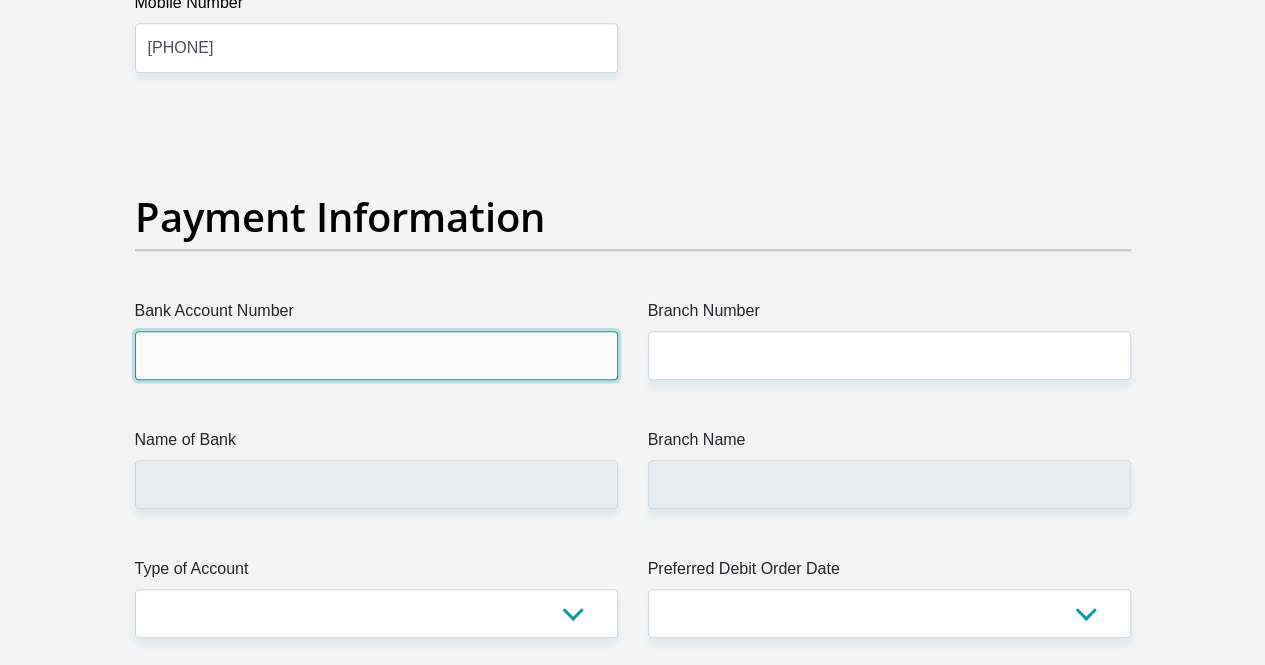 click on "Bank Account Number" at bounding box center [376, 355] 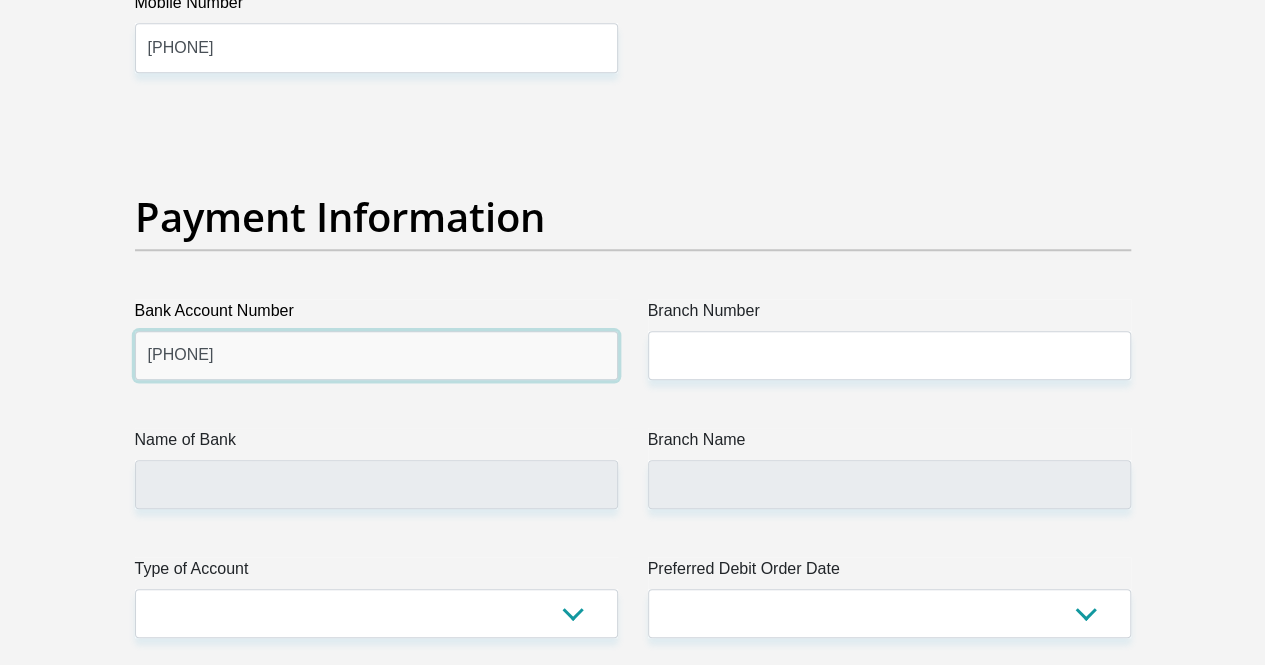 type on "1479595975" 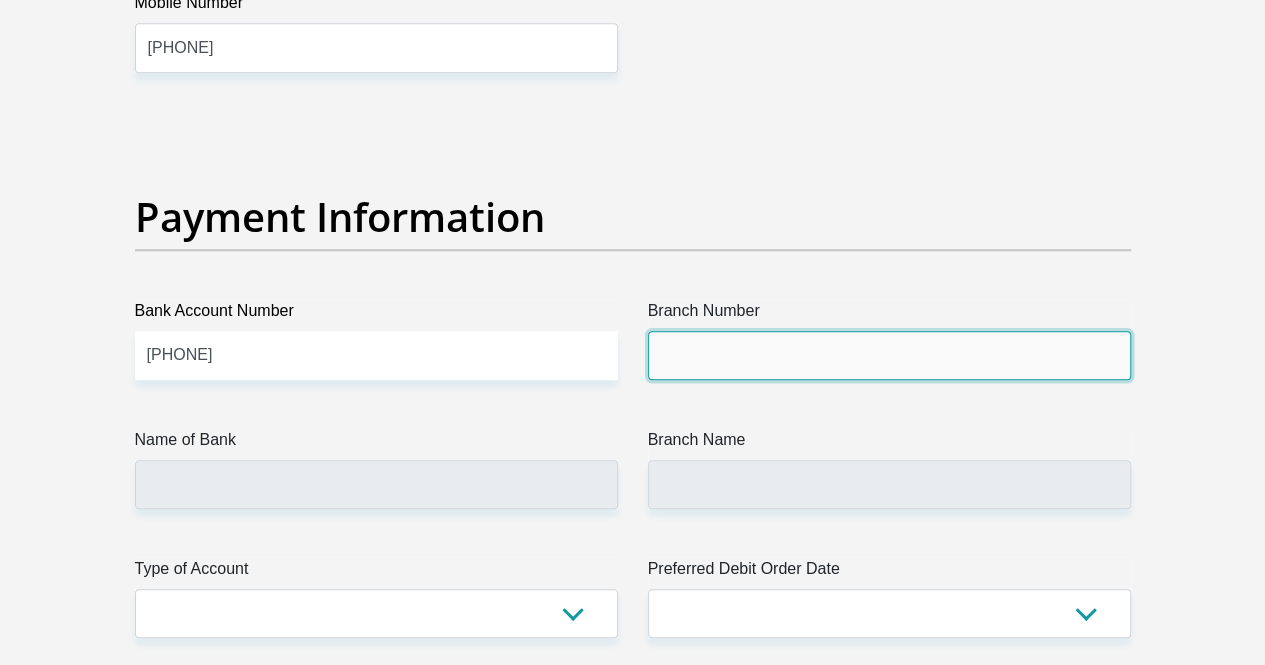 click on "Branch Number" at bounding box center (889, 355) 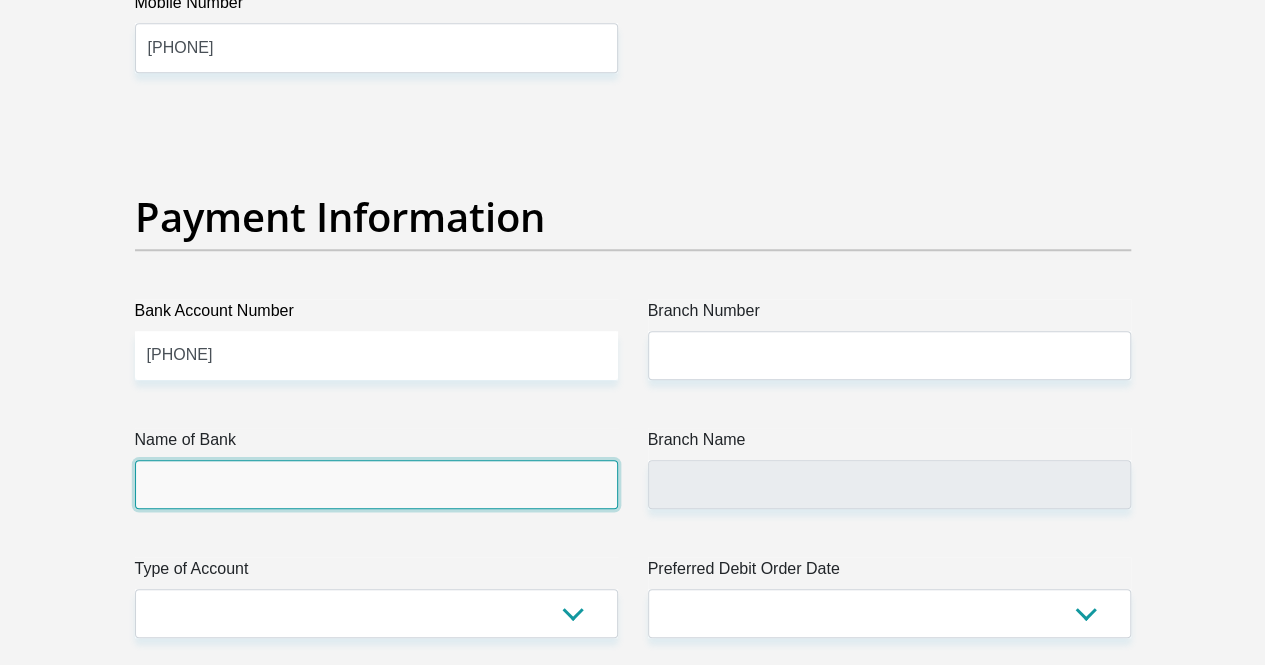 click on "Name of Bank" at bounding box center (376, 484) 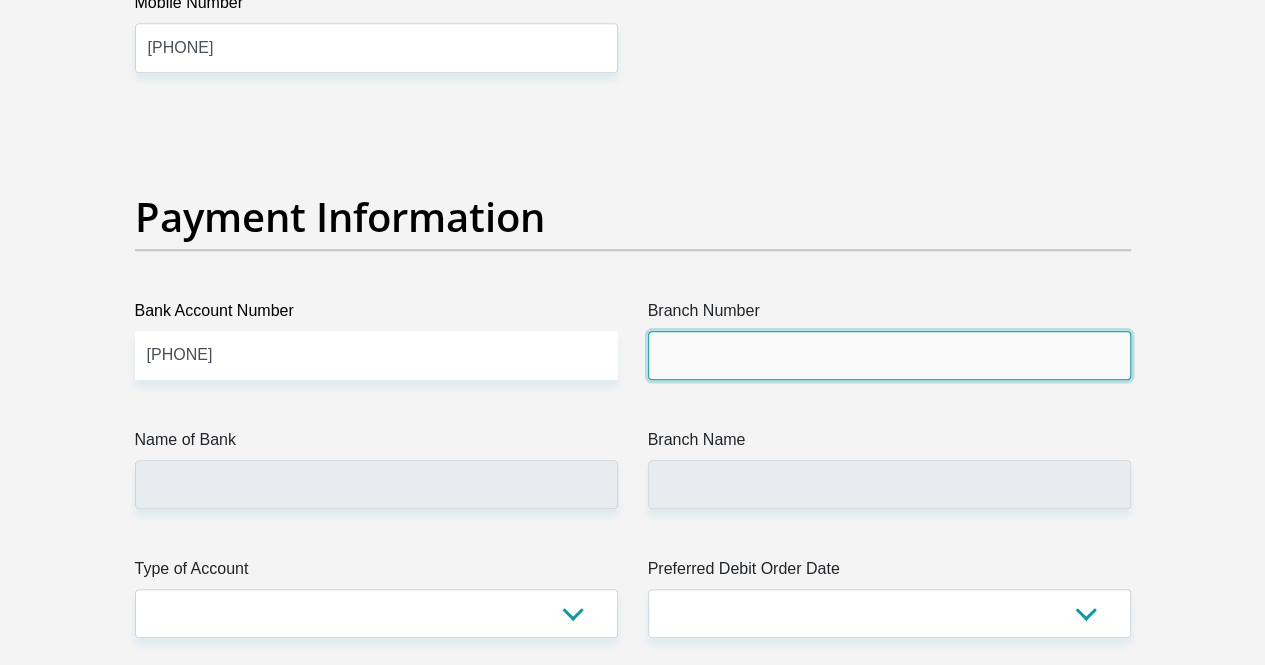 click on "Branch Number" at bounding box center (889, 355) 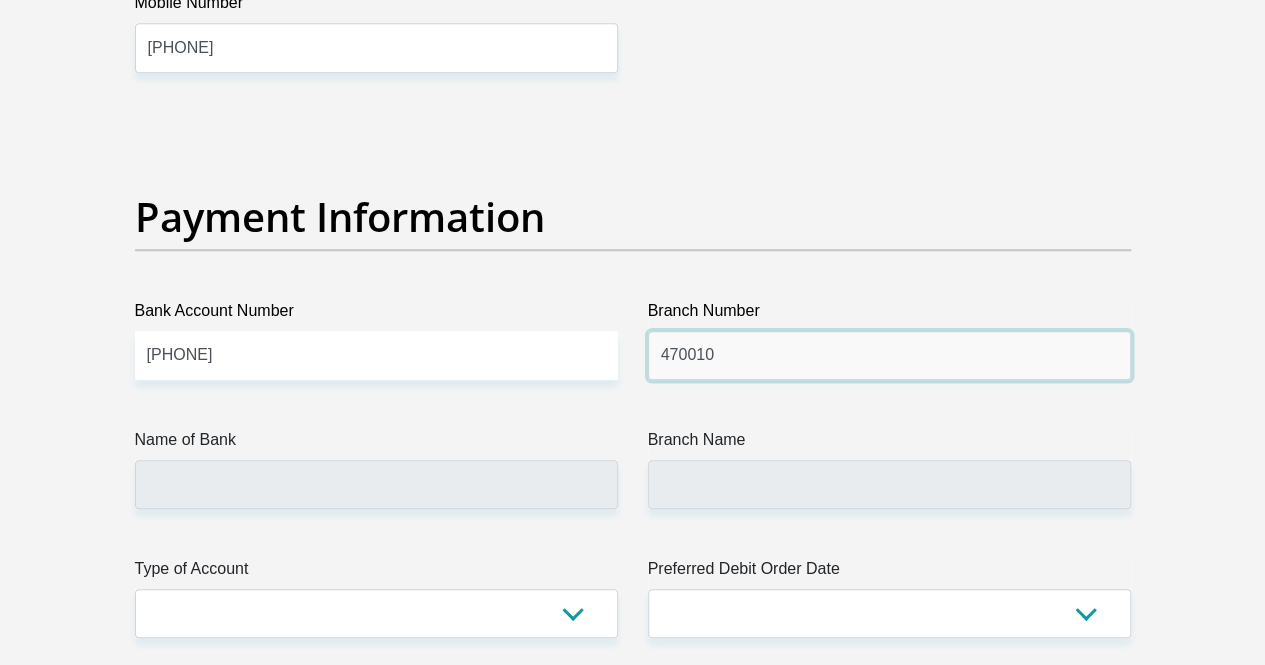 type on "470010" 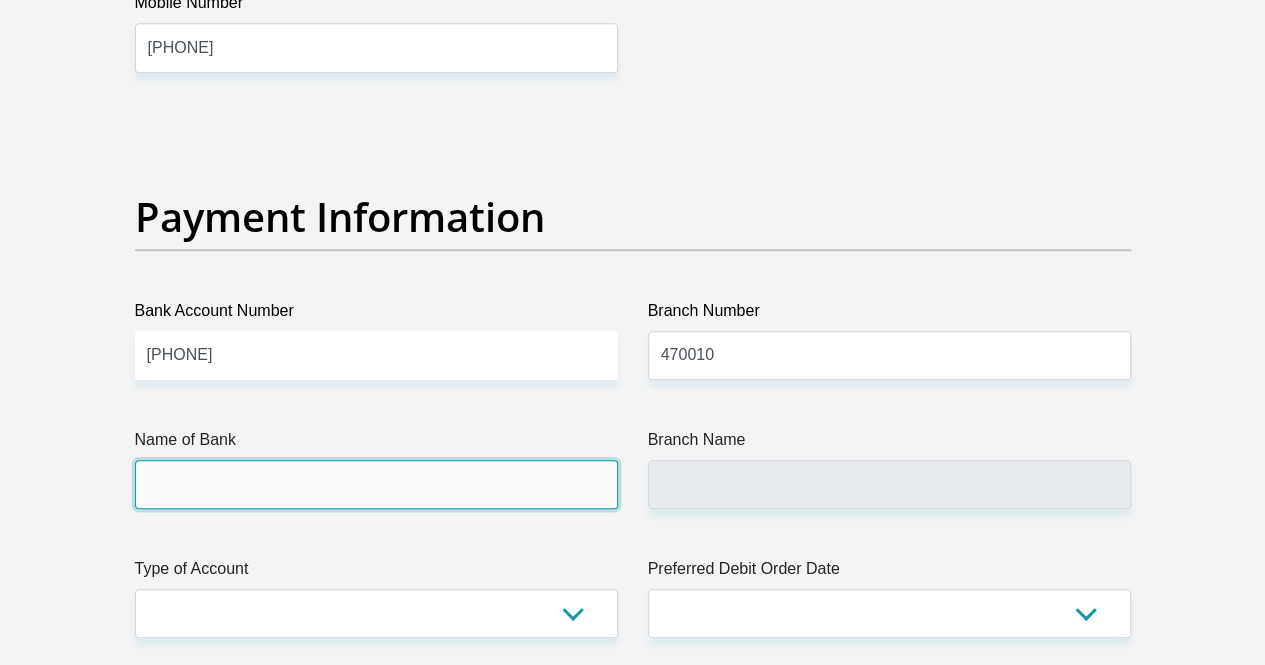 click on "Name of Bank" at bounding box center [376, 484] 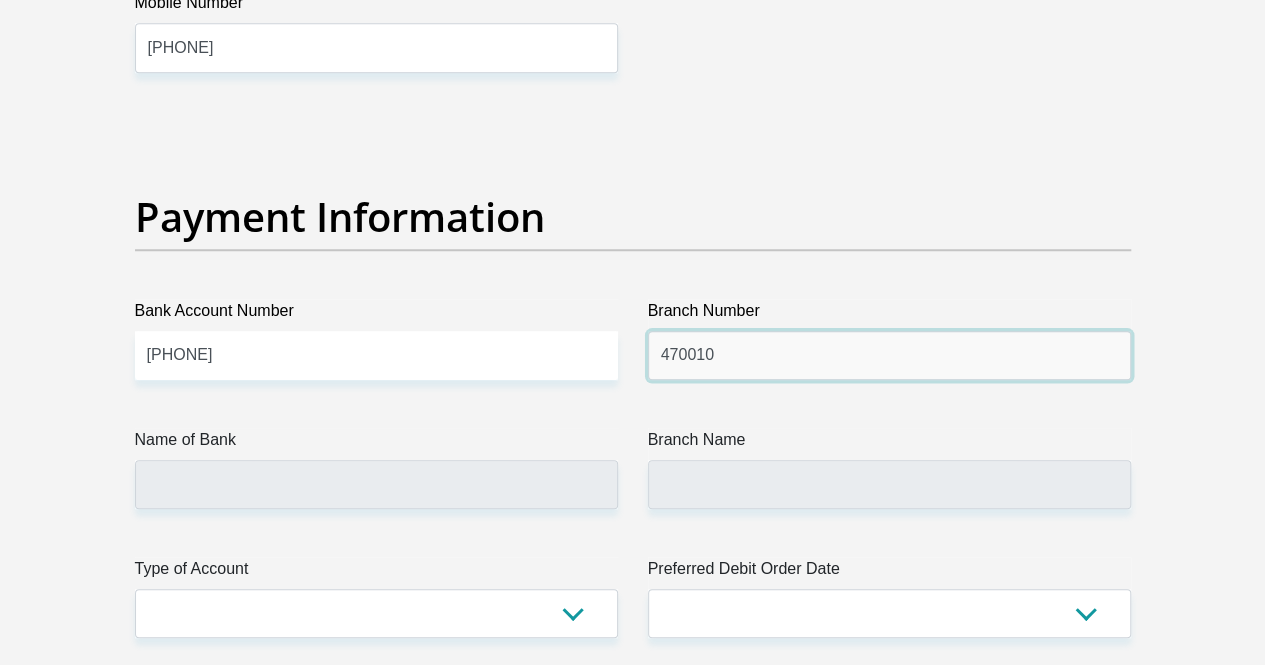 click on "470010" at bounding box center [889, 355] 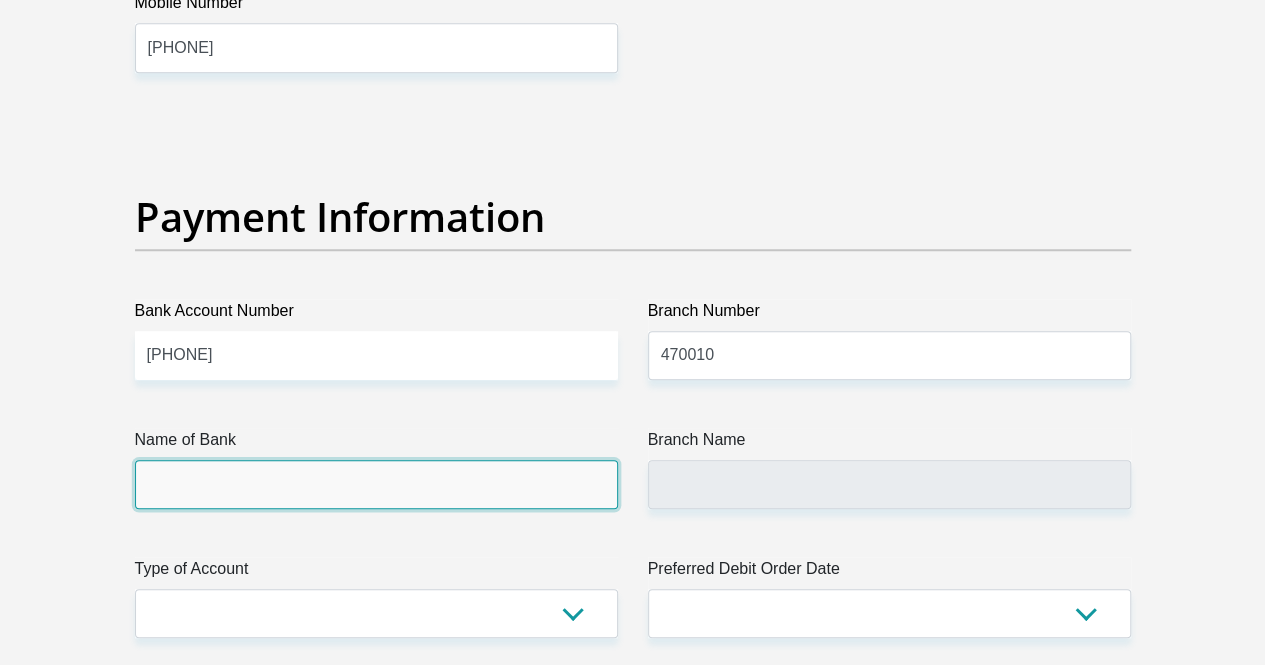 click on "Name of Bank" at bounding box center (376, 484) 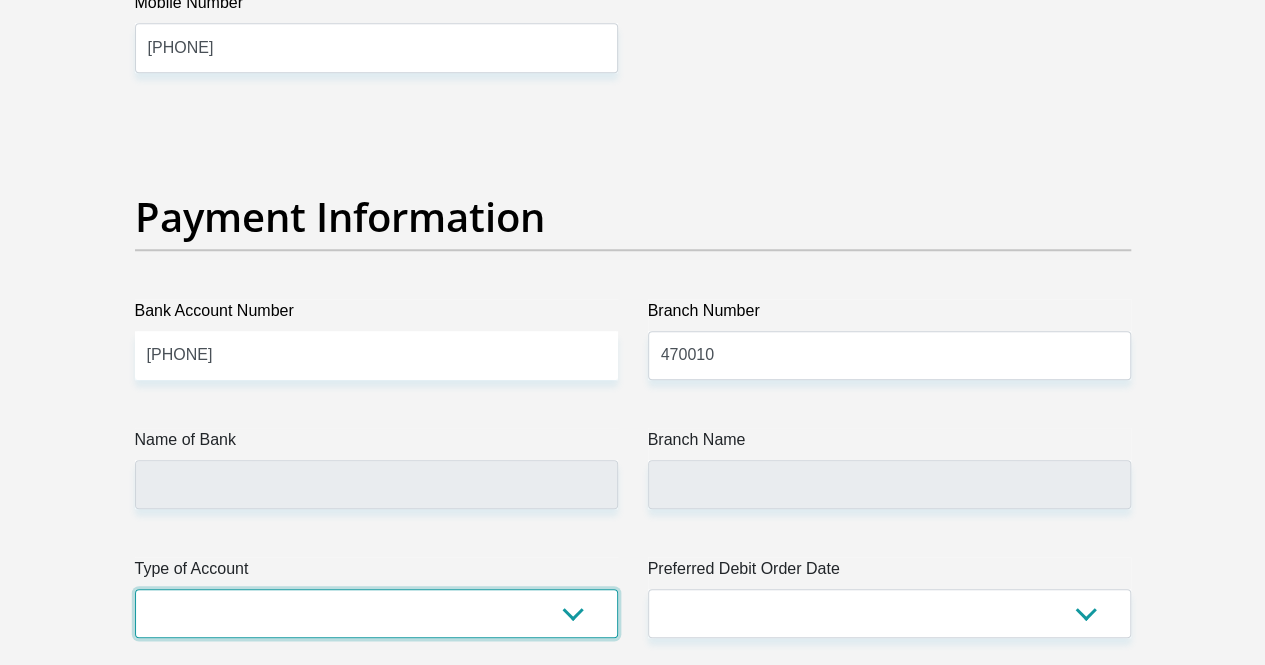 click on "Cheque
Savings" at bounding box center (376, 613) 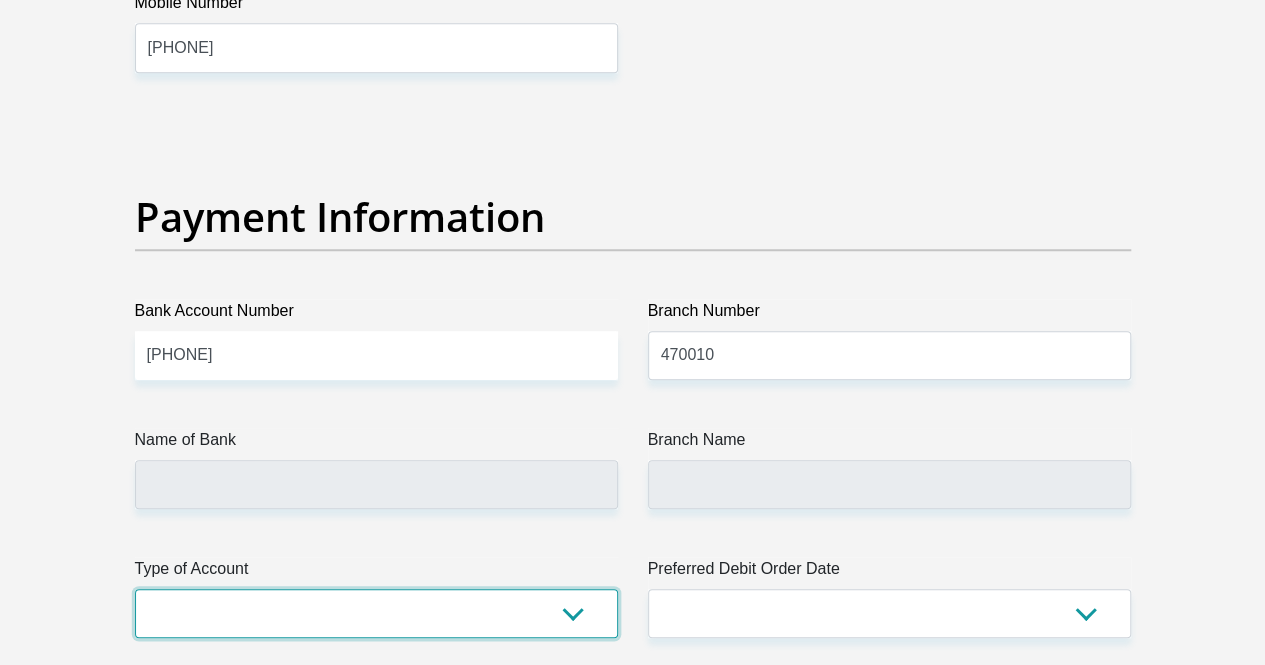 select on "SAV" 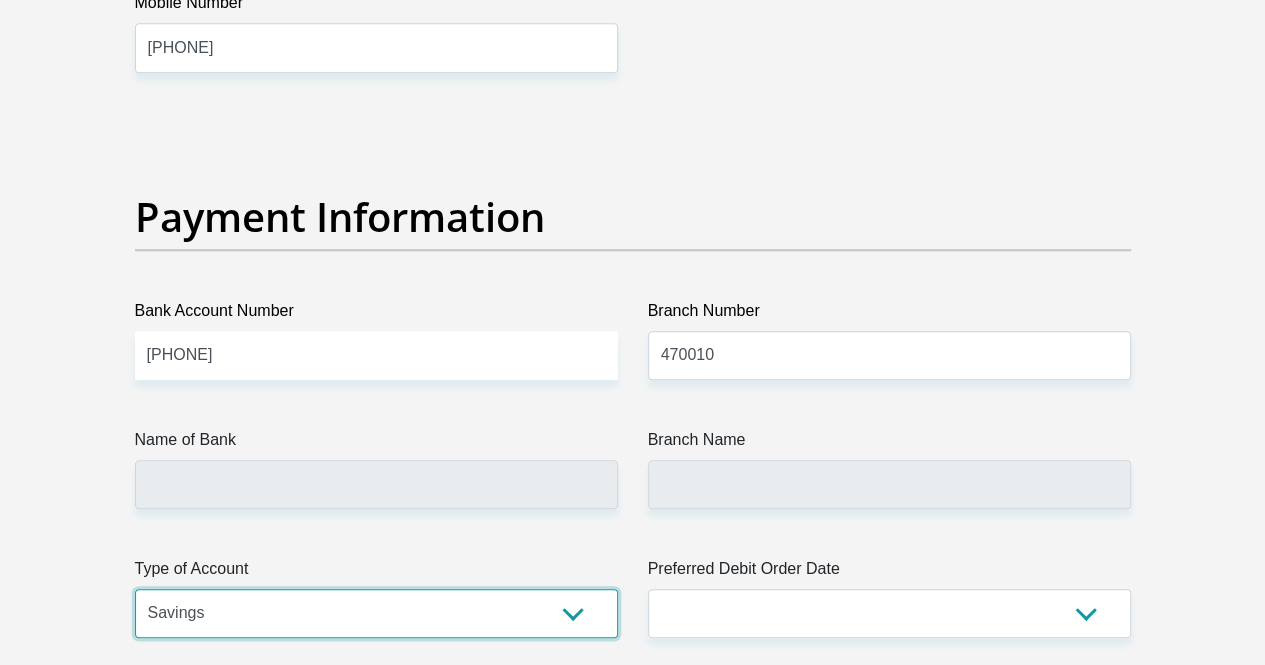 click on "Cheque
Savings" at bounding box center [376, 613] 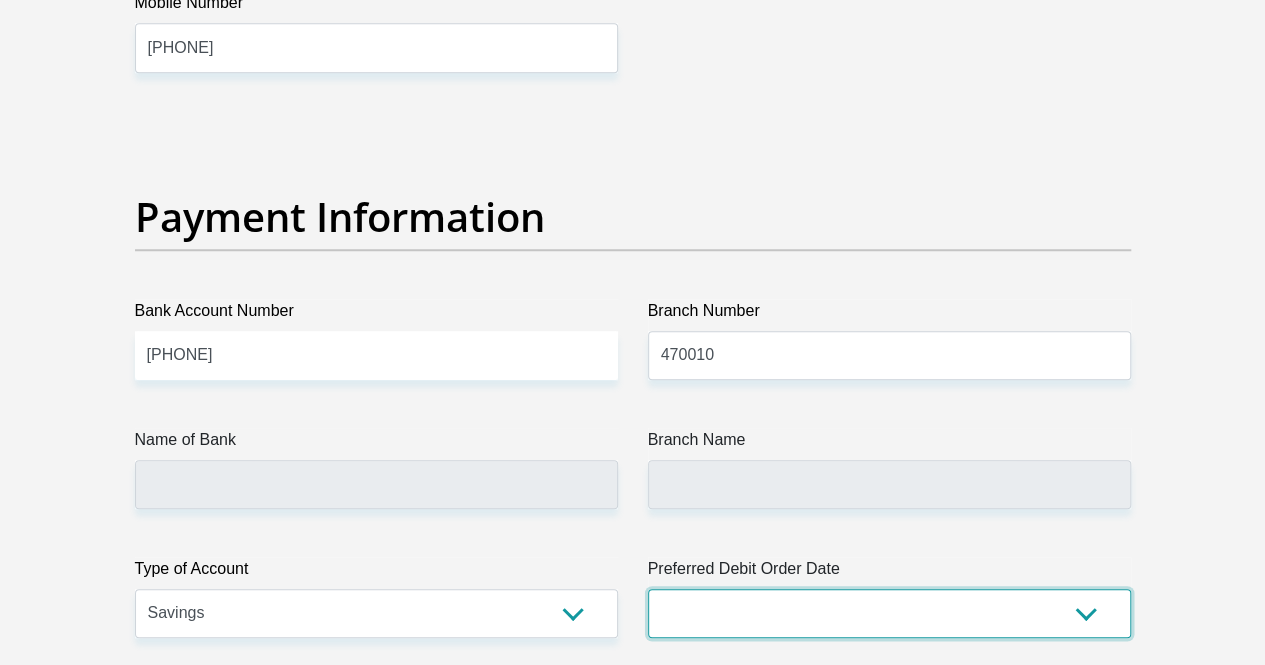 click on "1st
2nd
3rd
4th
5th
7th
18th
19th
20th
21st
22nd
23rd
24th
25th
26th
27th
28th
29th
30th" at bounding box center (889, 613) 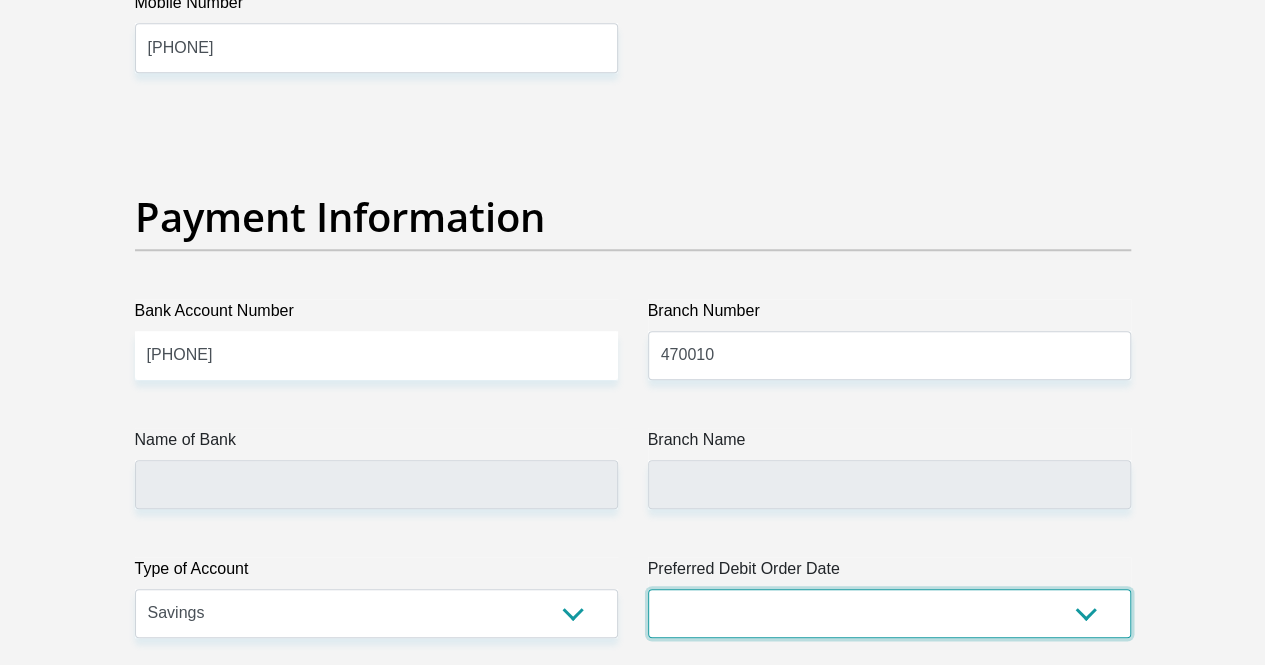 select on "27" 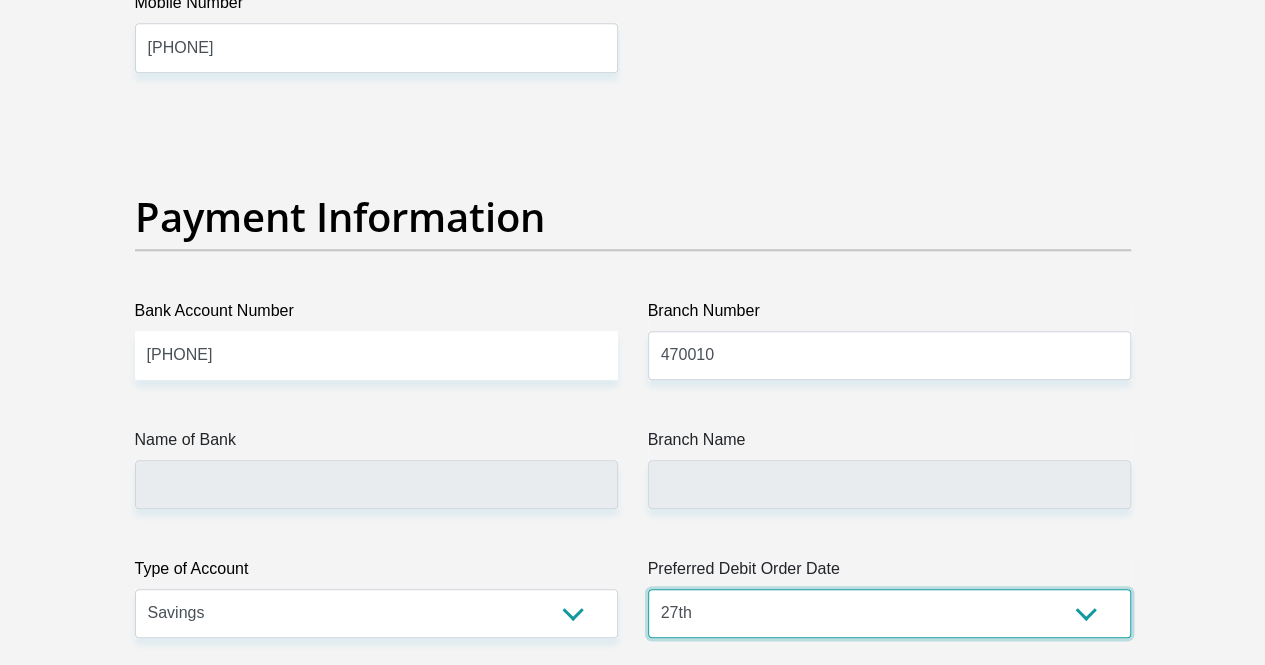click on "1st
2nd
3rd
4th
5th
7th
18th
19th
20th
21st
22nd
23rd
24th
25th
26th
27th
28th
29th
30th" at bounding box center (889, 613) 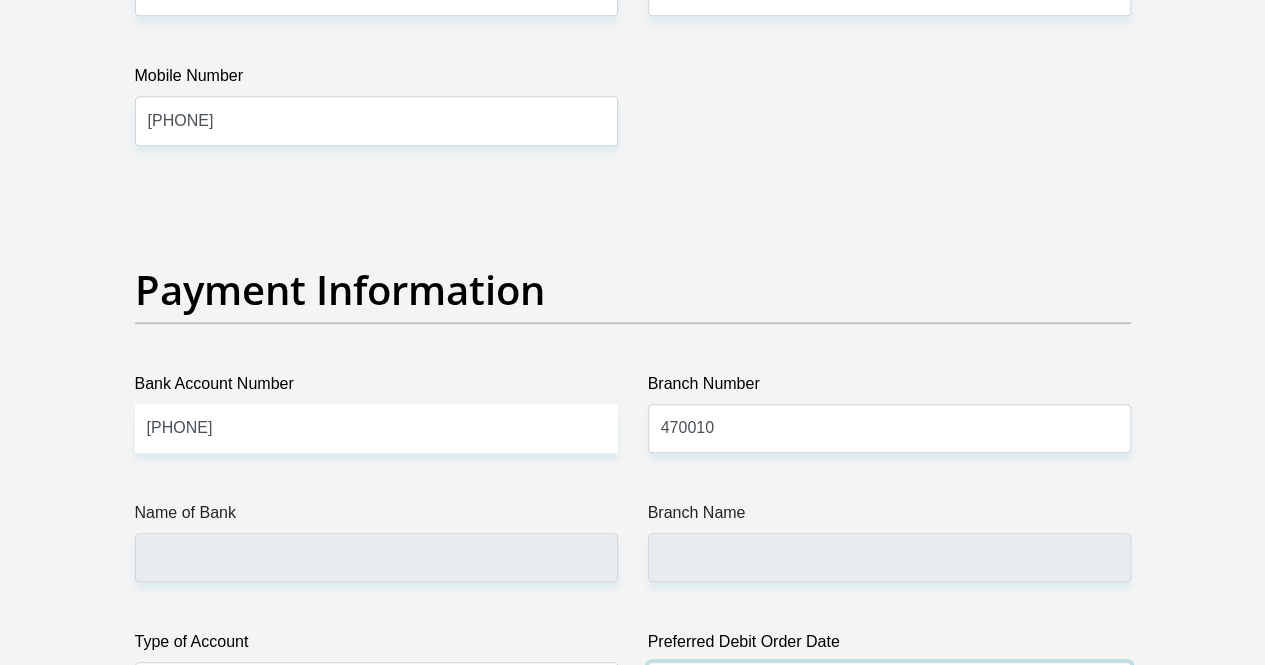 scroll, scrollTop: 4467, scrollLeft: 0, axis: vertical 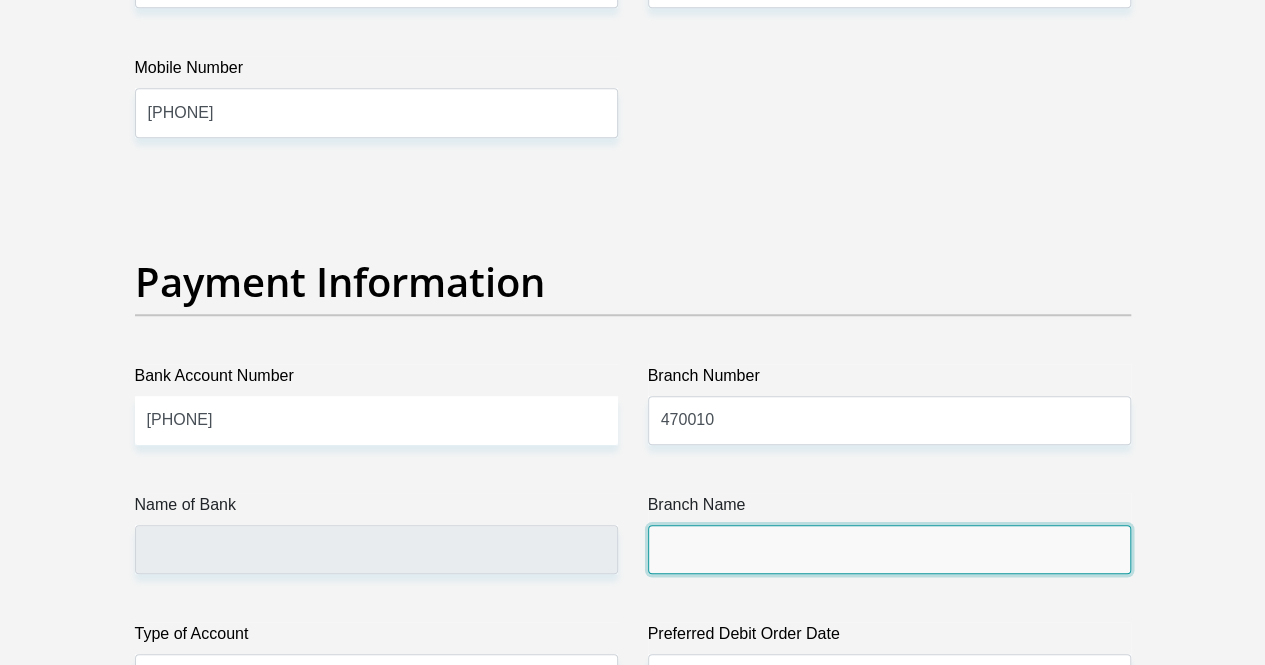 click on "Branch Name" at bounding box center (889, 549) 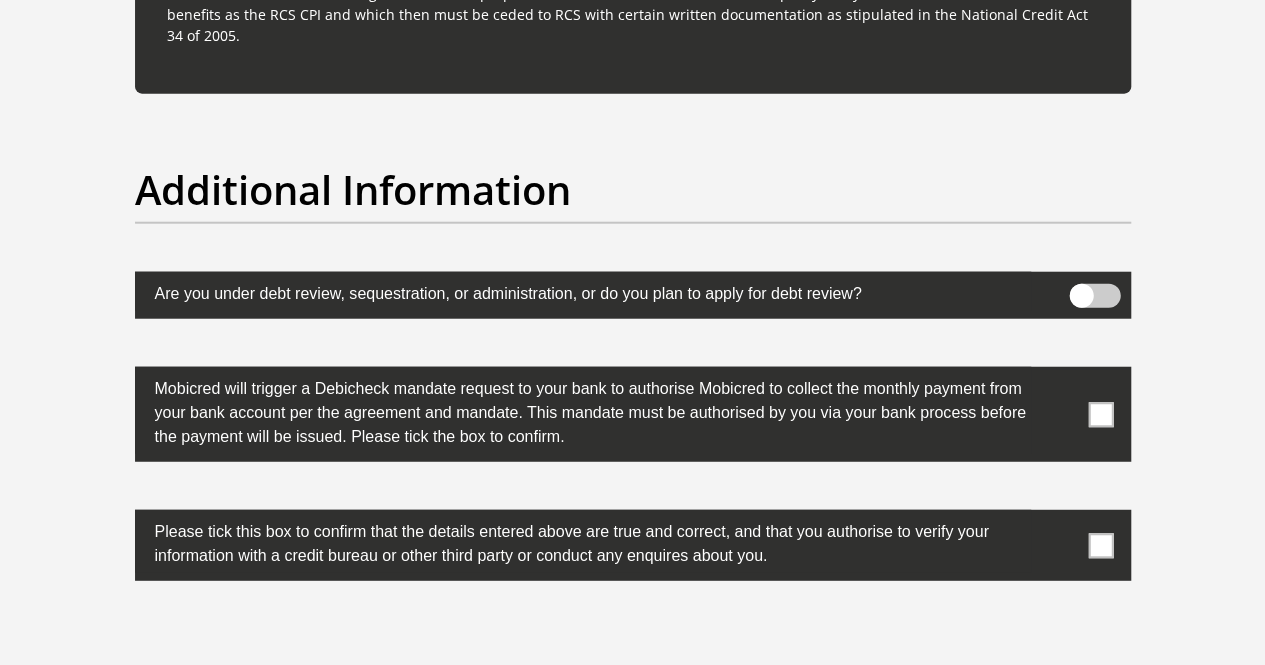scroll, scrollTop: 6226, scrollLeft: 0, axis: vertical 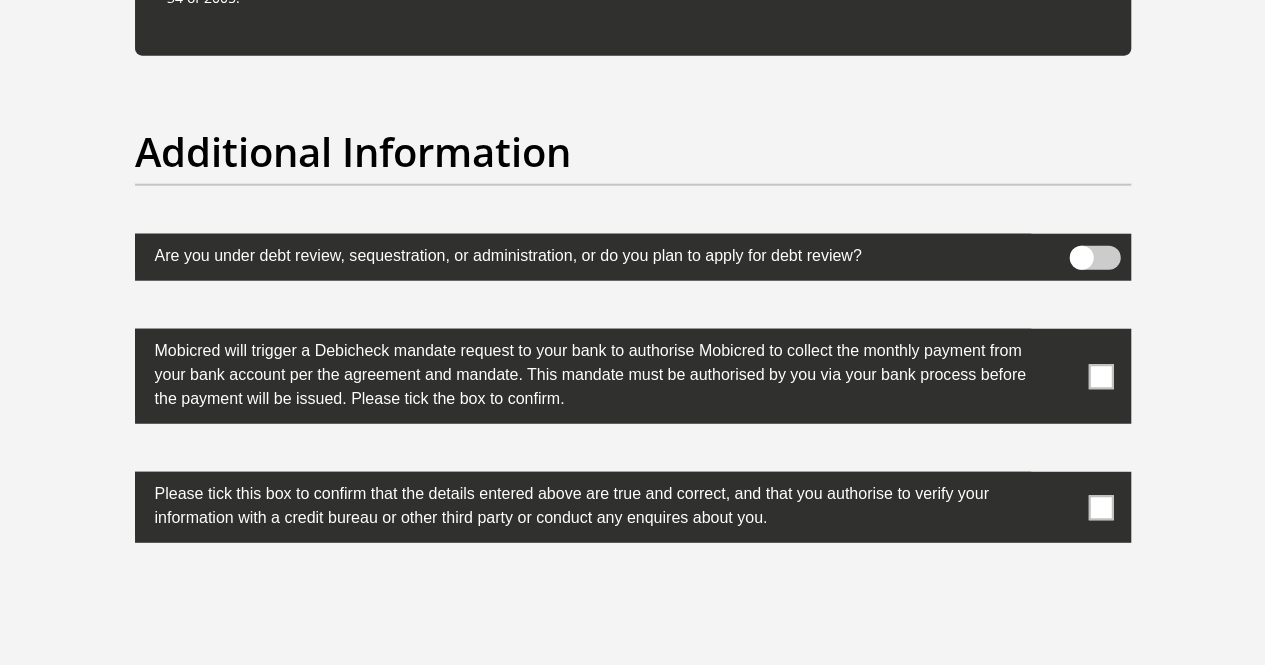 click at bounding box center (1100, 376) 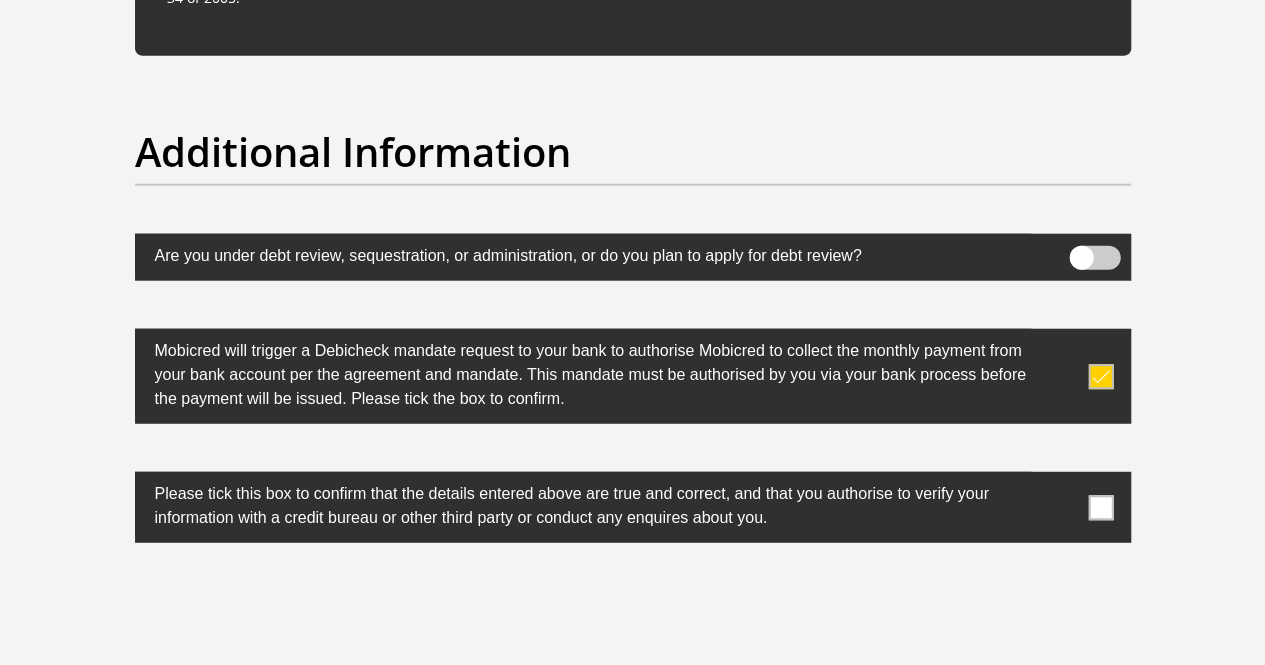 click at bounding box center [1100, 507] 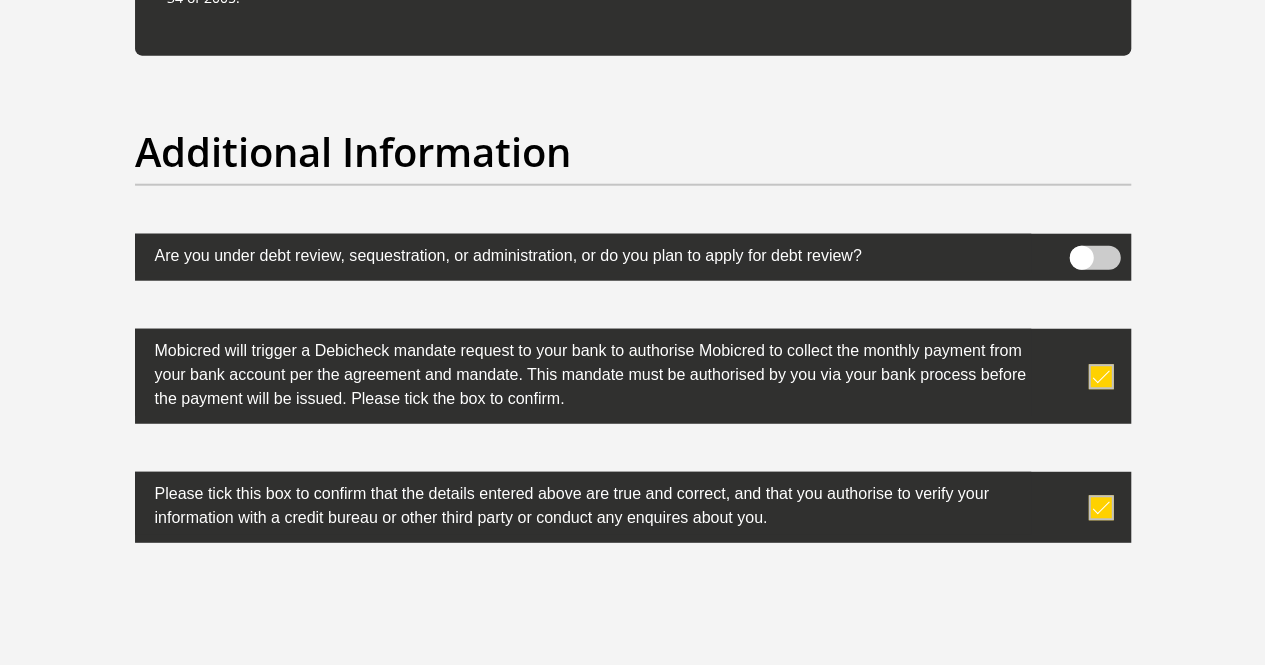 scroll, scrollTop: 6503, scrollLeft: 0, axis: vertical 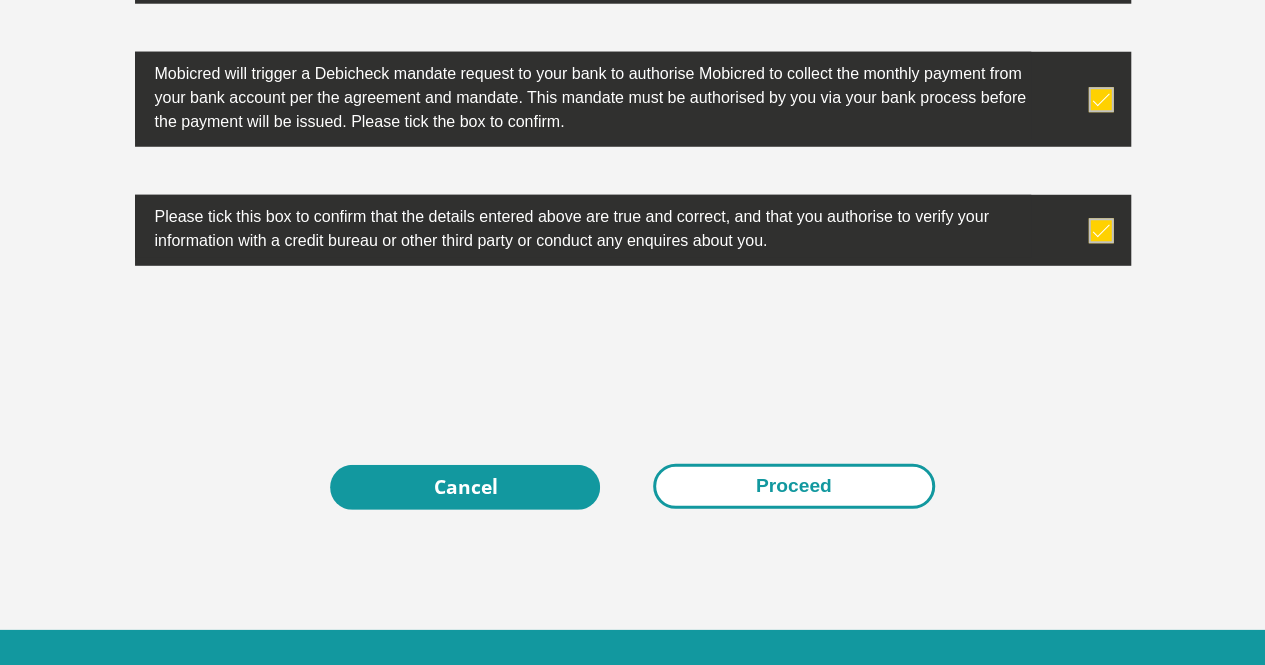 click on "Proceed" at bounding box center (794, 486) 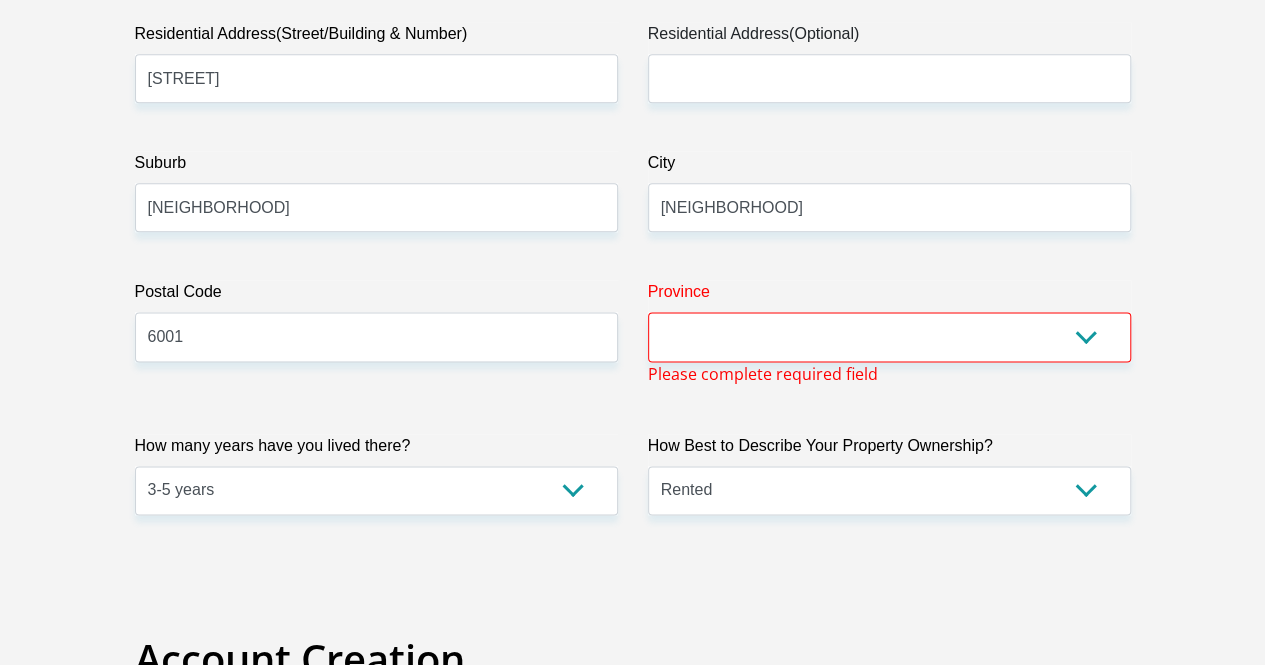 scroll, scrollTop: 1176, scrollLeft: 0, axis: vertical 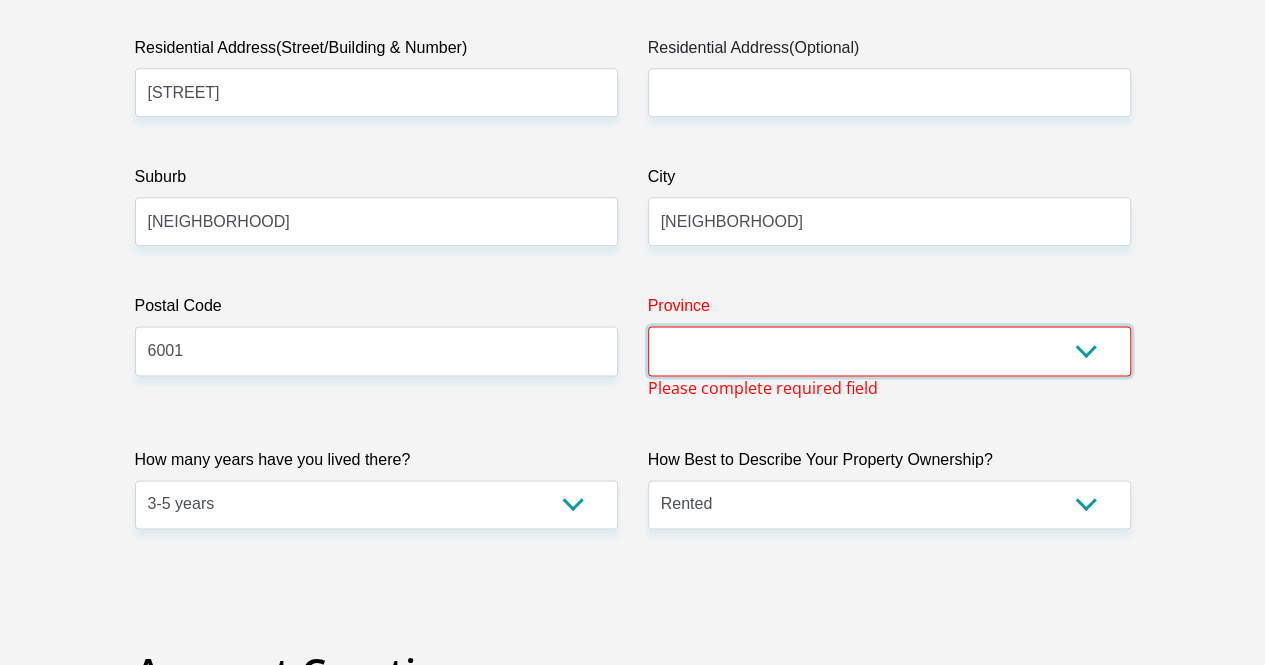 click on "Eastern Cape
Free State
Gauteng
KwaZulu-Natal
Limpopo
Mpumalanga
Northern Cape
North West
Western Cape" at bounding box center [889, 350] 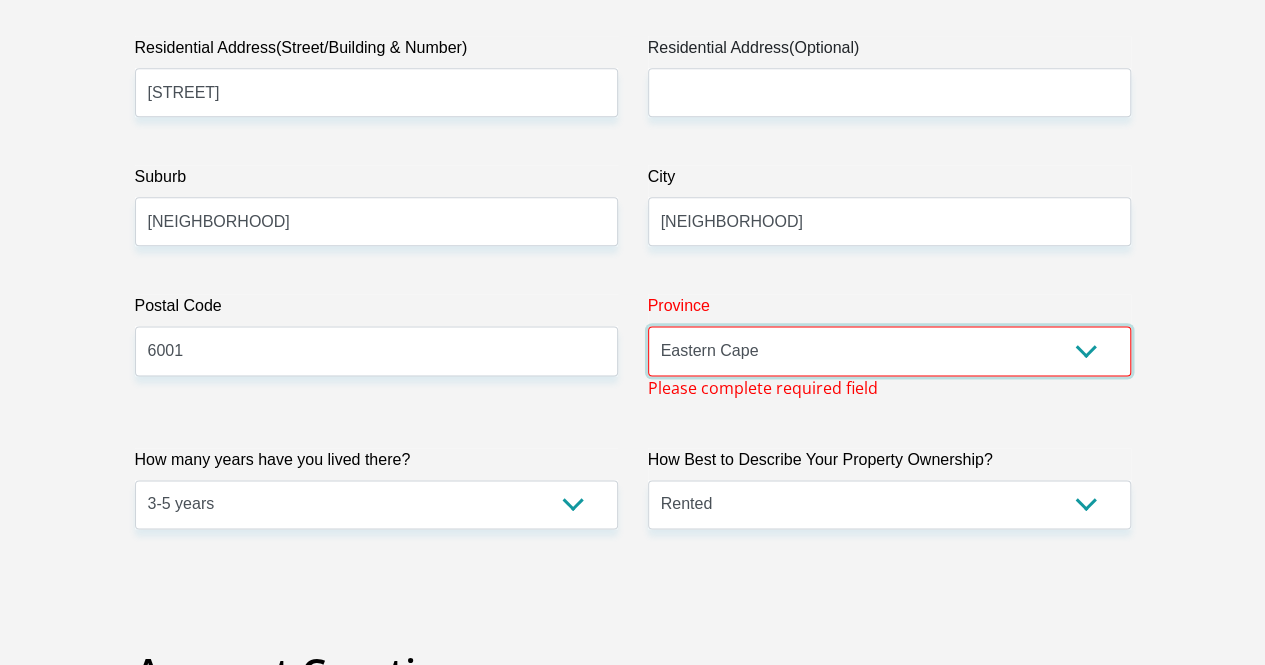 click on "Eastern Cape
Free State
Gauteng
KwaZulu-Natal
Limpopo
Mpumalanga
Northern Cape
North West
Western Cape" at bounding box center (889, 350) 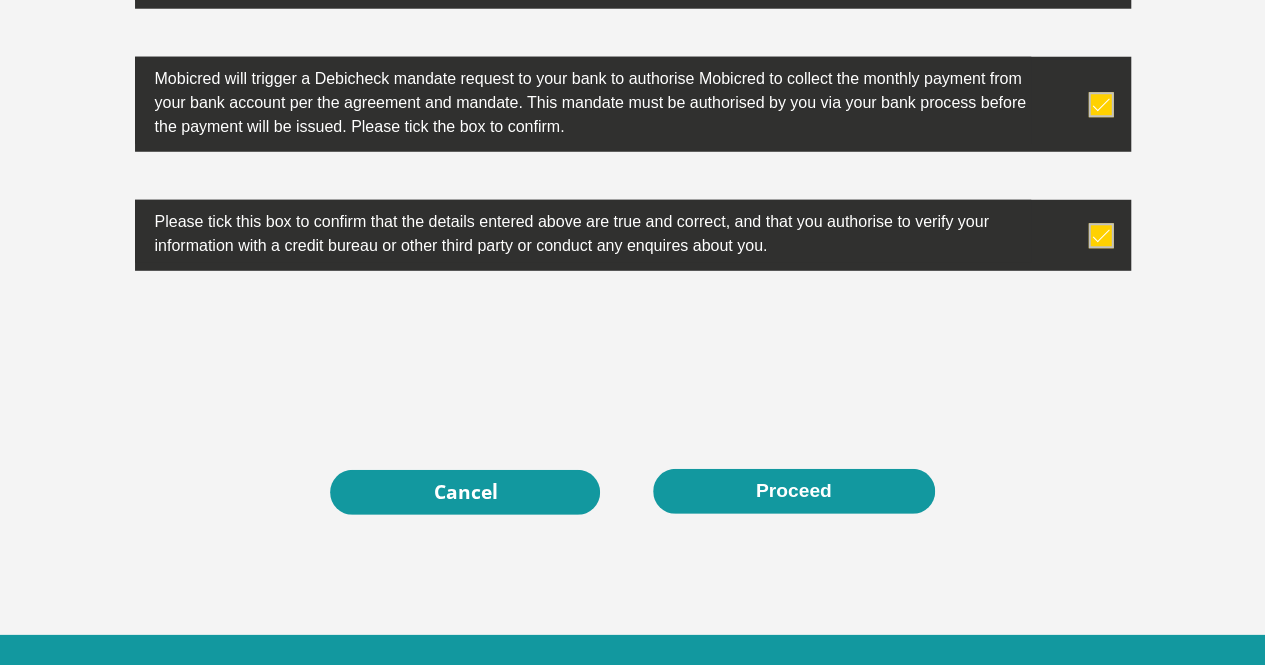 scroll, scrollTop: 6503, scrollLeft: 0, axis: vertical 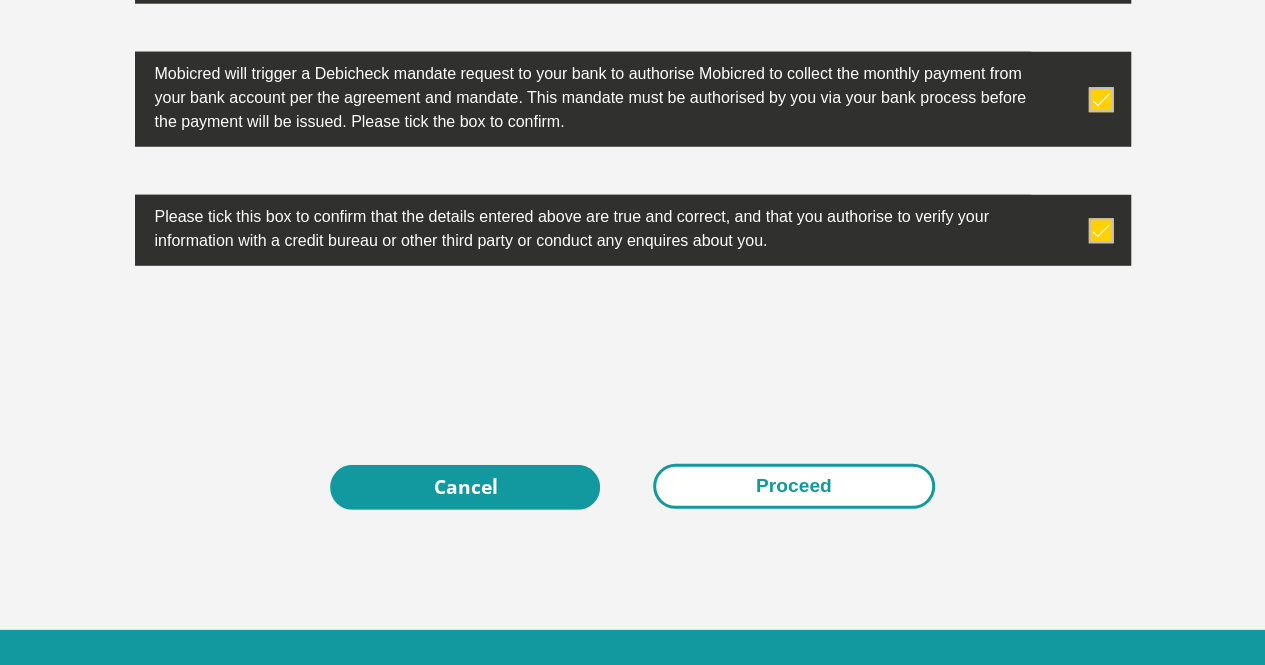 click on "Proceed" at bounding box center [794, 486] 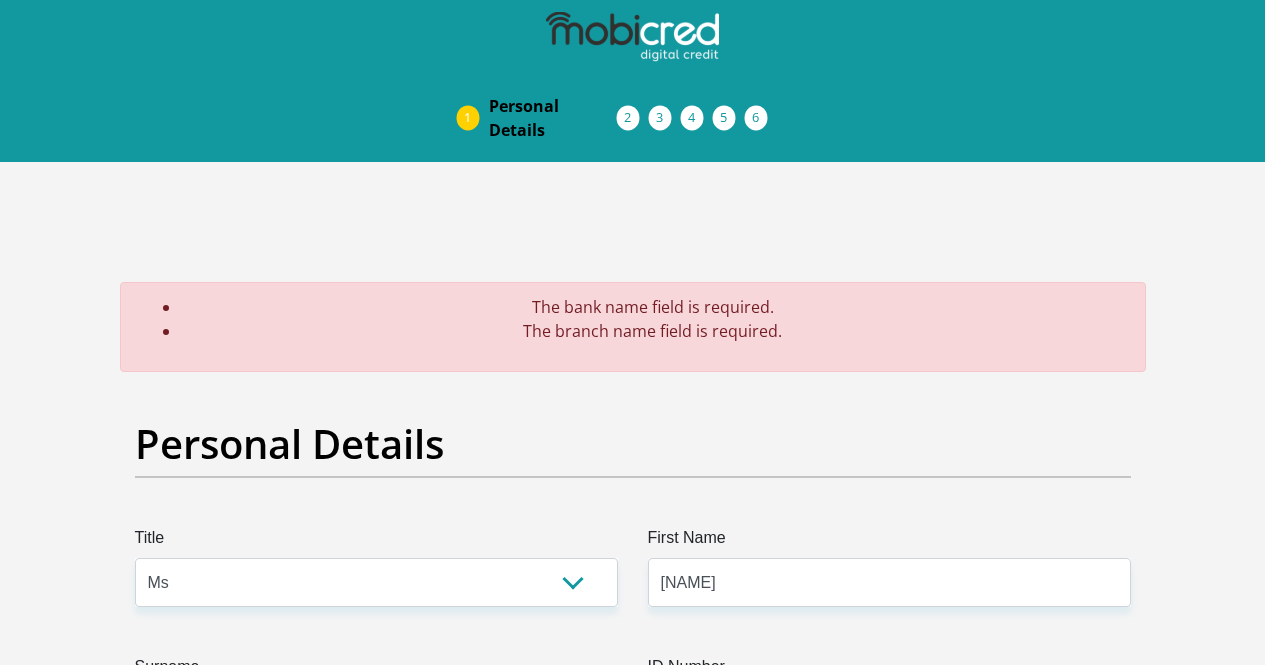 scroll, scrollTop: 0, scrollLeft: 0, axis: both 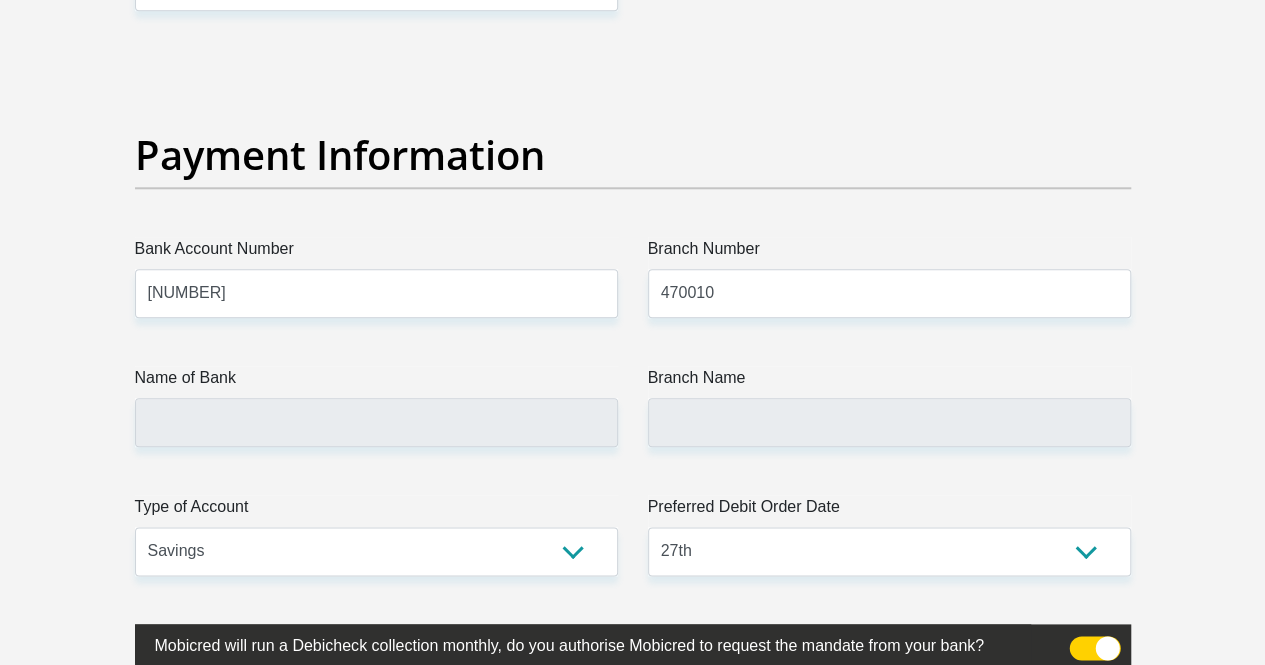 click on "Name of Bank" at bounding box center [376, 406] 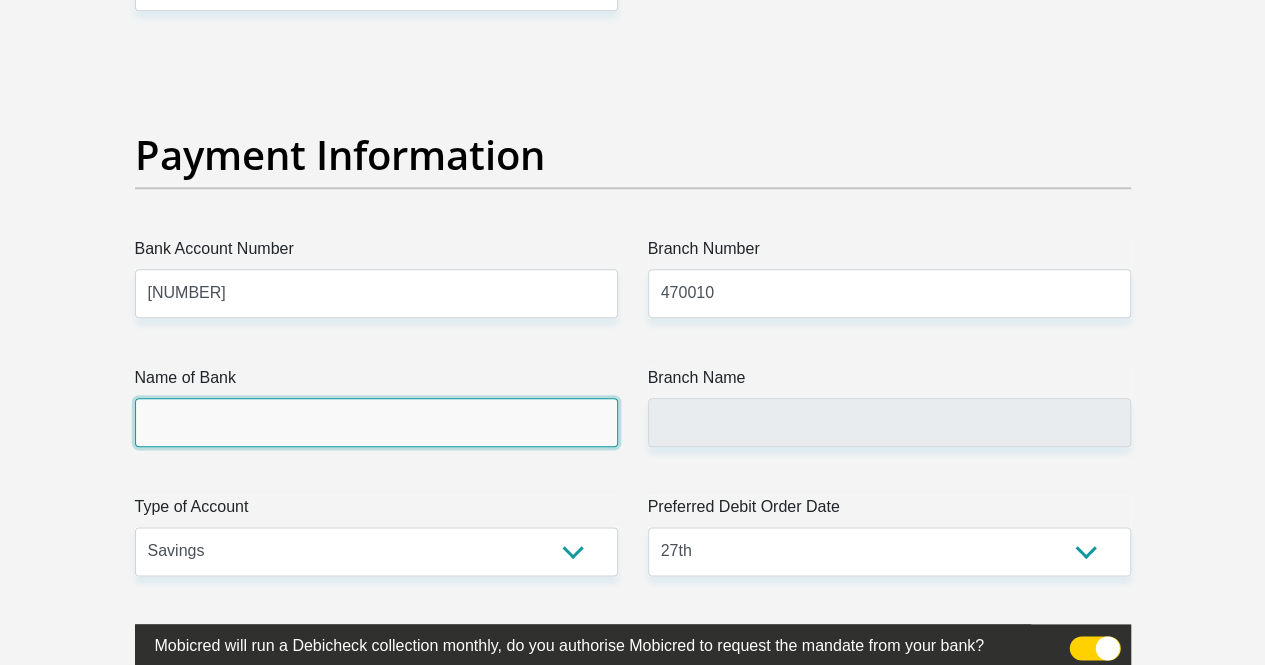 click on "Name of Bank" at bounding box center [376, 422] 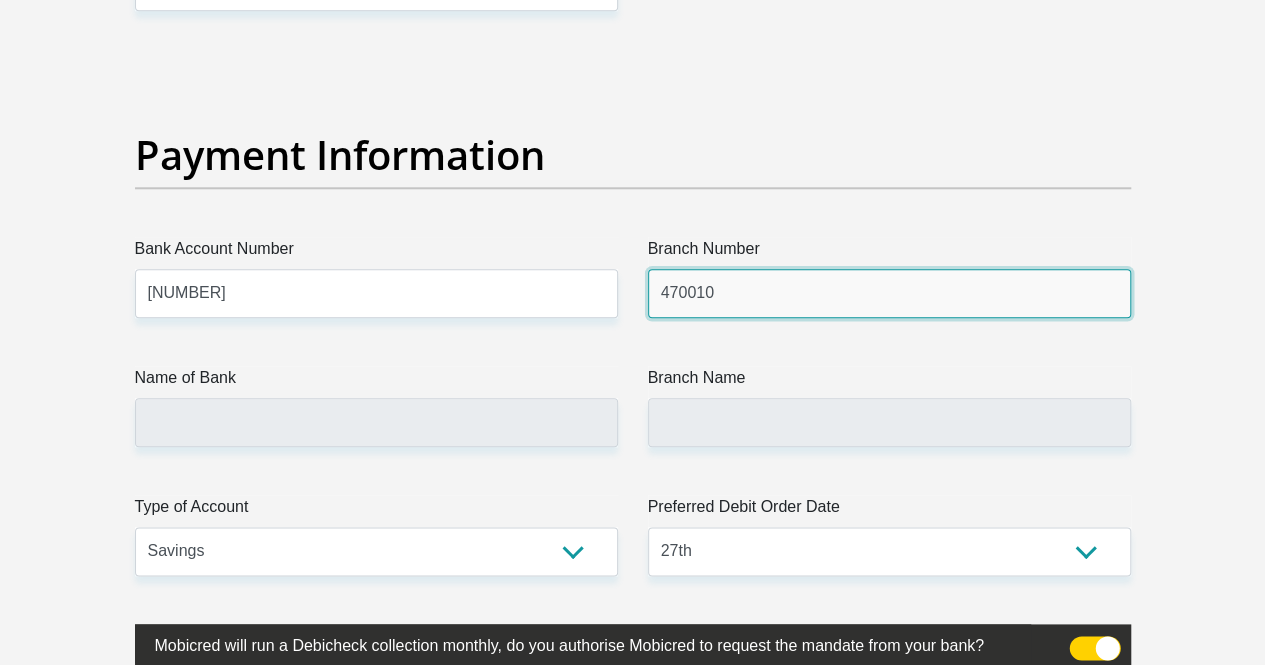 click on "470010" at bounding box center [889, 293] 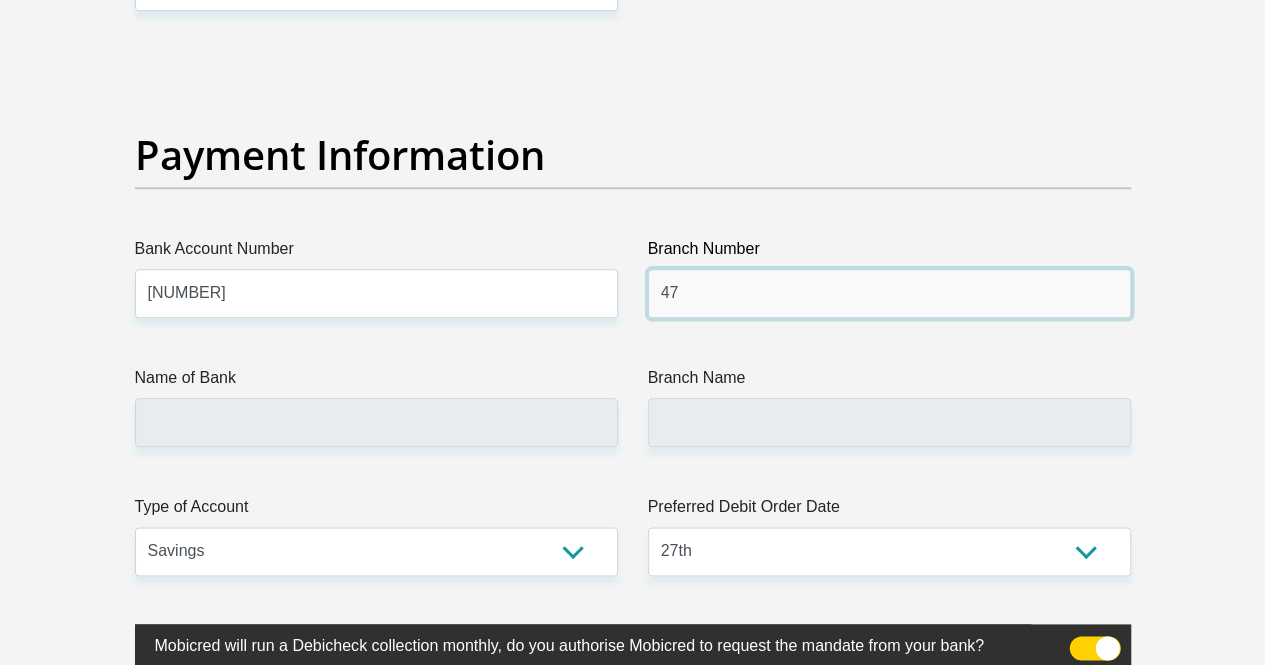 type on "4" 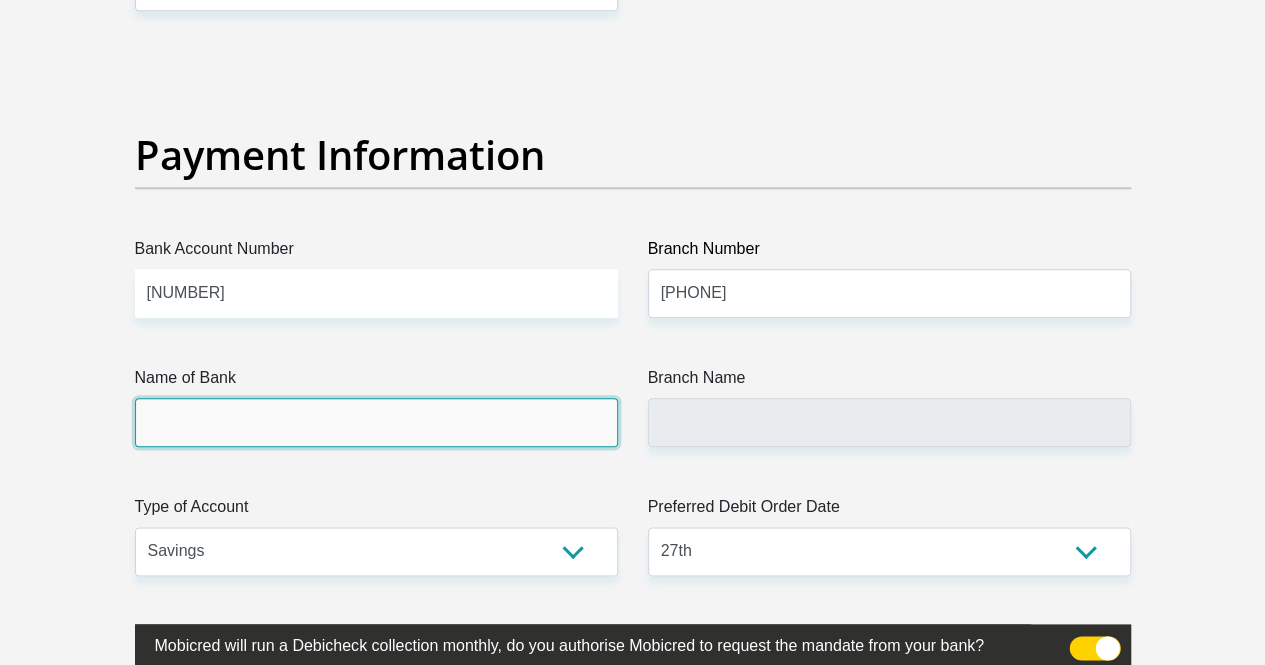 click on "Name of Bank" at bounding box center [376, 422] 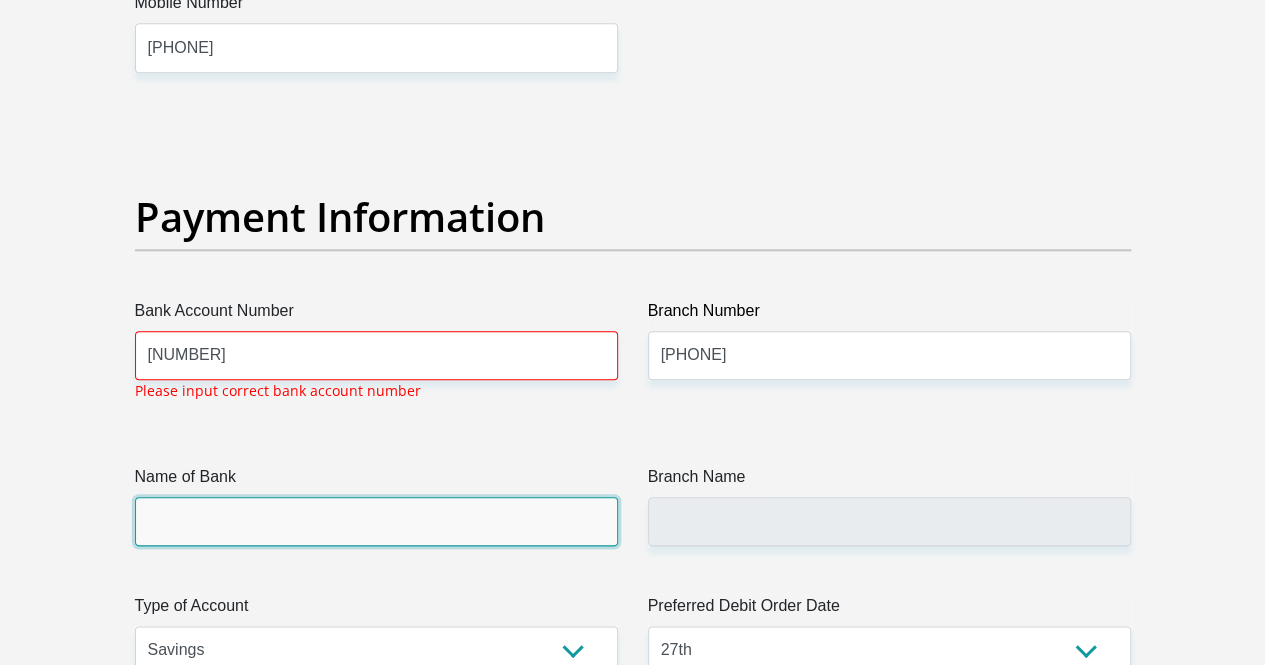 scroll, scrollTop: 4670, scrollLeft: 0, axis: vertical 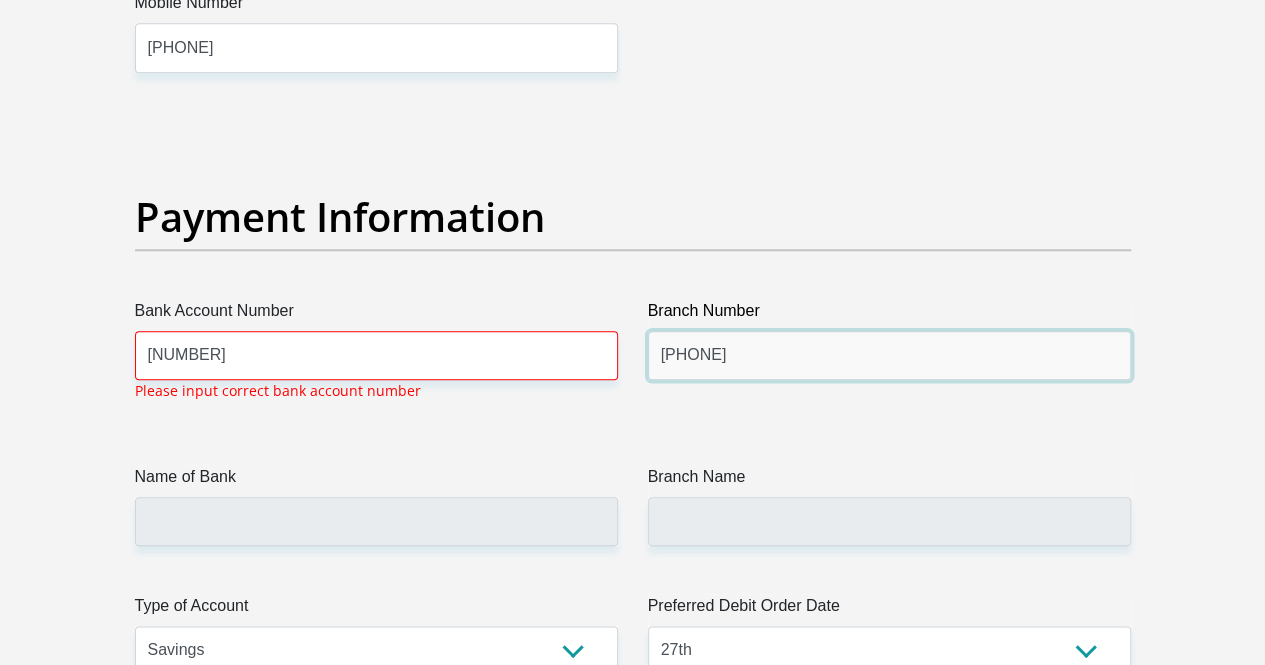 click on "0642027730" at bounding box center [889, 355] 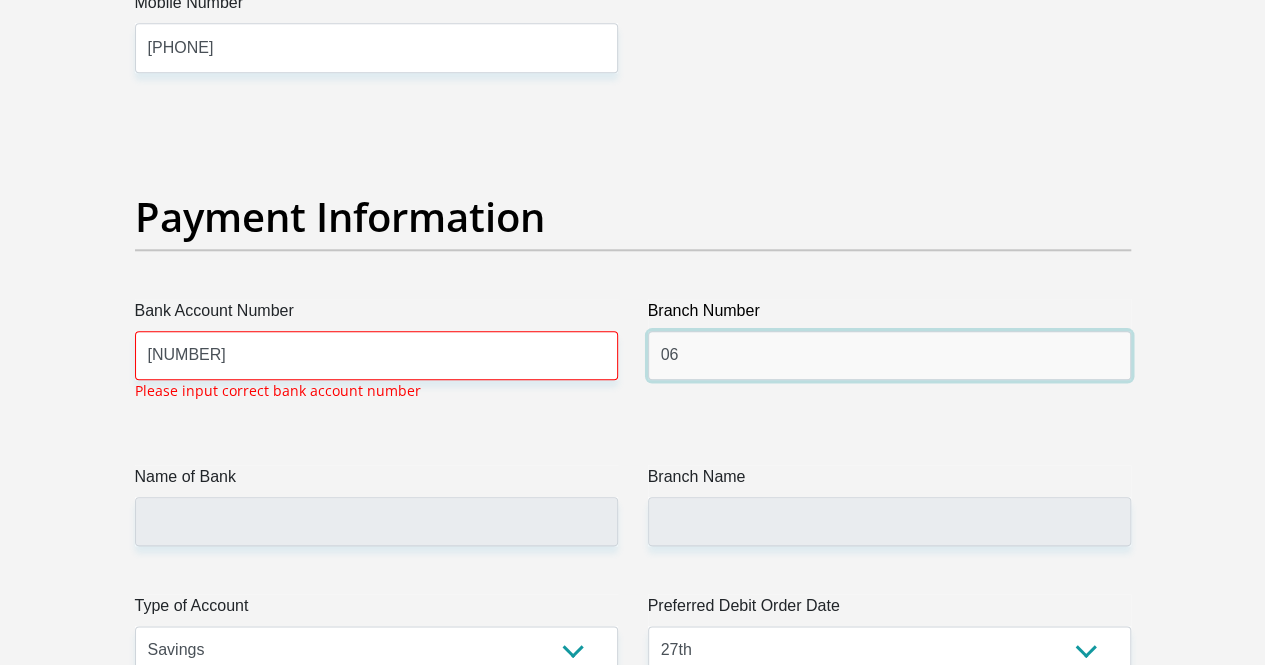 type on "0" 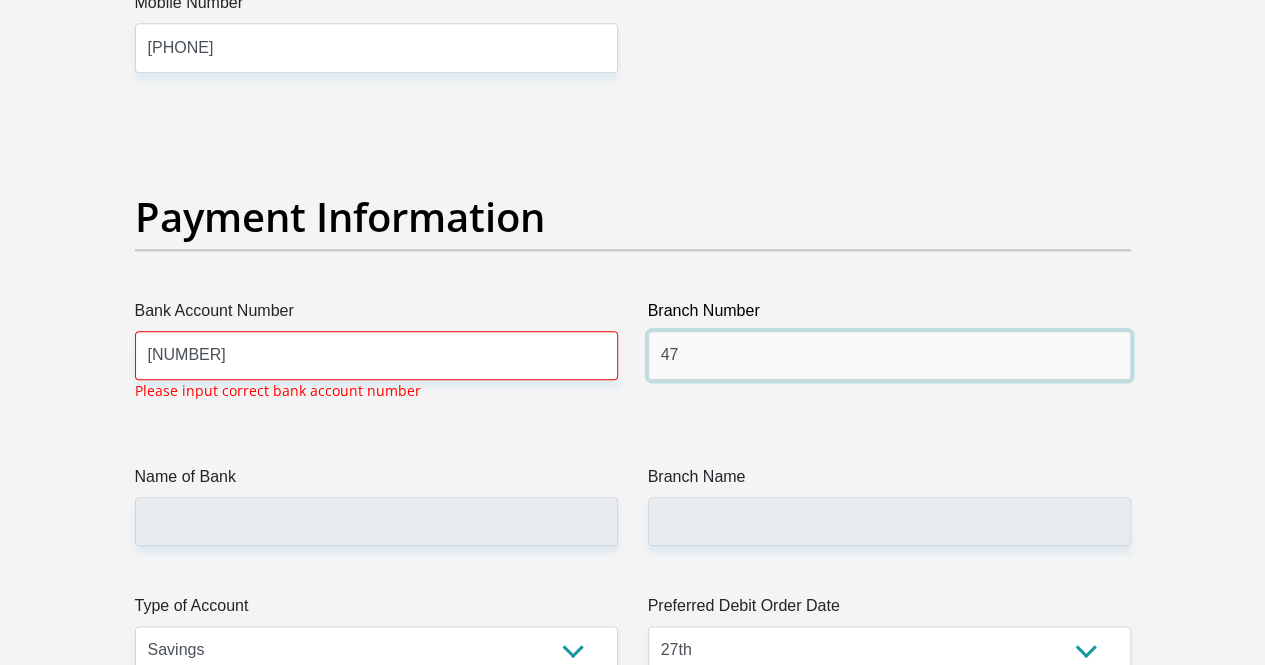 type on "470010" 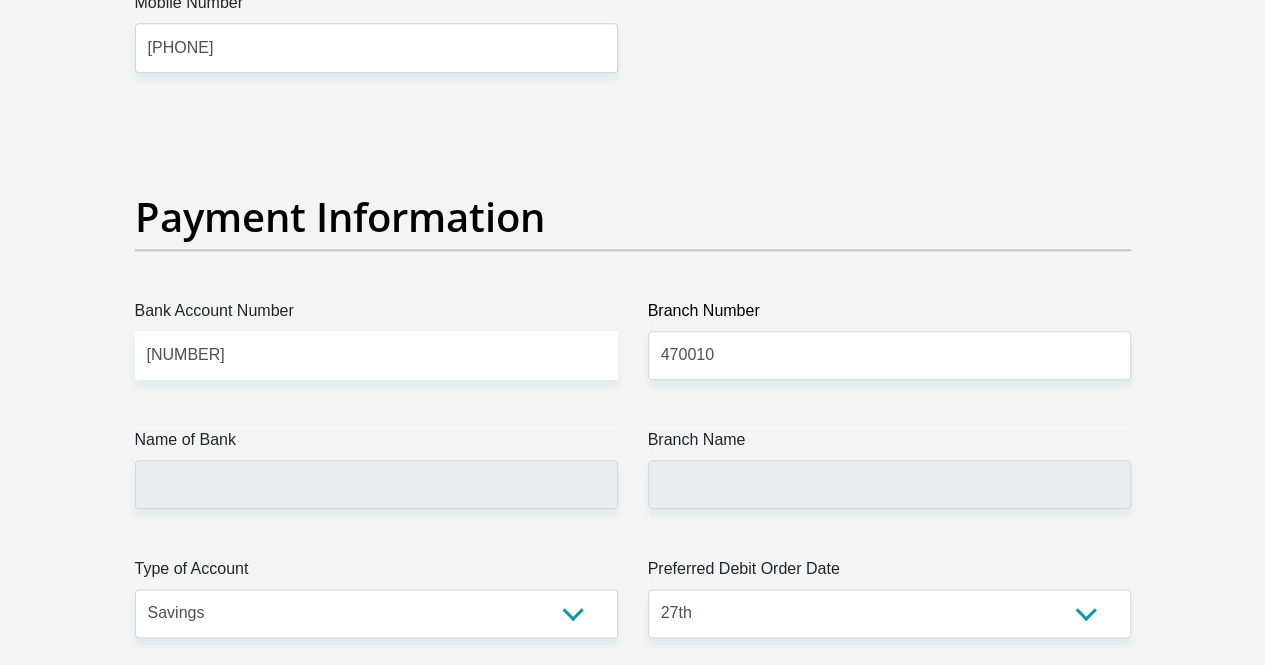 click on "Title
Mr
Ms
Mrs
Dr
Other
First Name
Didintle
Surname
Lecoge
ID Number
9807170521081
Please input valid ID number
Race
Black
Coloured
Indian
White
Other
Contact Number
0642027730
Please input valid contact number
Nationality
South Africa
Afghanistan
Aland Islands  Albania  Algeria" at bounding box center (633, -891) 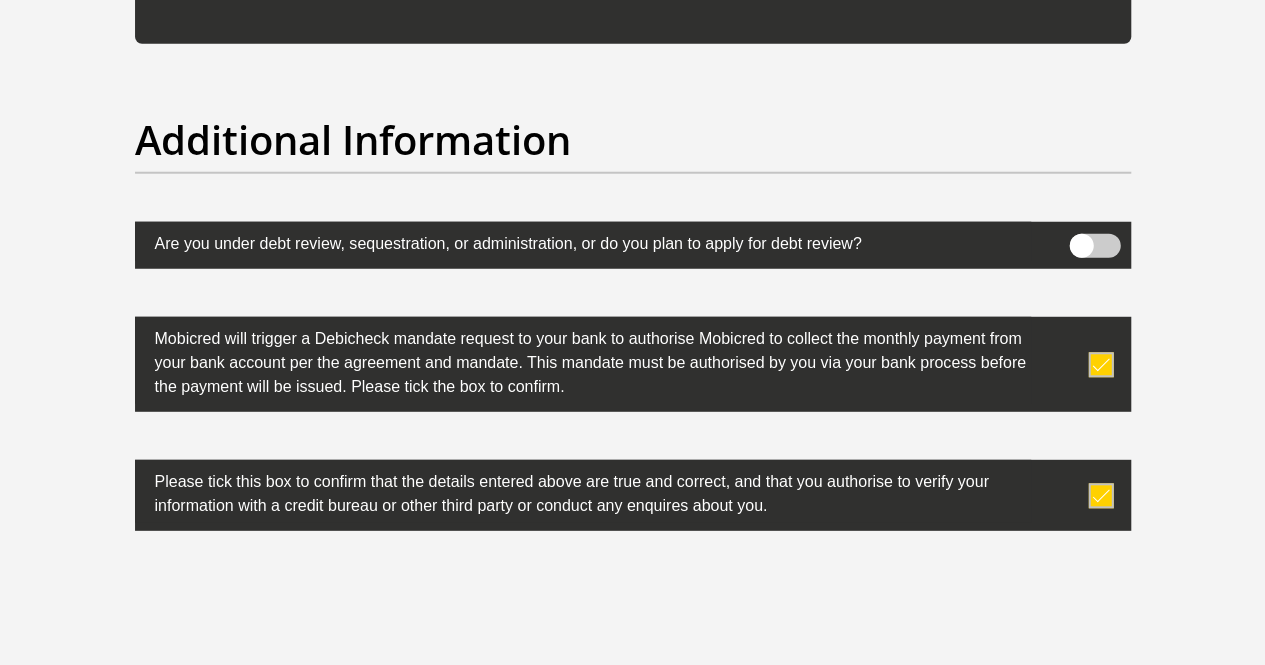 scroll, scrollTop: 6547, scrollLeft: 0, axis: vertical 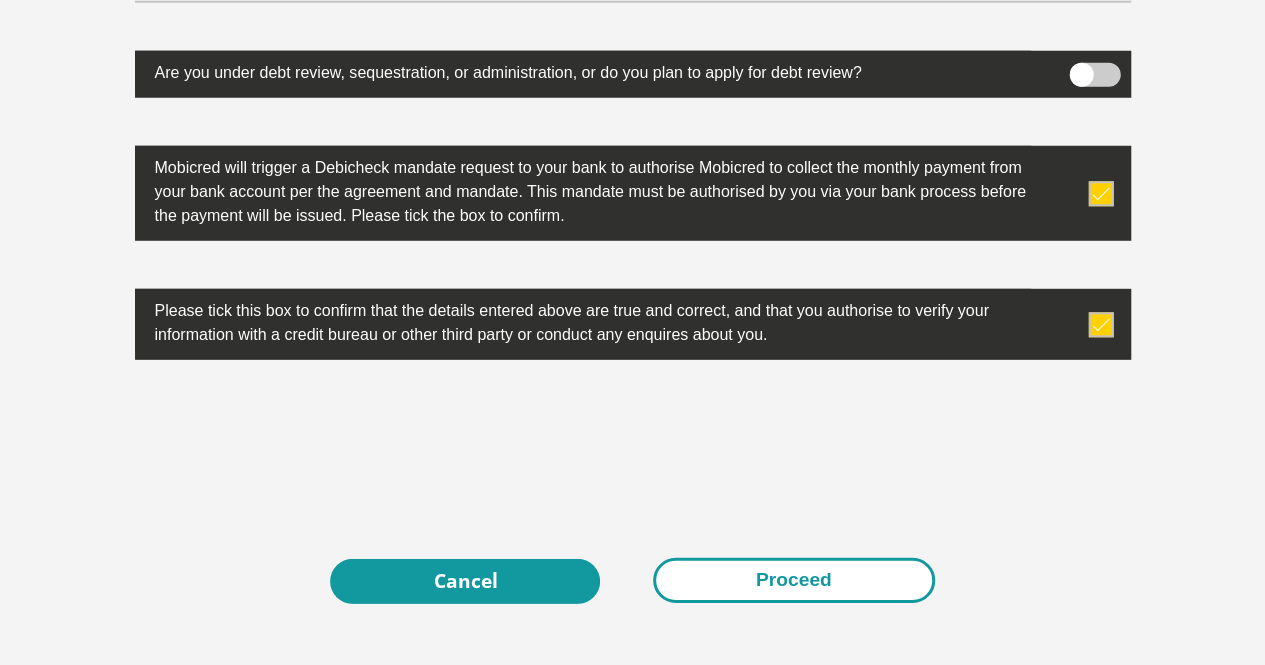 click on "Proceed" at bounding box center (794, 580) 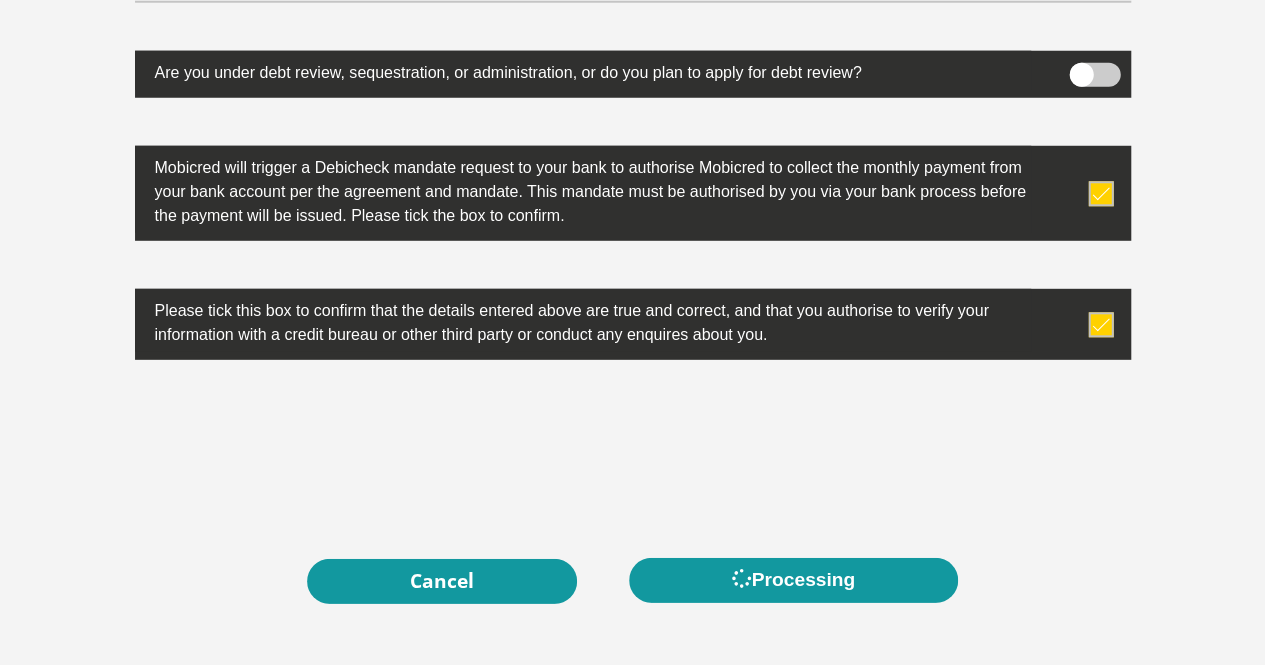 scroll, scrollTop: 0, scrollLeft: 0, axis: both 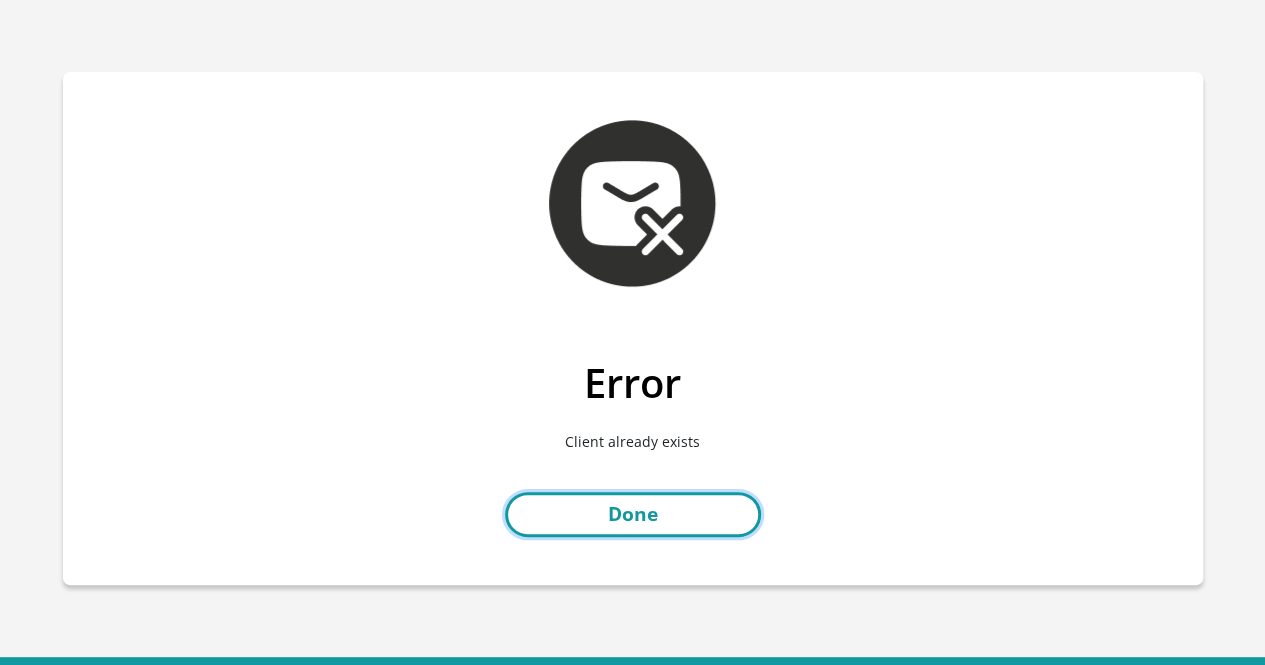 click on "Done" at bounding box center (633, 514) 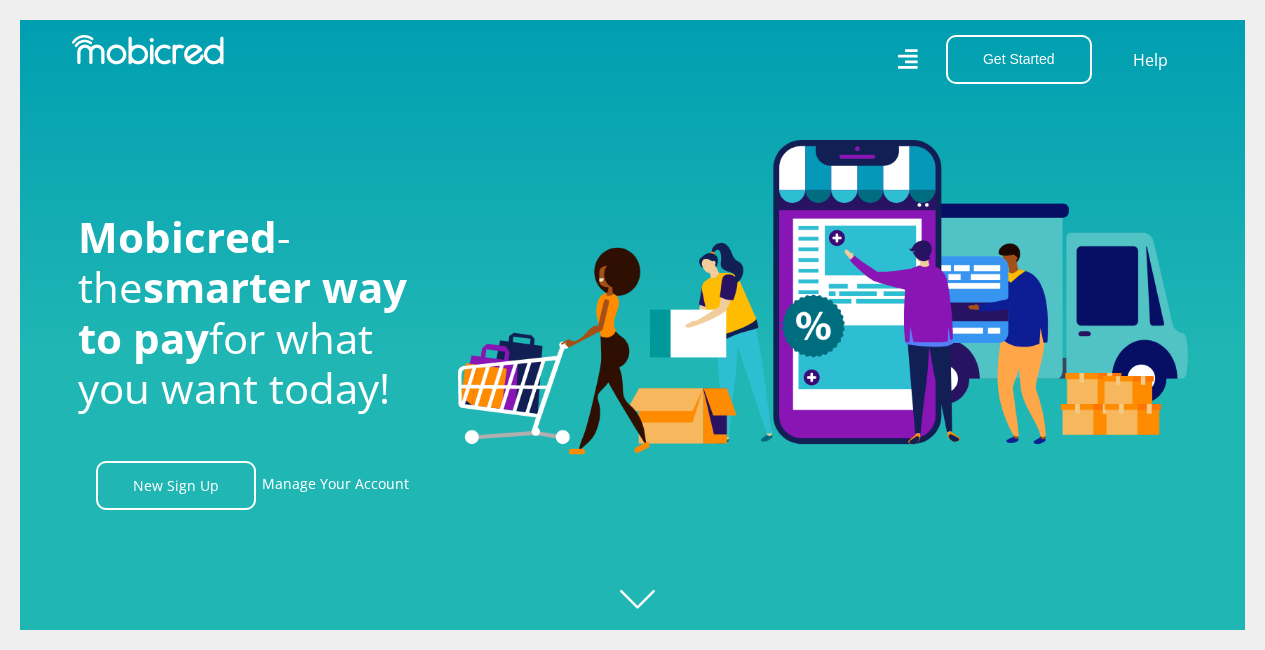 scroll, scrollTop: 0, scrollLeft: 0, axis: both 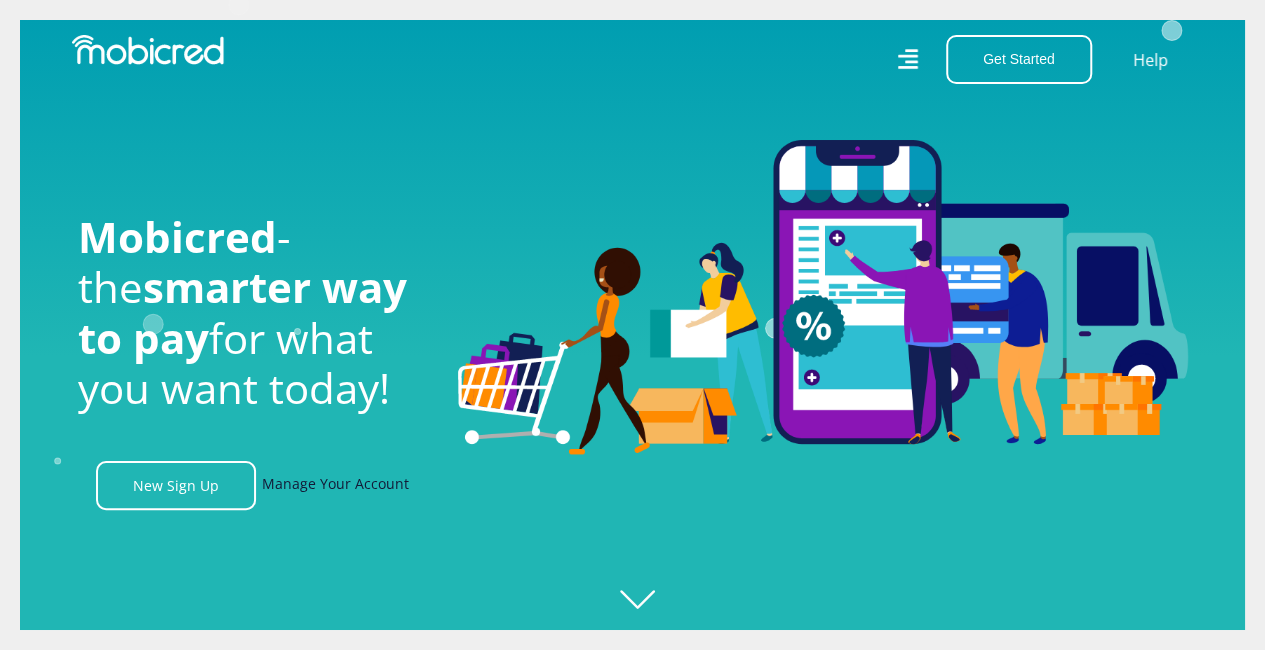 click on "Manage Your Account" at bounding box center (335, 485) 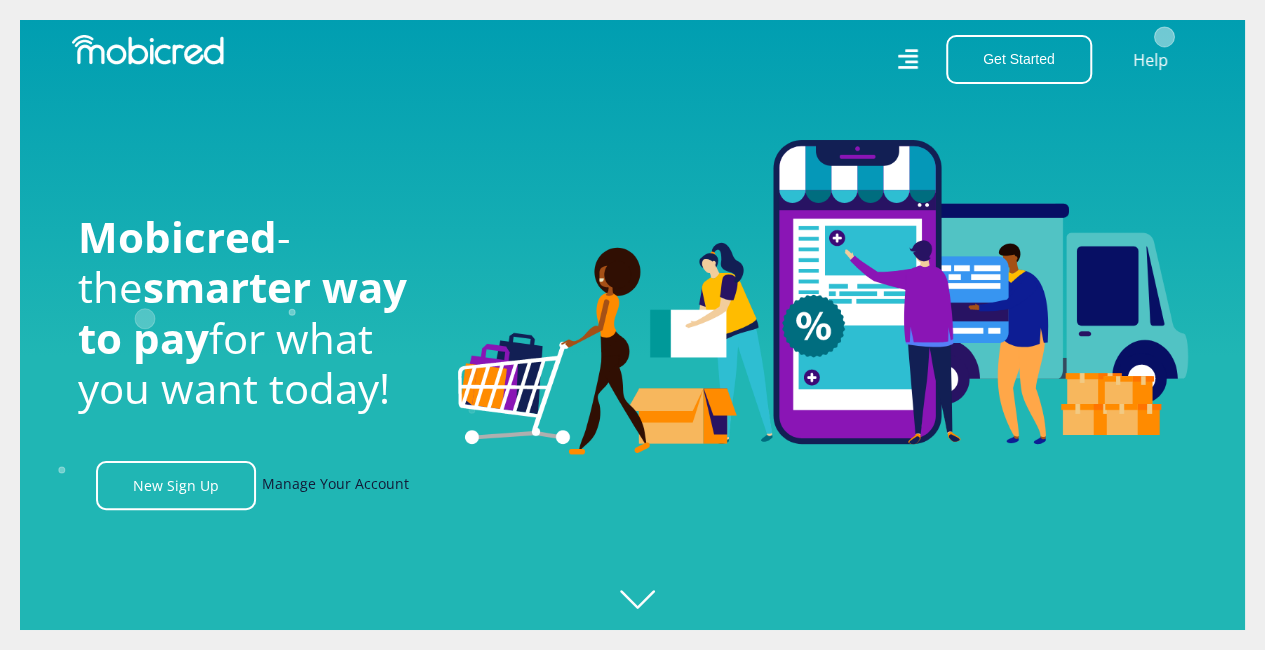 scroll, scrollTop: 0, scrollLeft: 265, axis: horizontal 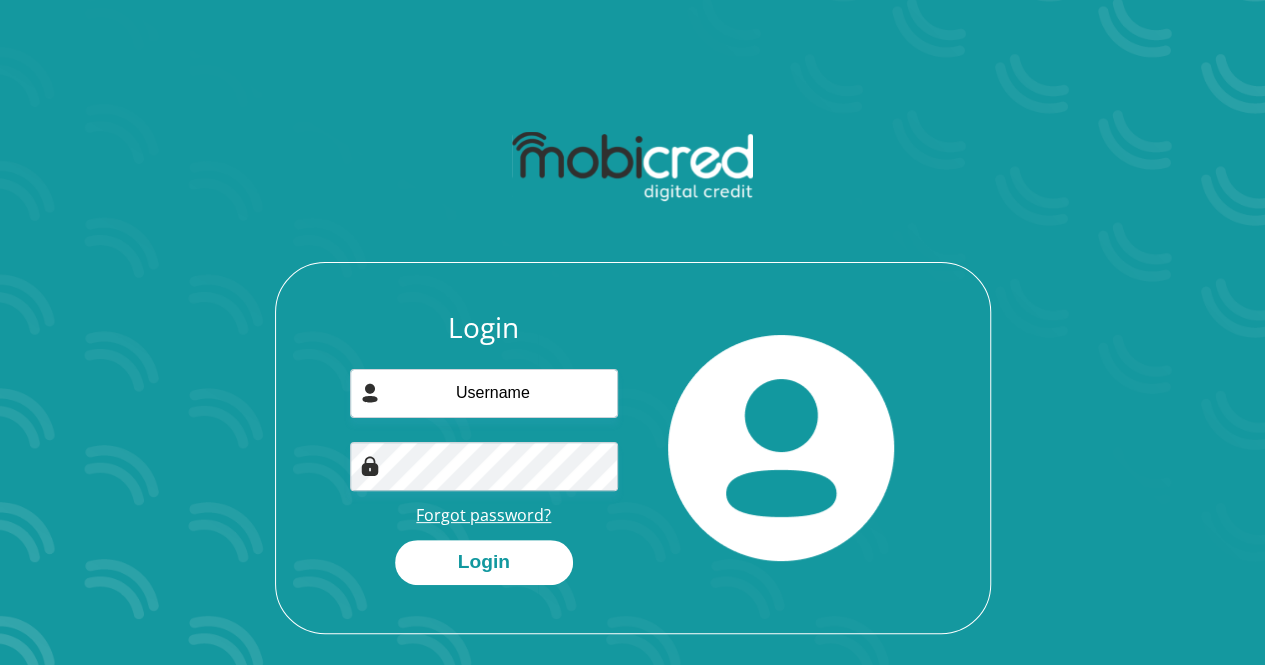 click on "Forgot password?" at bounding box center (483, 515) 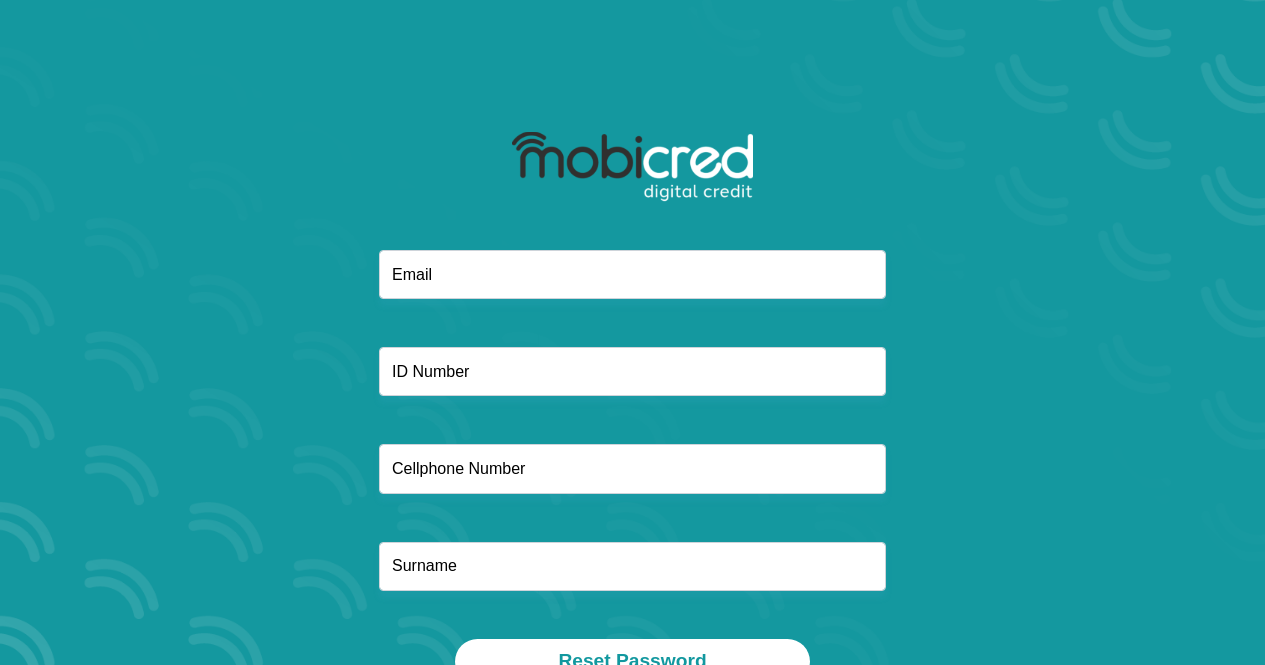 scroll, scrollTop: 0, scrollLeft: 0, axis: both 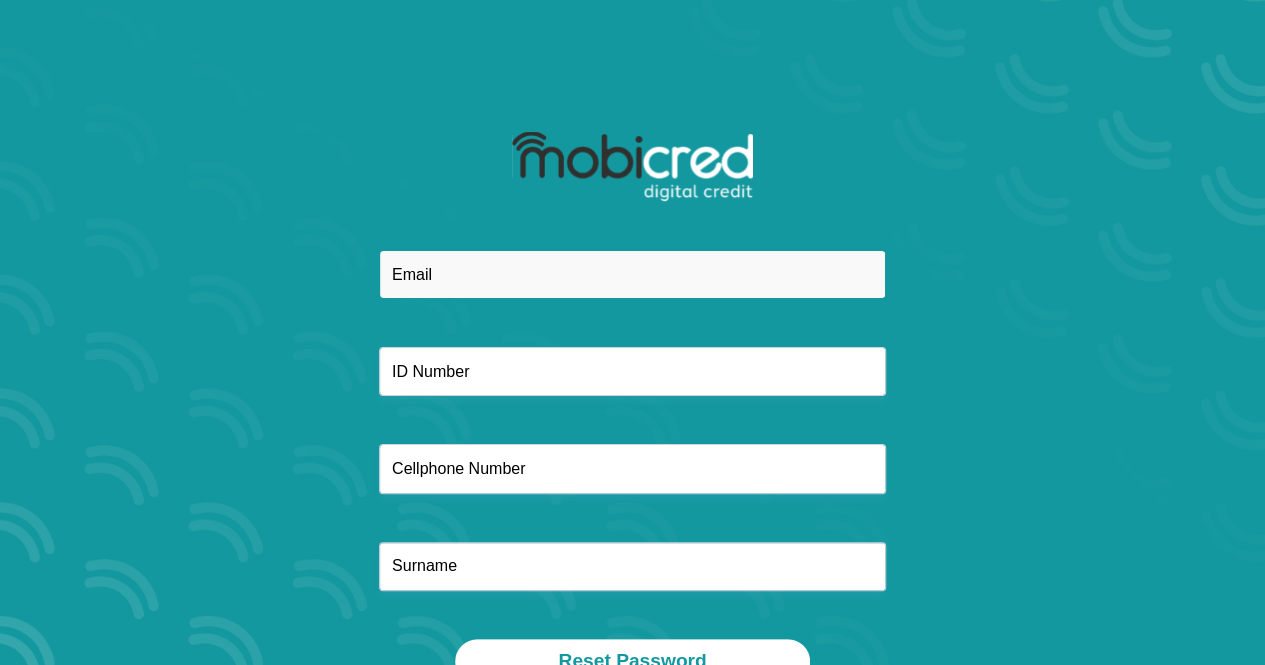 click at bounding box center [632, 274] 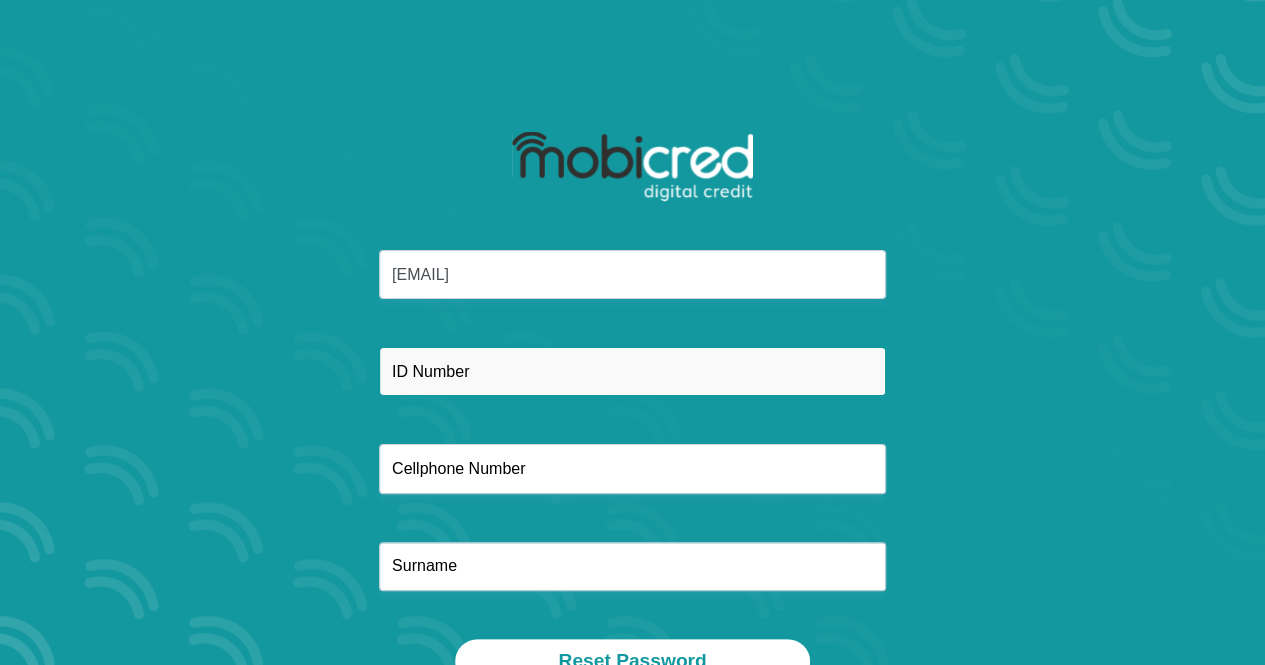 click at bounding box center [632, 371] 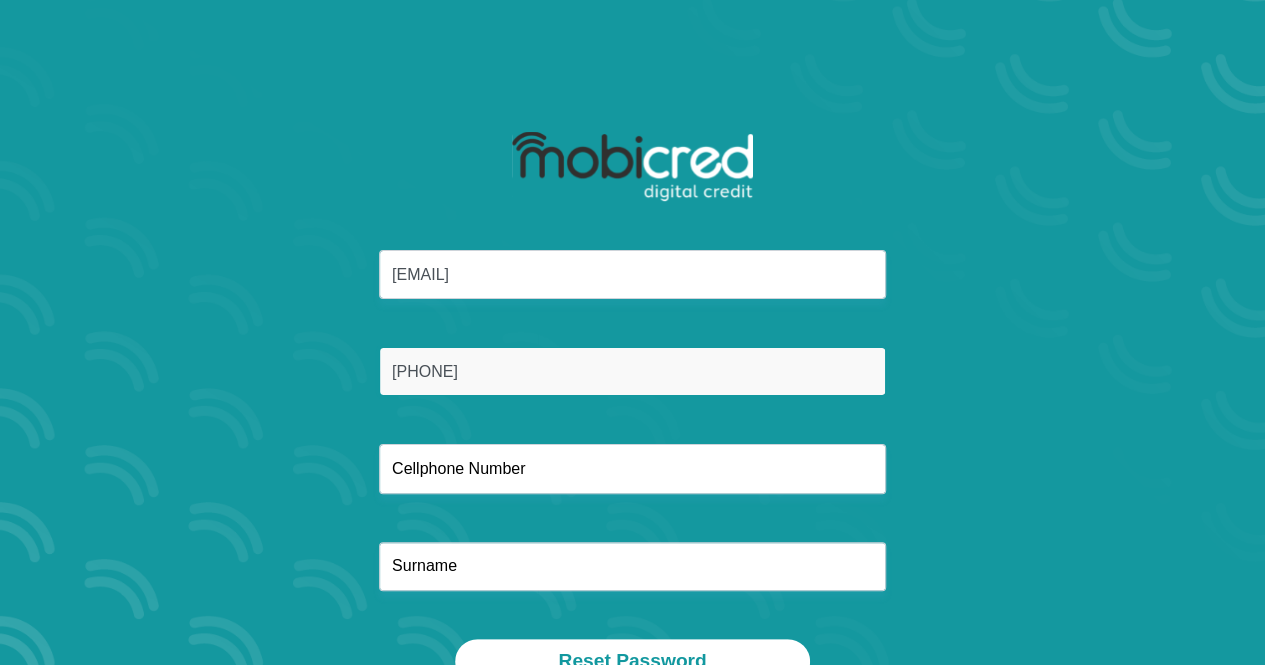 type on "9807170521081" 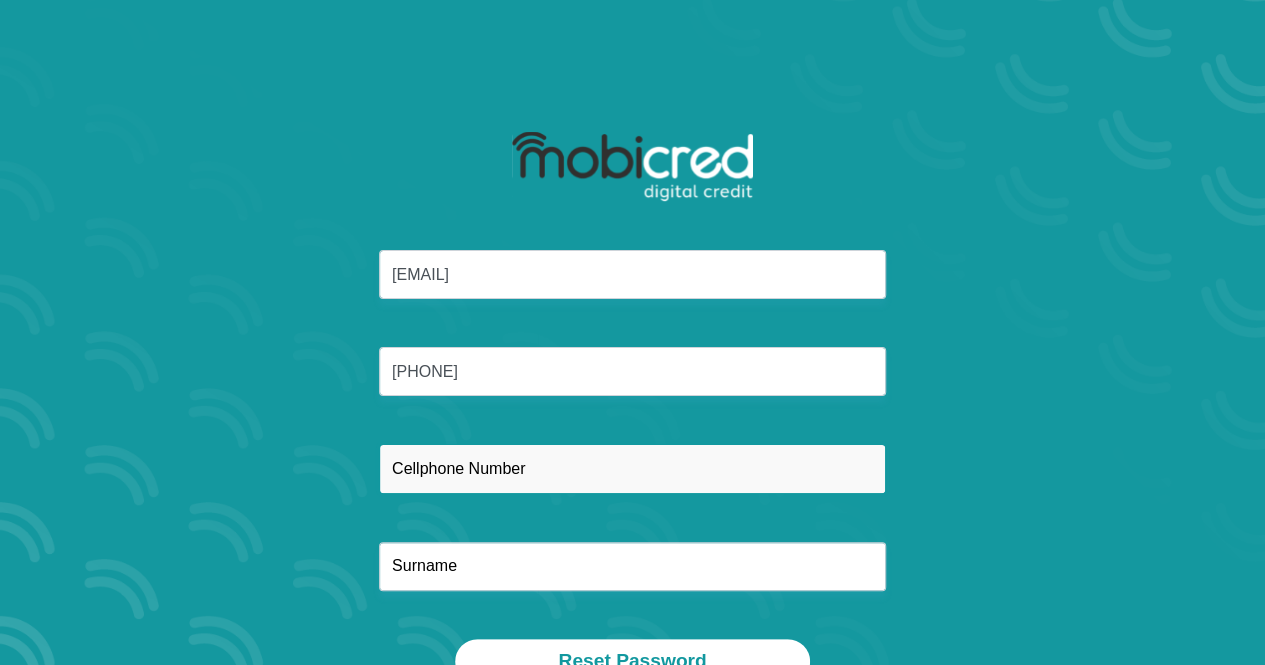 click at bounding box center [632, 468] 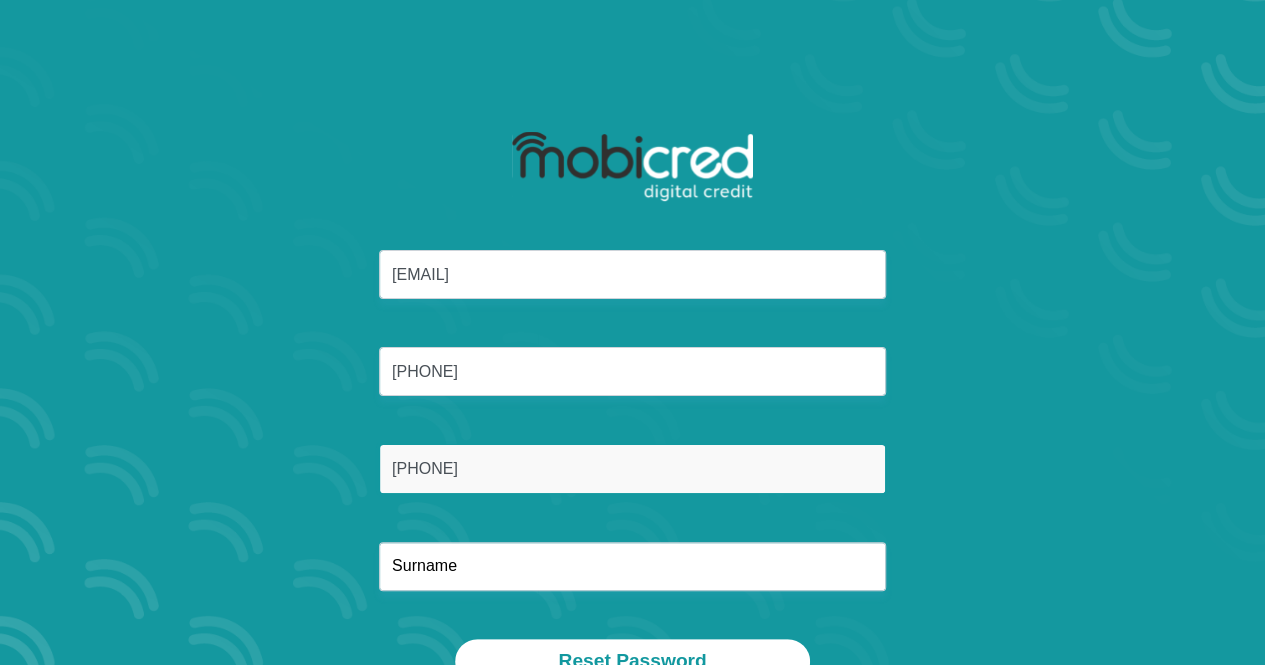 type on "0642027730" 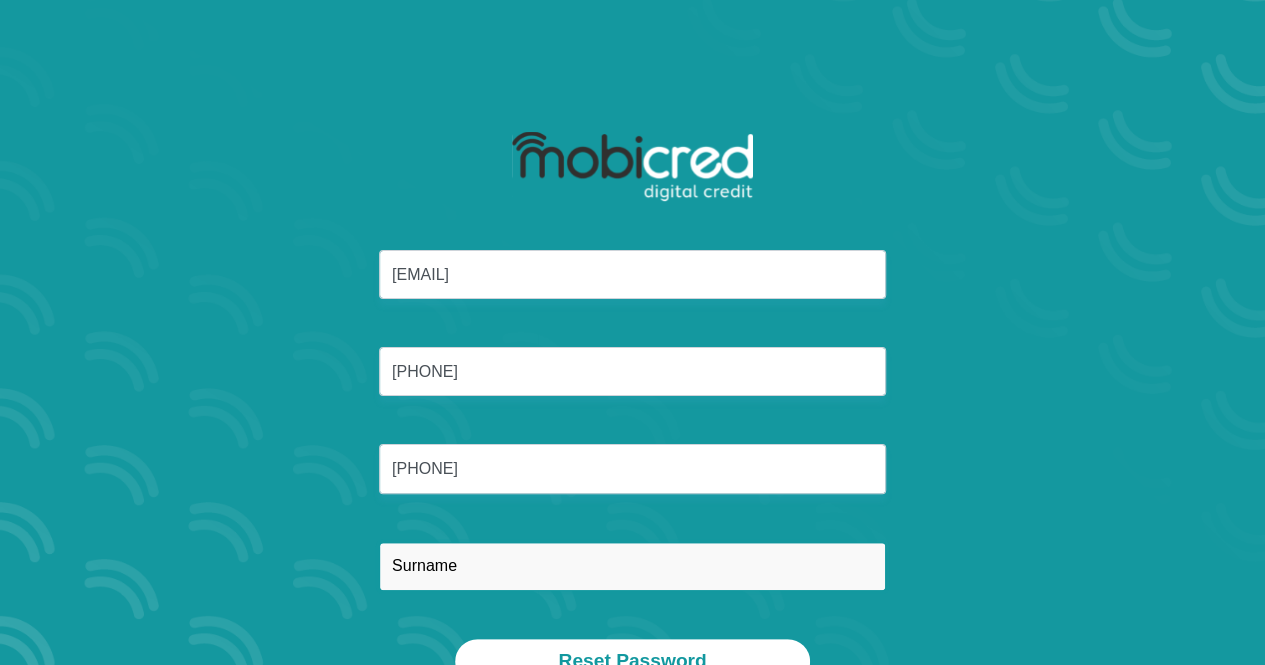 click at bounding box center (632, 566) 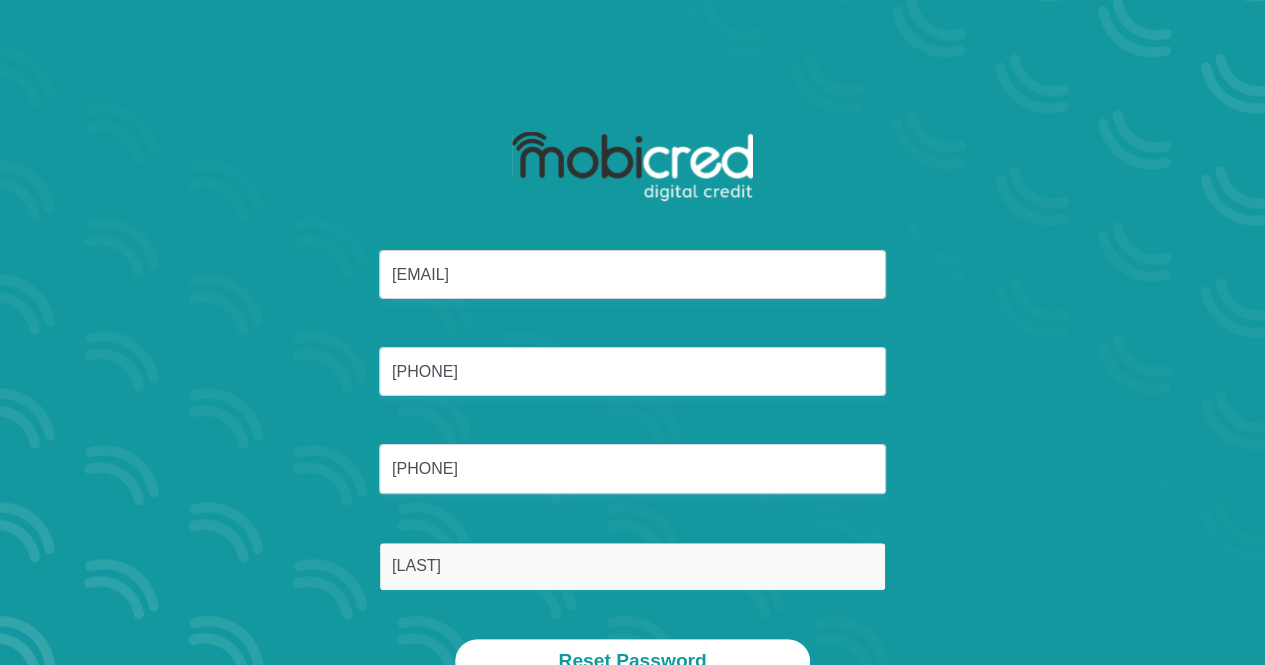 scroll, scrollTop: 114, scrollLeft: 0, axis: vertical 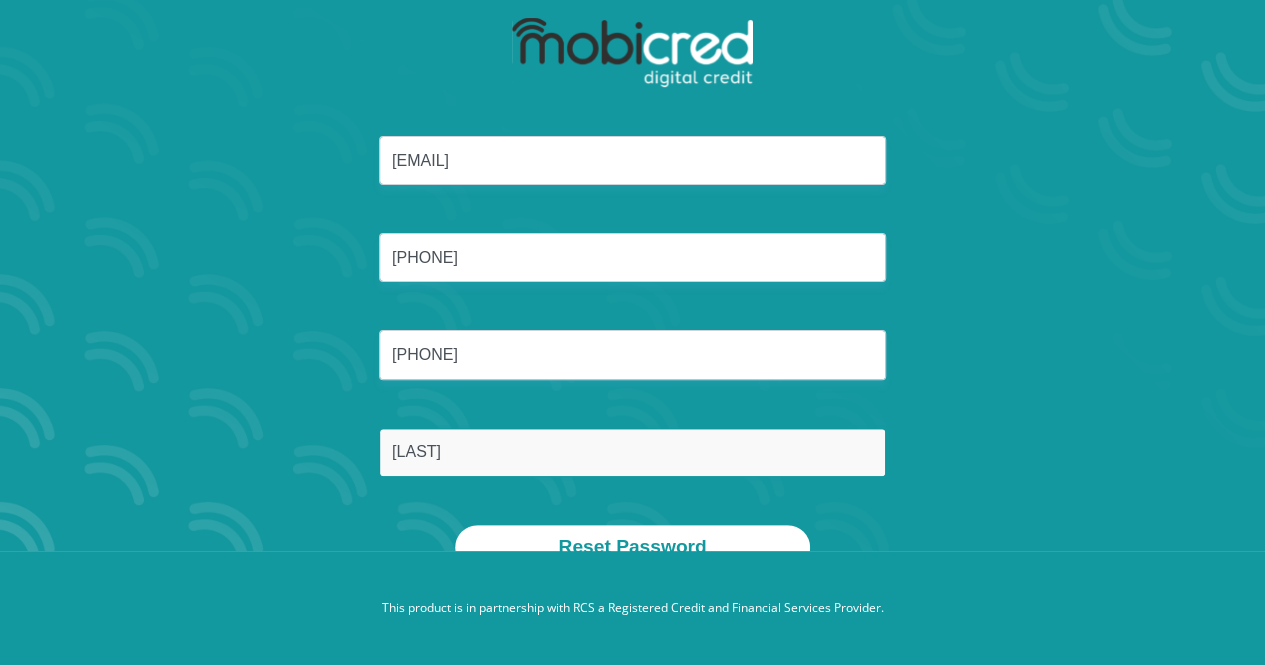 type on "Lecoge" 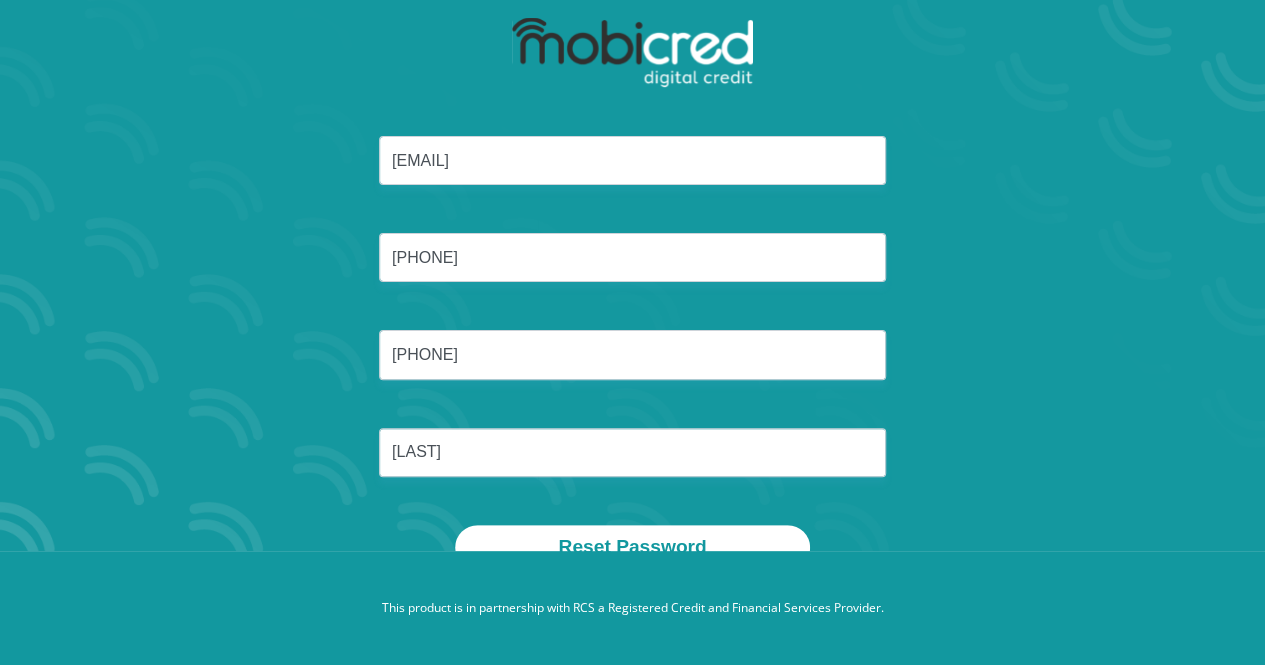 click on "didintlelecoge@gmail.com
9807170521081
0642027730
Lecoge" at bounding box center (633, 330) 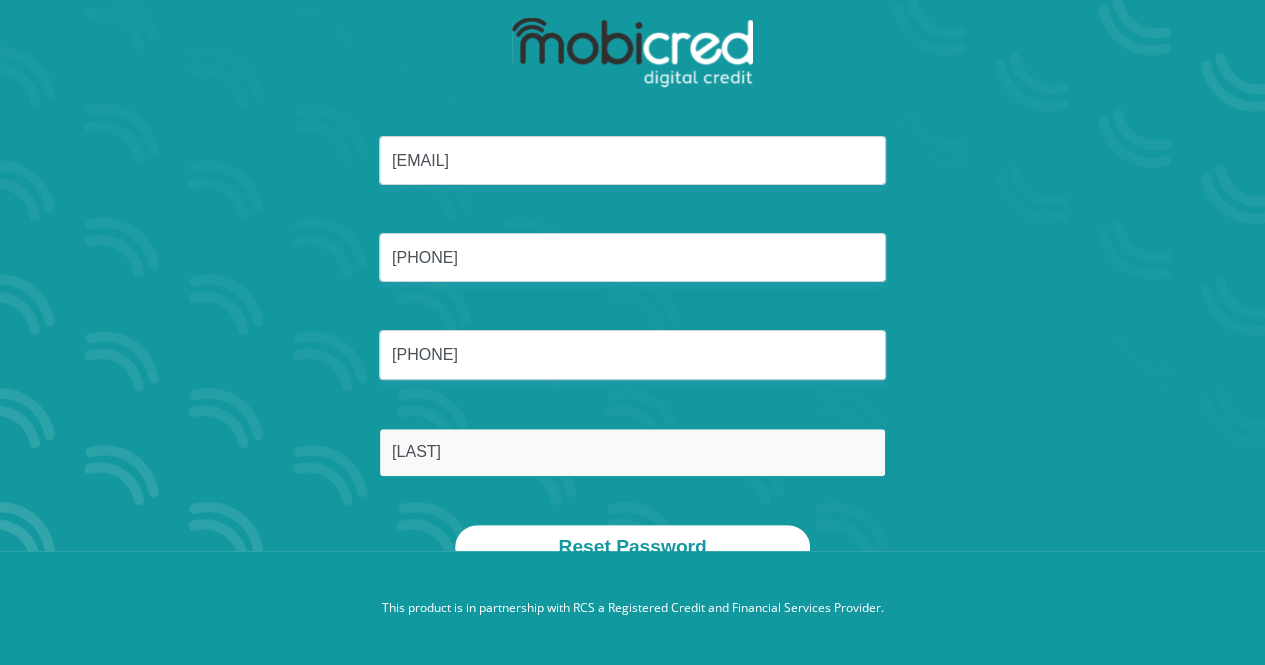 click on "Lecoge" at bounding box center (632, 452) 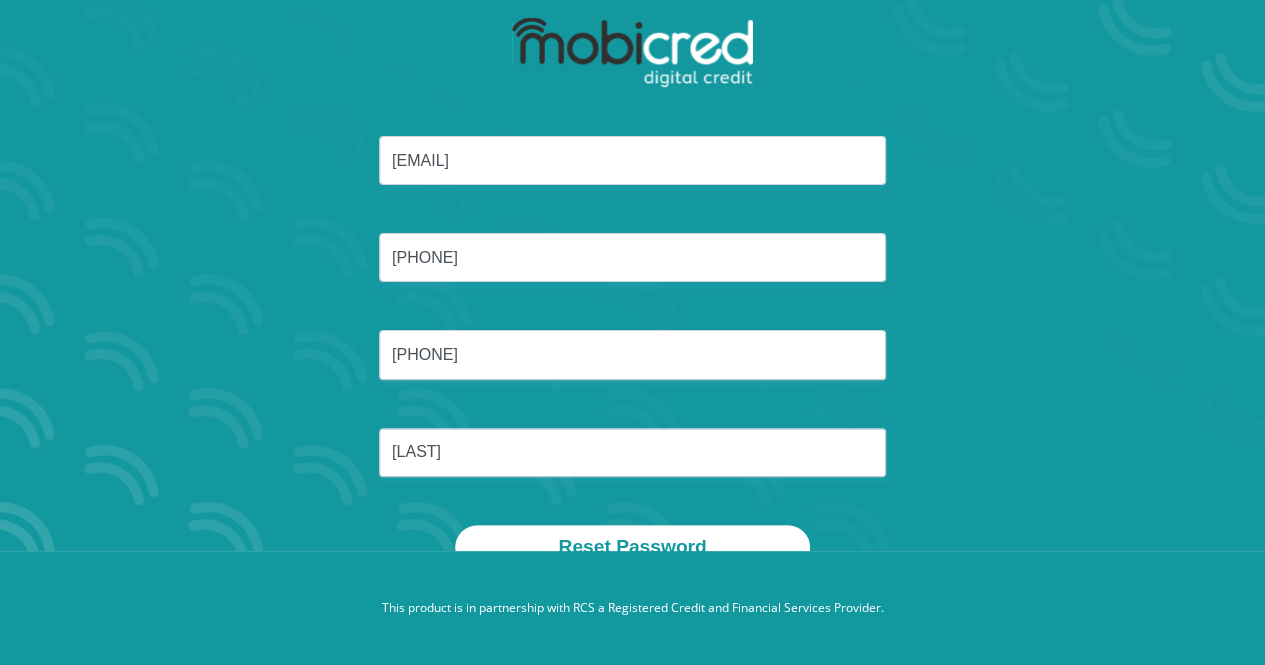 click on "didintlelecoge@gmail.com
9807170521081
0642027730
Lecoge" at bounding box center (633, 330) 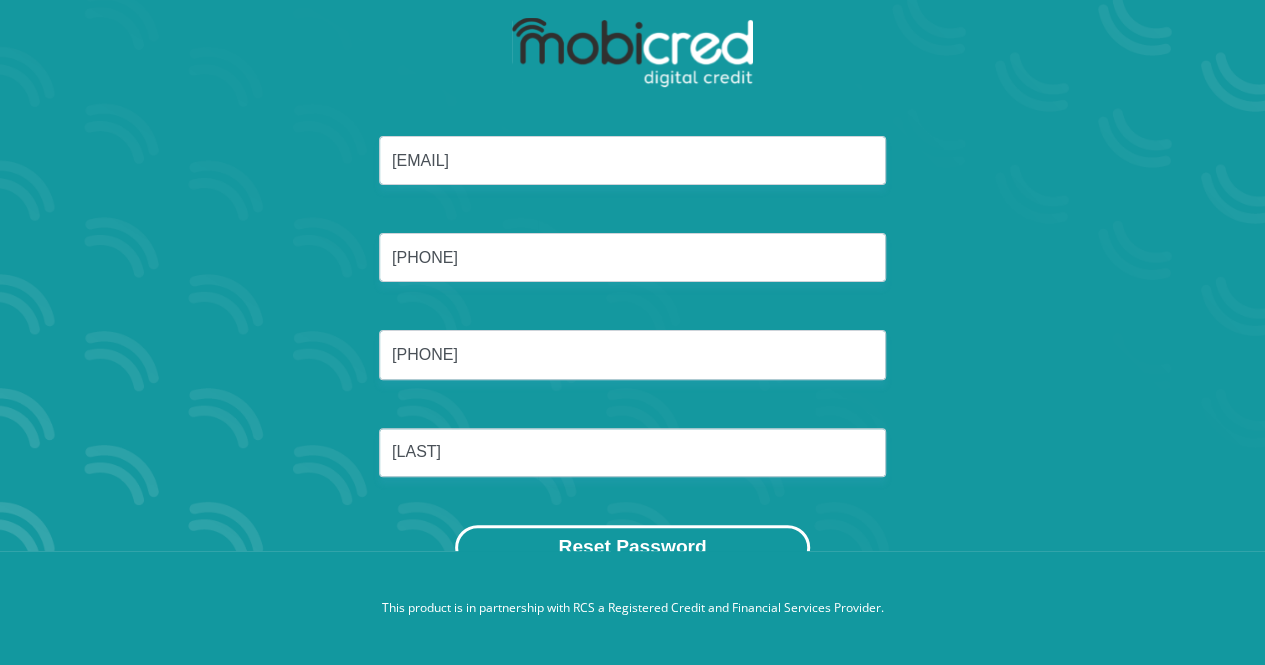 click on "Reset Password" at bounding box center [632, 547] 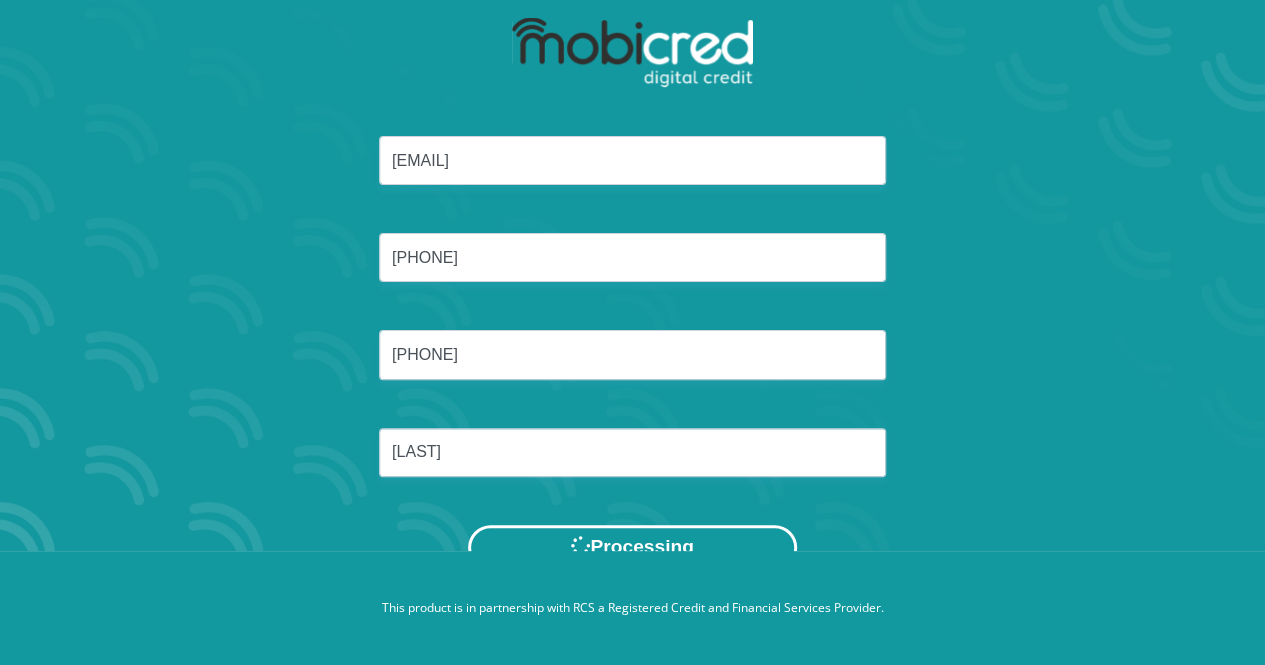 scroll, scrollTop: 0, scrollLeft: 0, axis: both 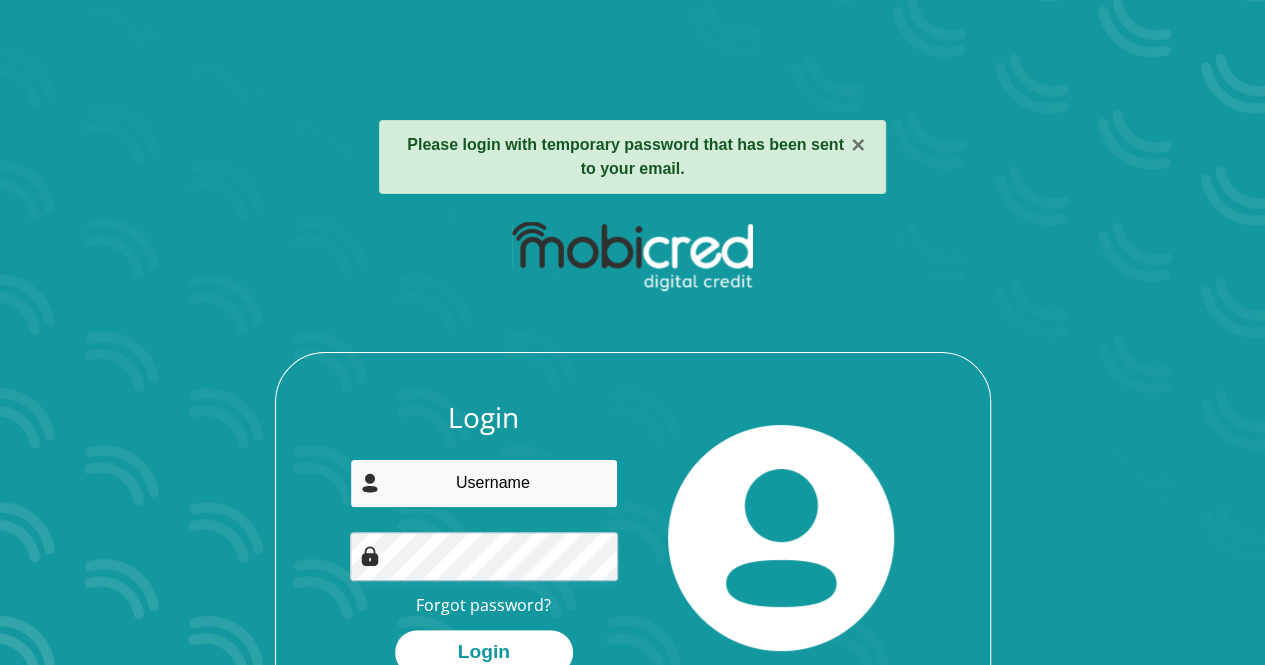 click at bounding box center [484, 483] 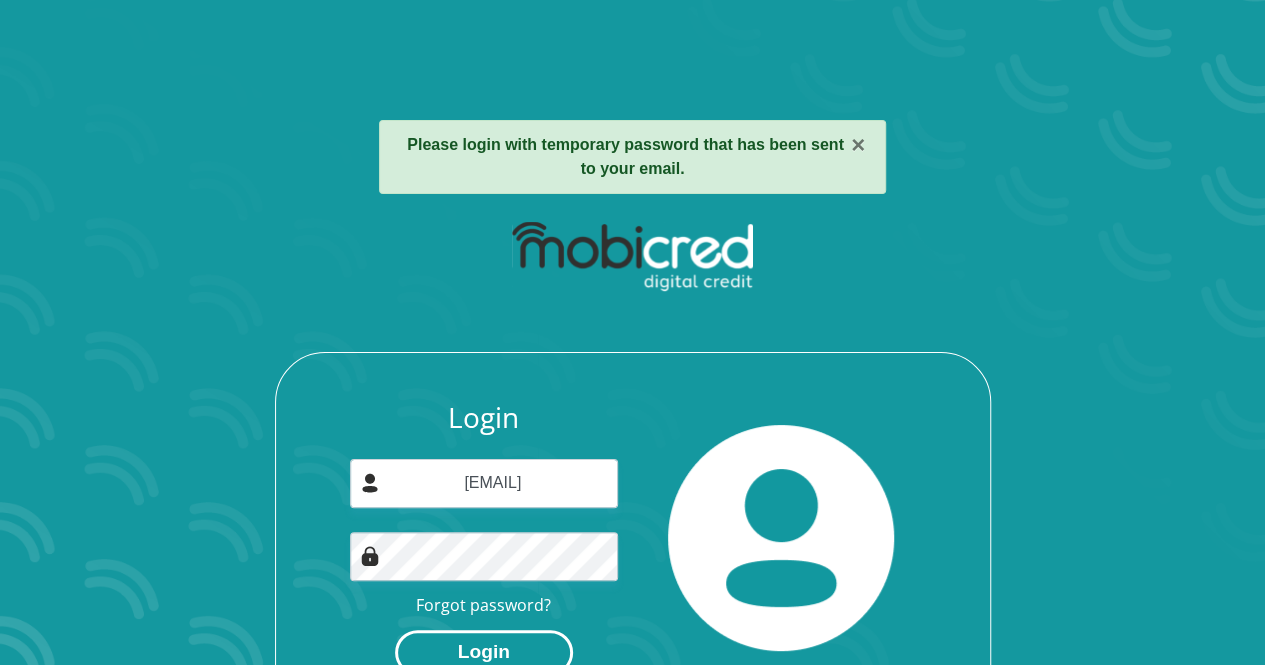 click on "Login" at bounding box center (484, 652) 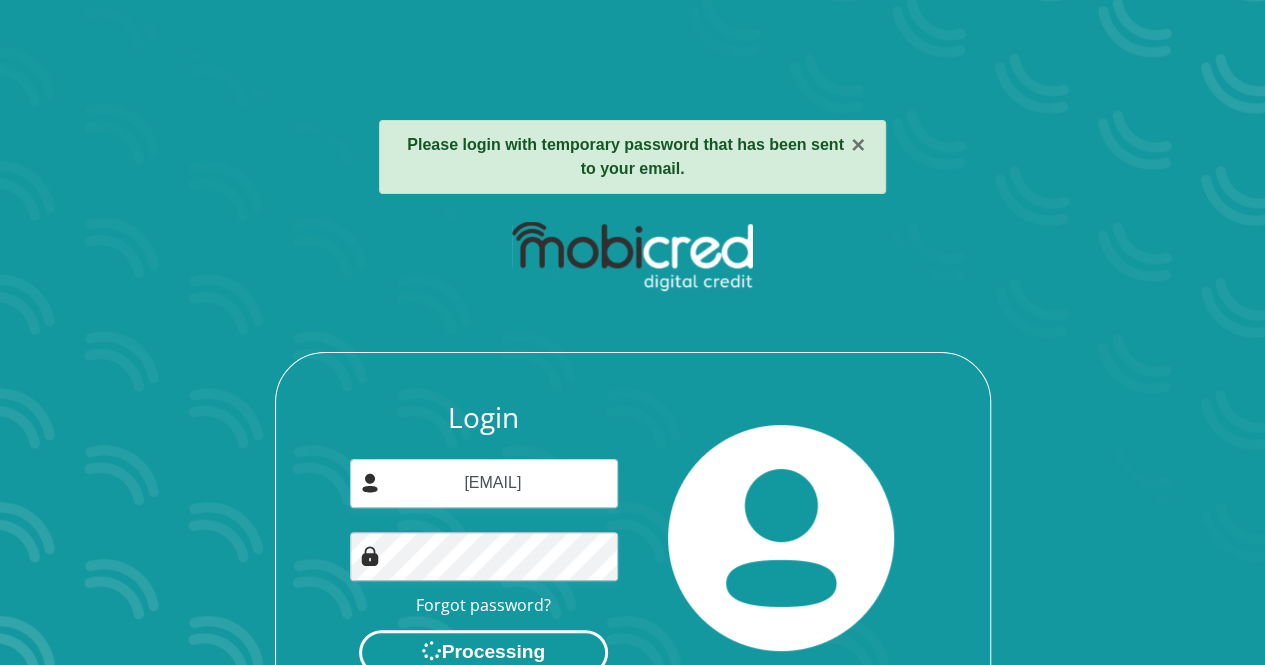 scroll, scrollTop: 0, scrollLeft: 0, axis: both 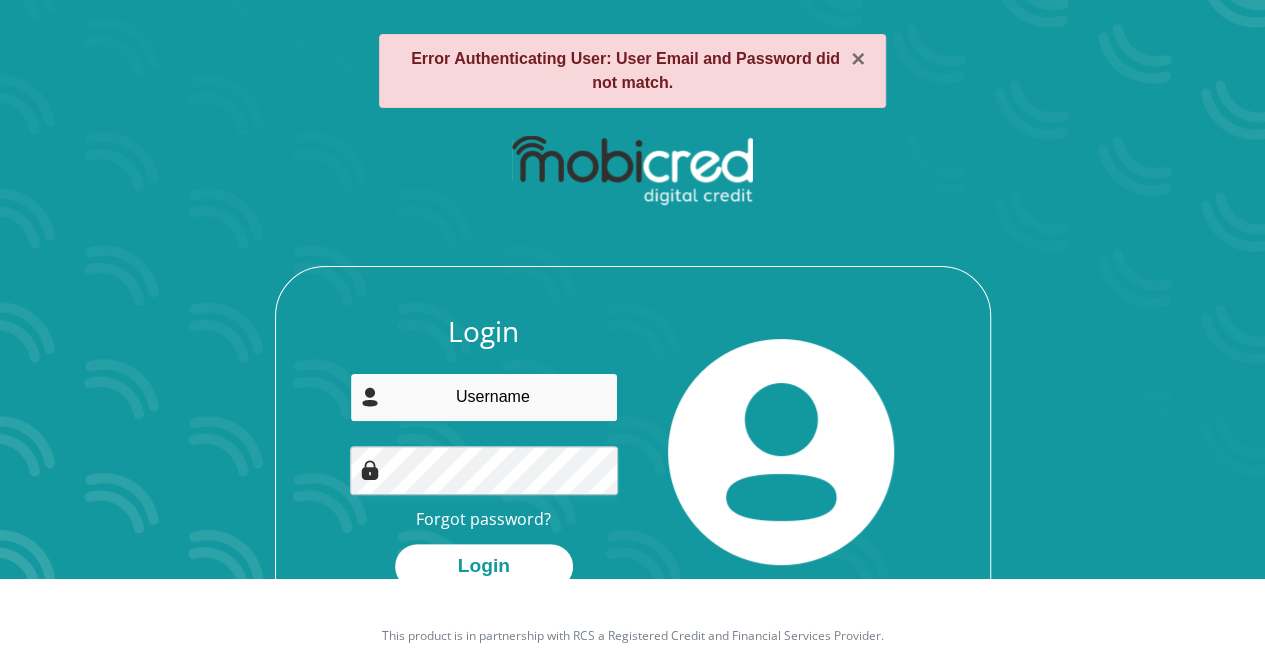 click at bounding box center (484, 397) 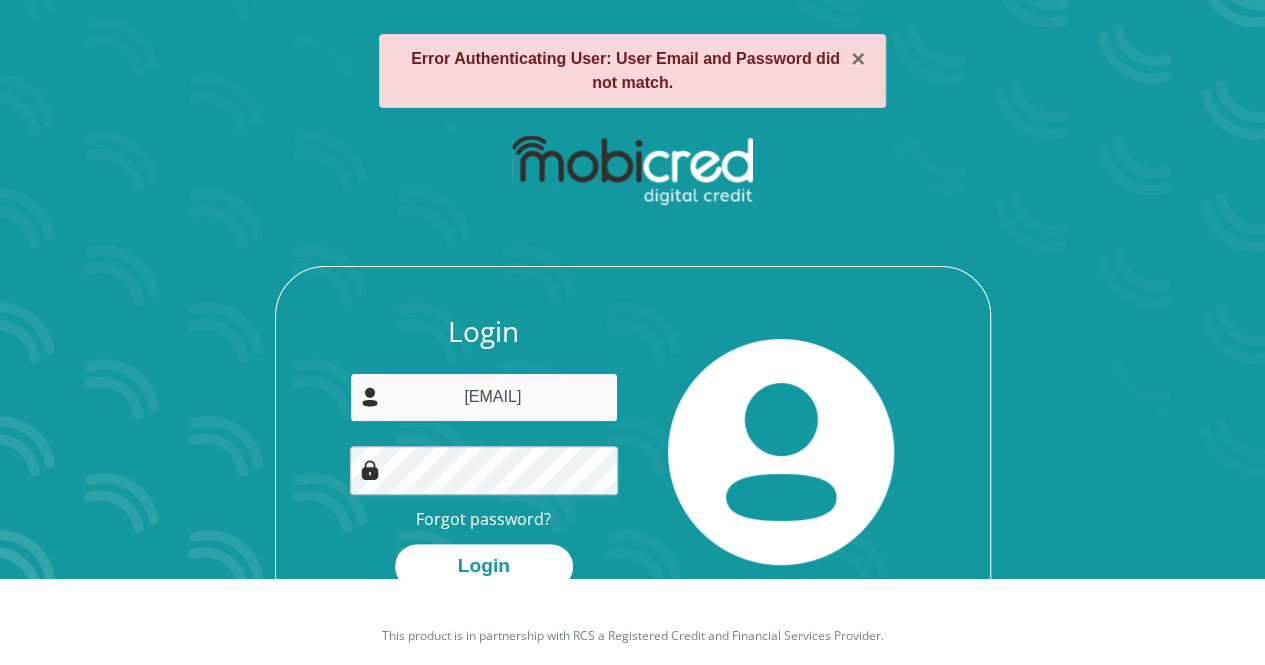 type on "didintlelecoge@gmail.com" 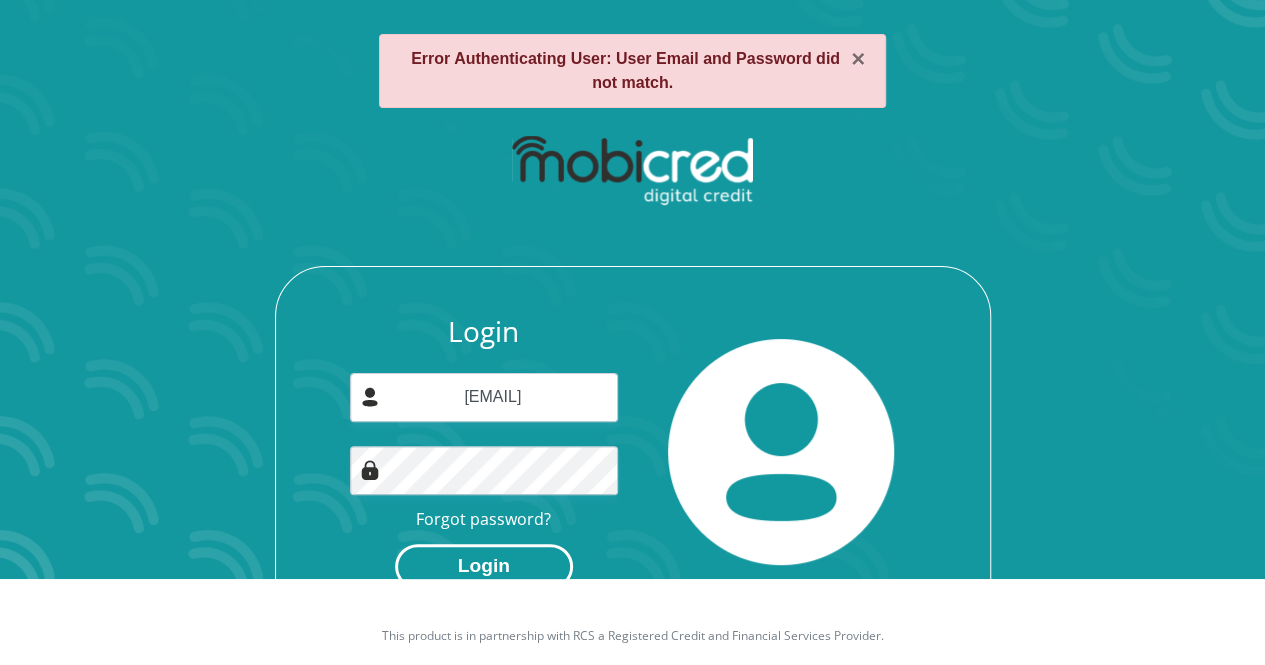 click on "Login" at bounding box center [484, 566] 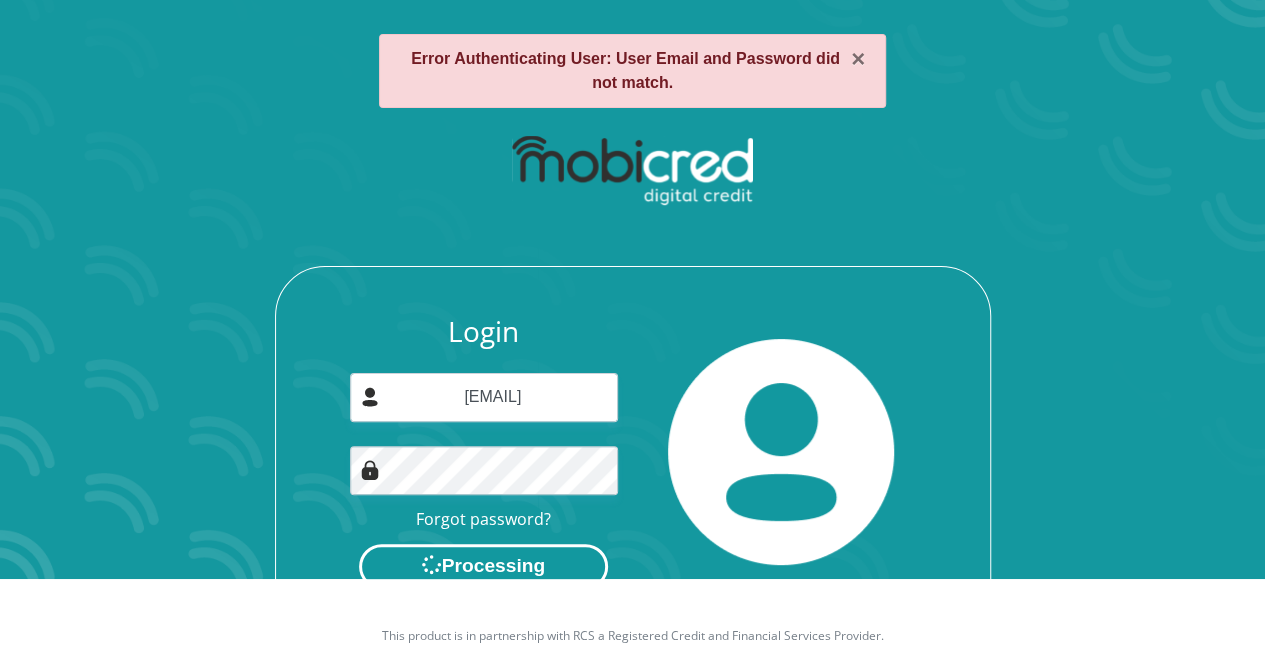 scroll, scrollTop: 0, scrollLeft: 0, axis: both 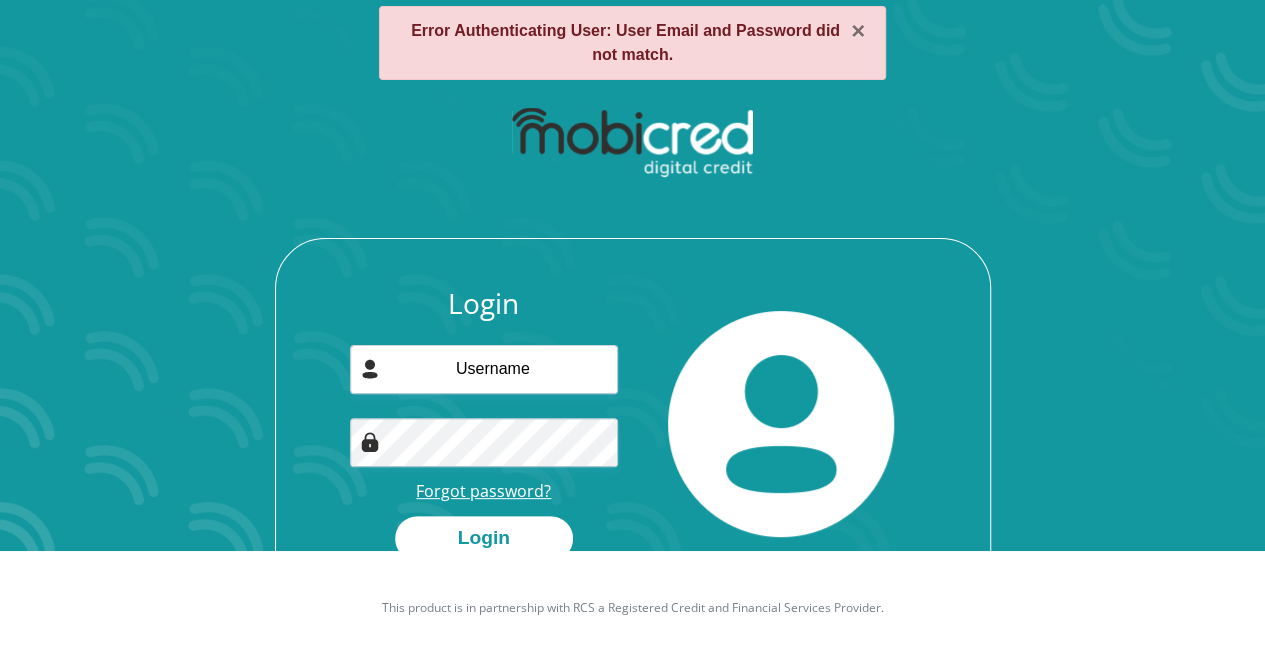 click on "Forgot password?" at bounding box center (483, 491) 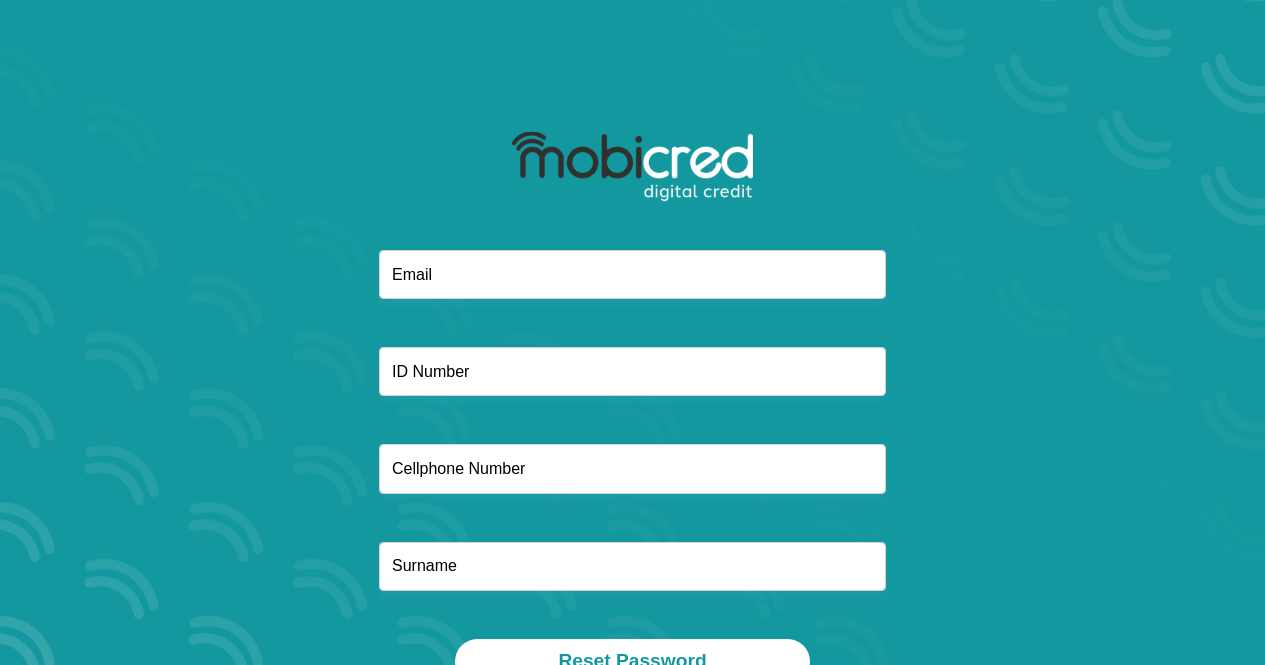 scroll, scrollTop: 0, scrollLeft: 0, axis: both 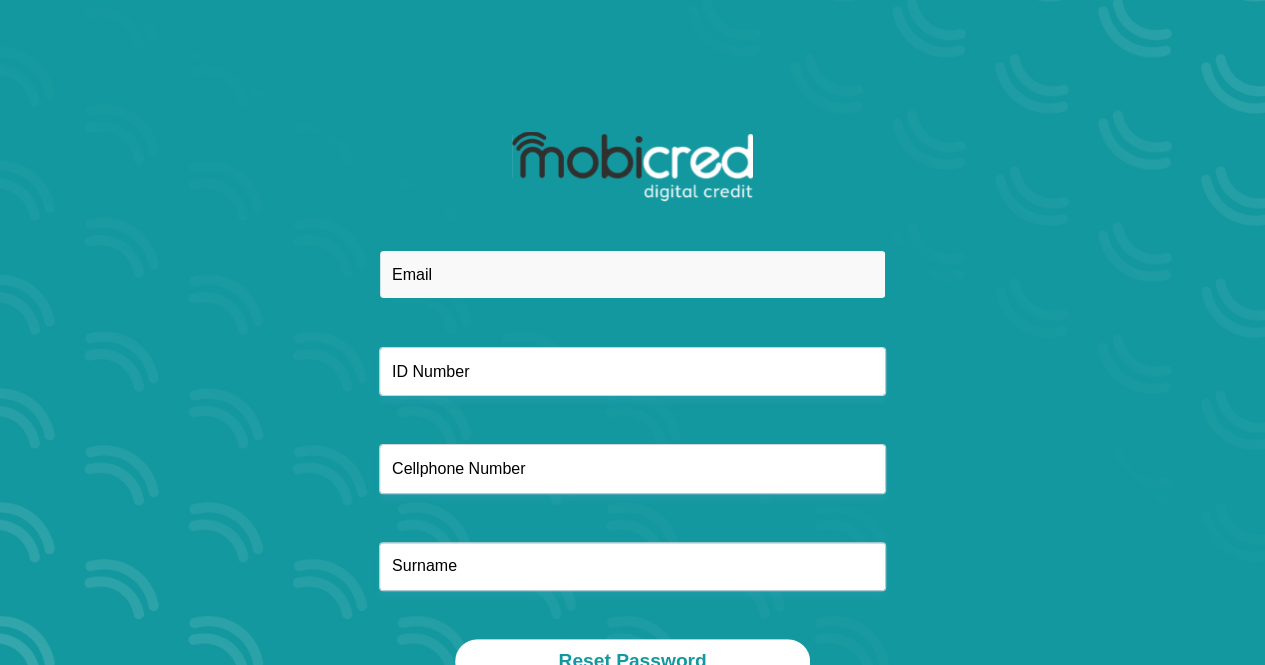 click at bounding box center [632, 274] 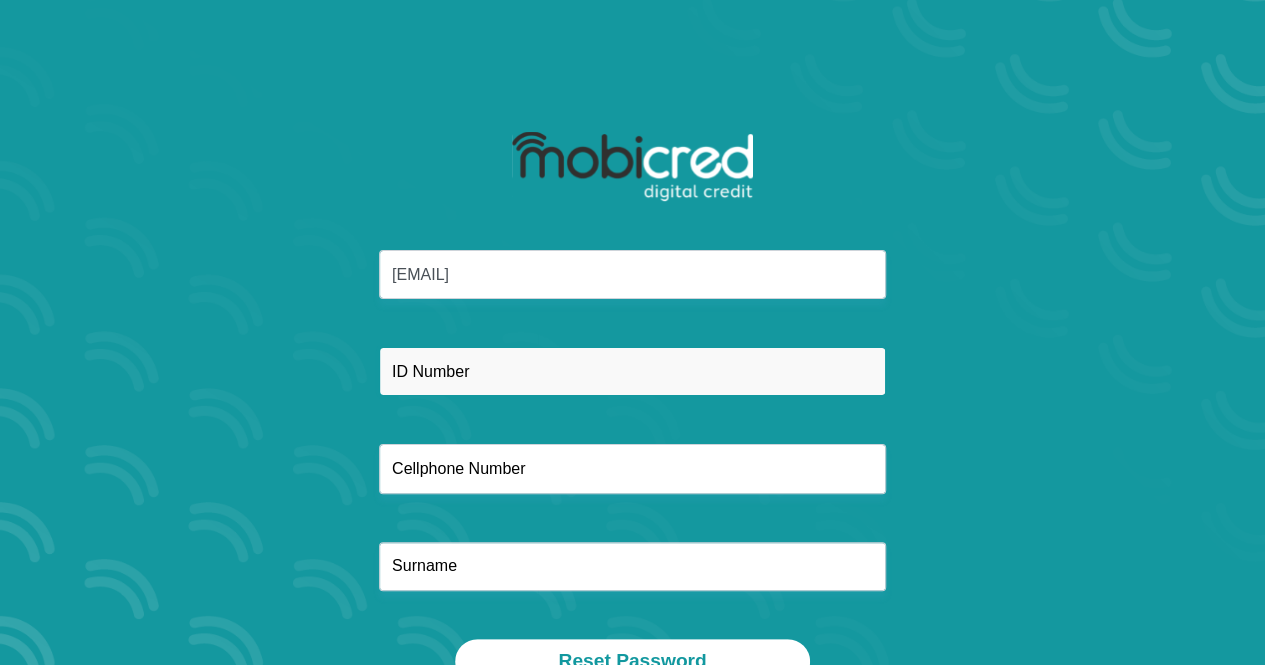 click at bounding box center [632, 371] 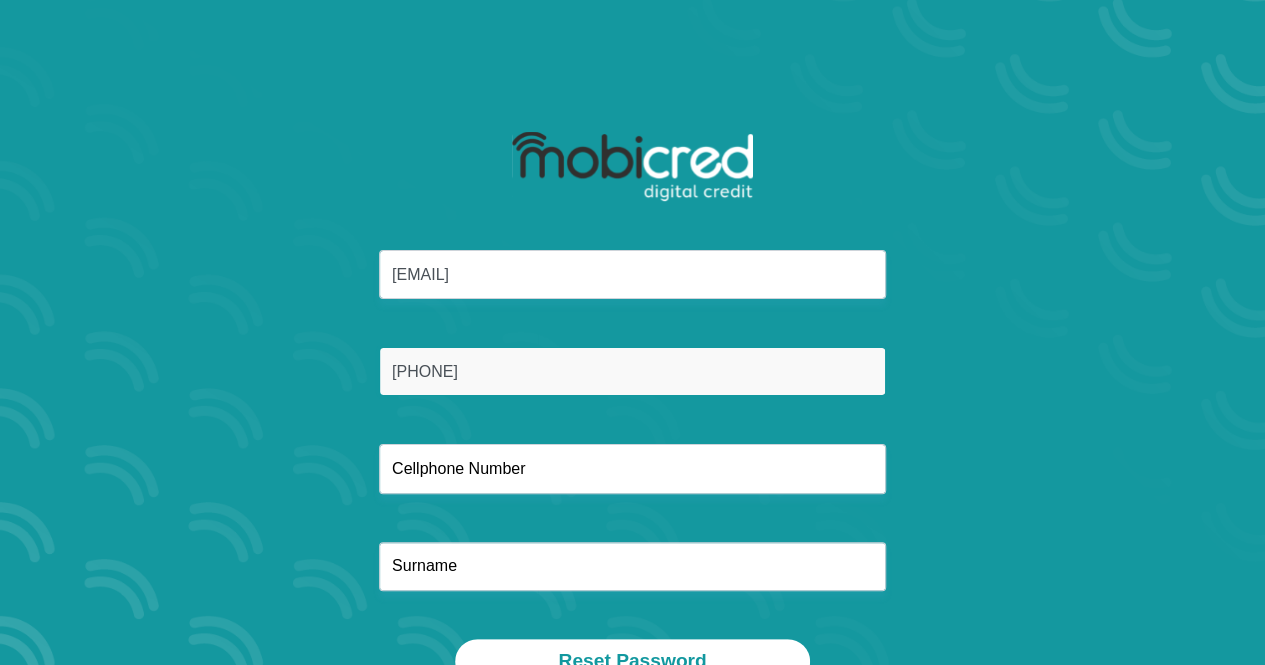 type on "9807170521081" 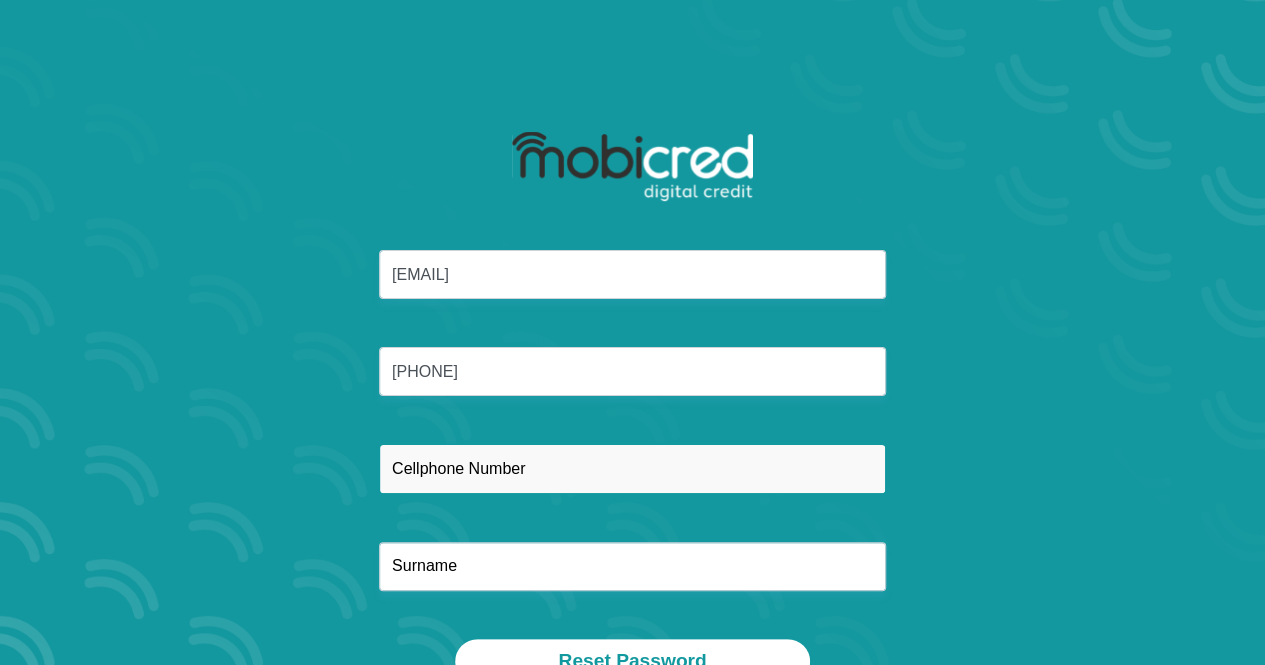 click at bounding box center [632, 468] 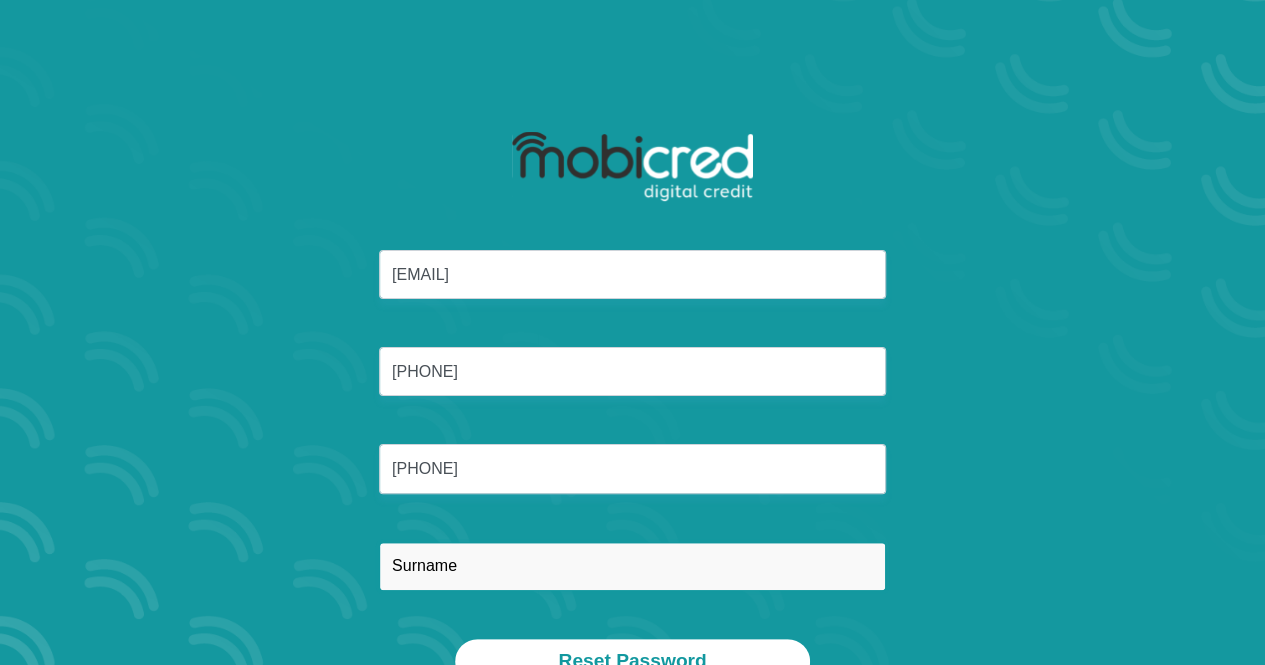 type on "Lecoge" 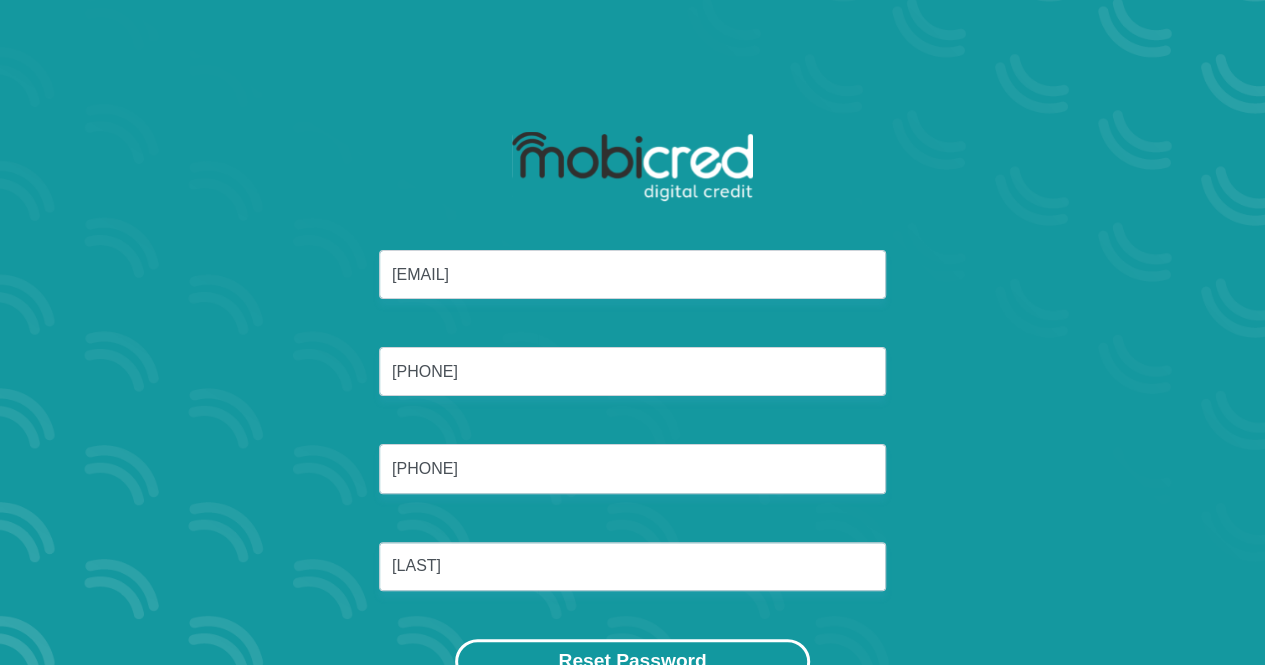click on "Reset Password" at bounding box center [632, 661] 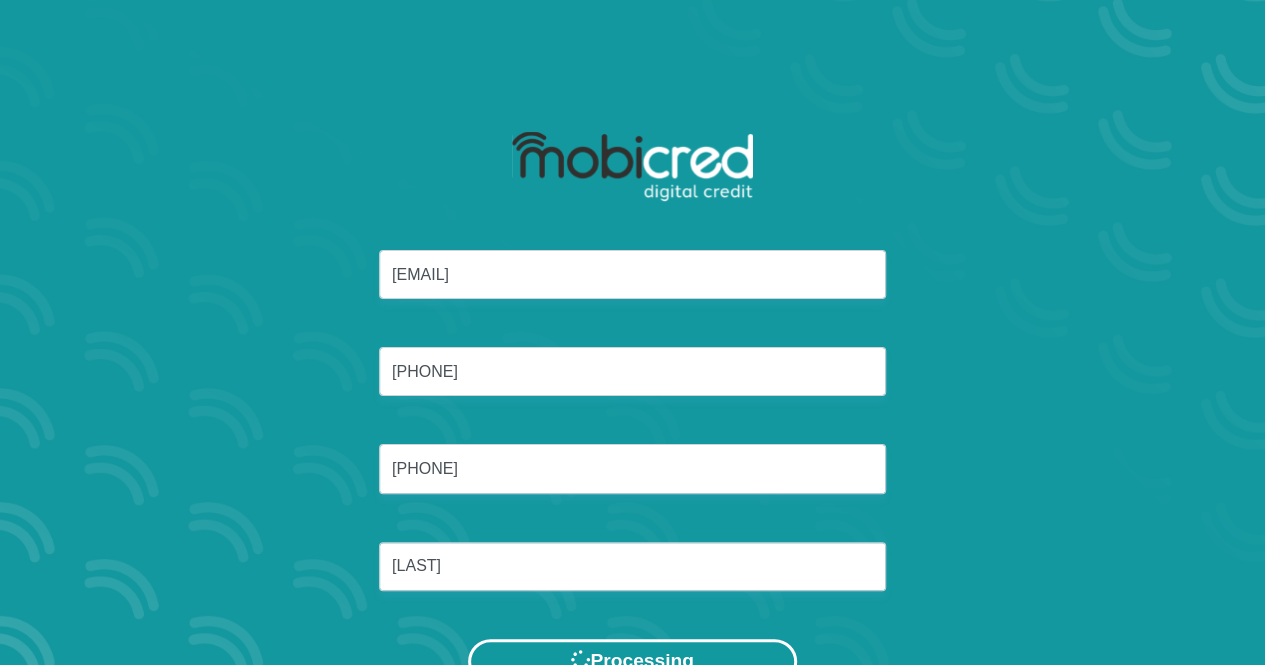scroll, scrollTop: 0, scrollLeft: 0, axis: both 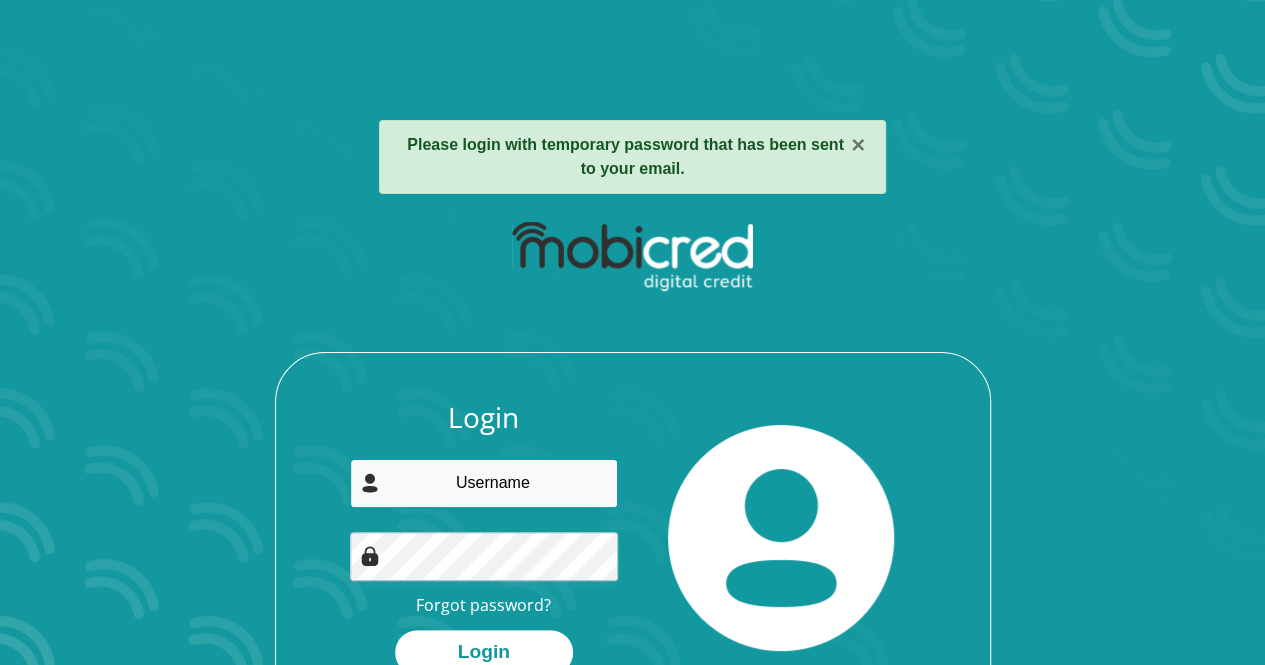 click at bounding box center [484, 483] 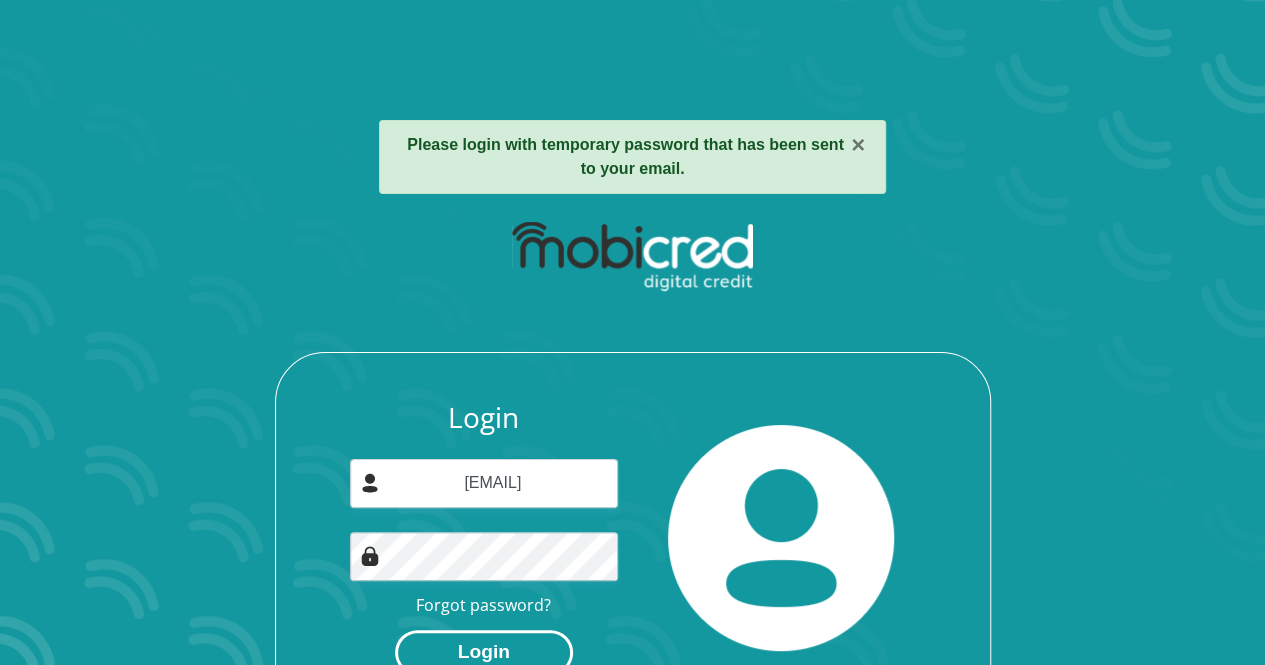 click on "Login" at bounding box center (484, 652) 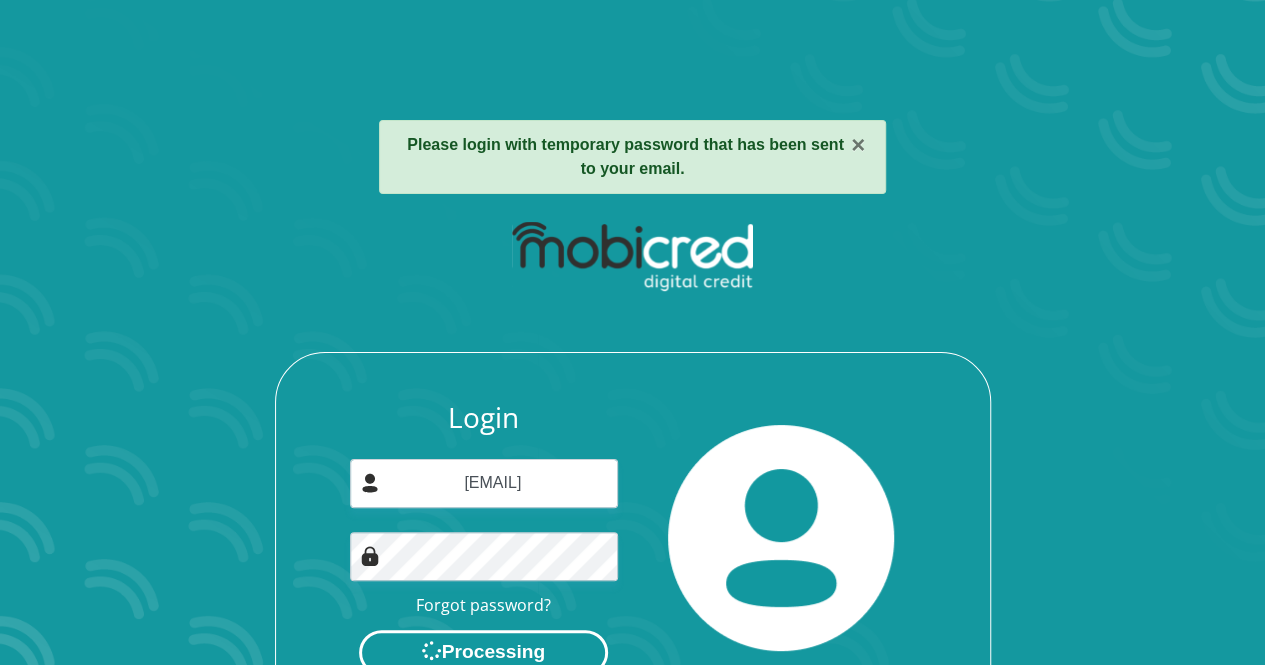 scroll, scrollTop: 0, scrollLeft: 0, axis: both 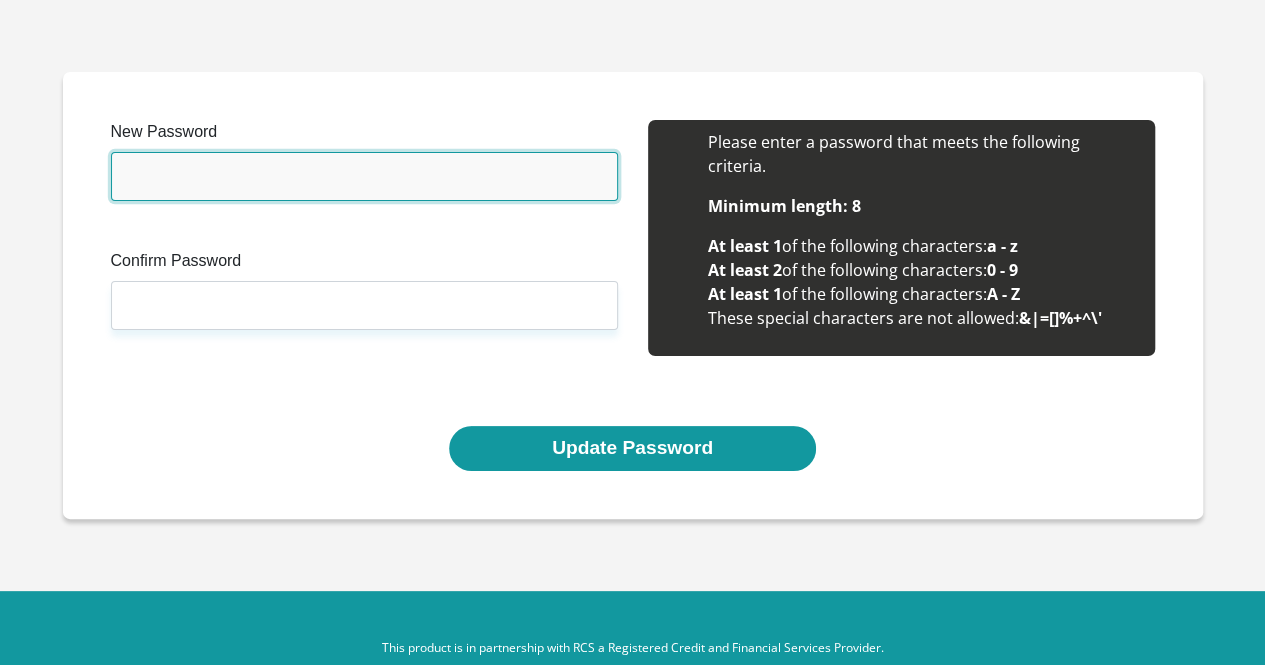 click on "New Password" at bounding box center [364, 176] 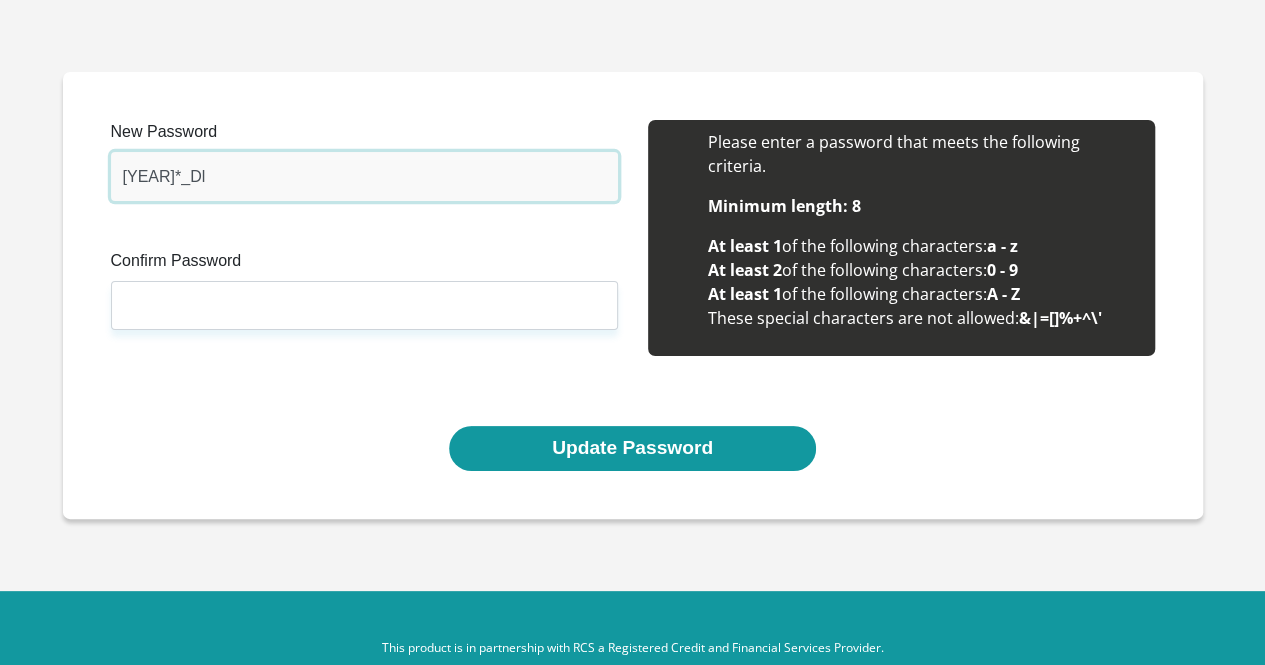 type on "[YEAR]*_Dl" 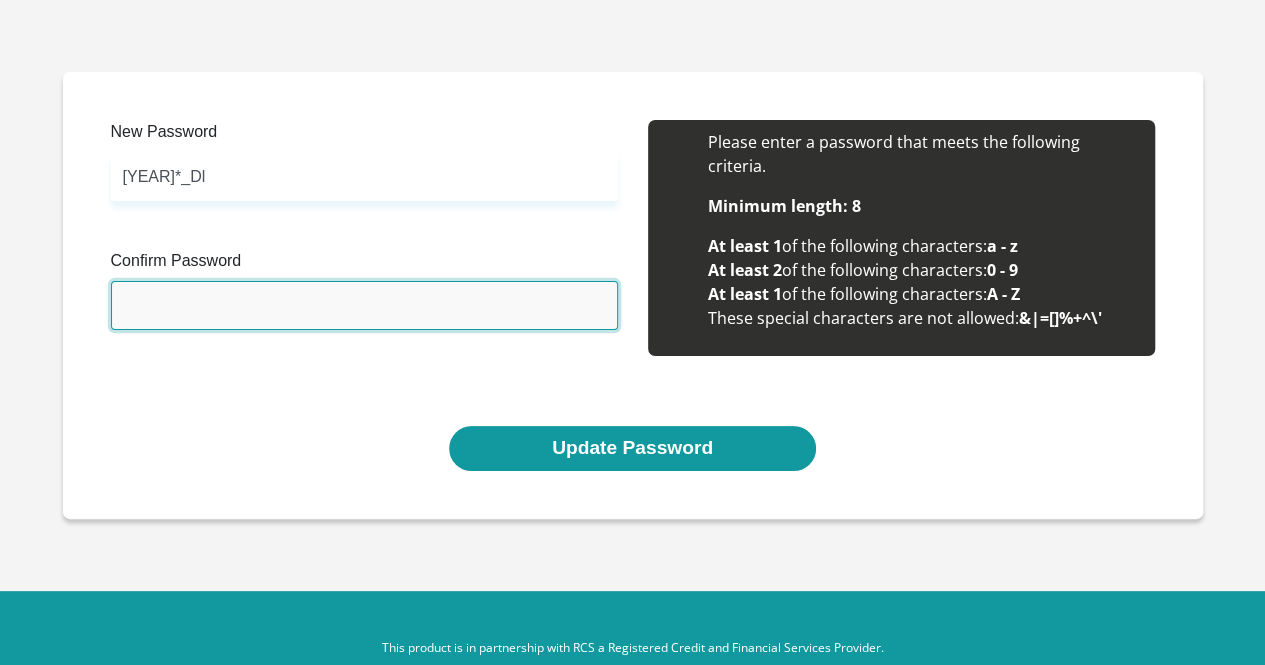 click on "Confirm Password" at bounding box center [364, 305] 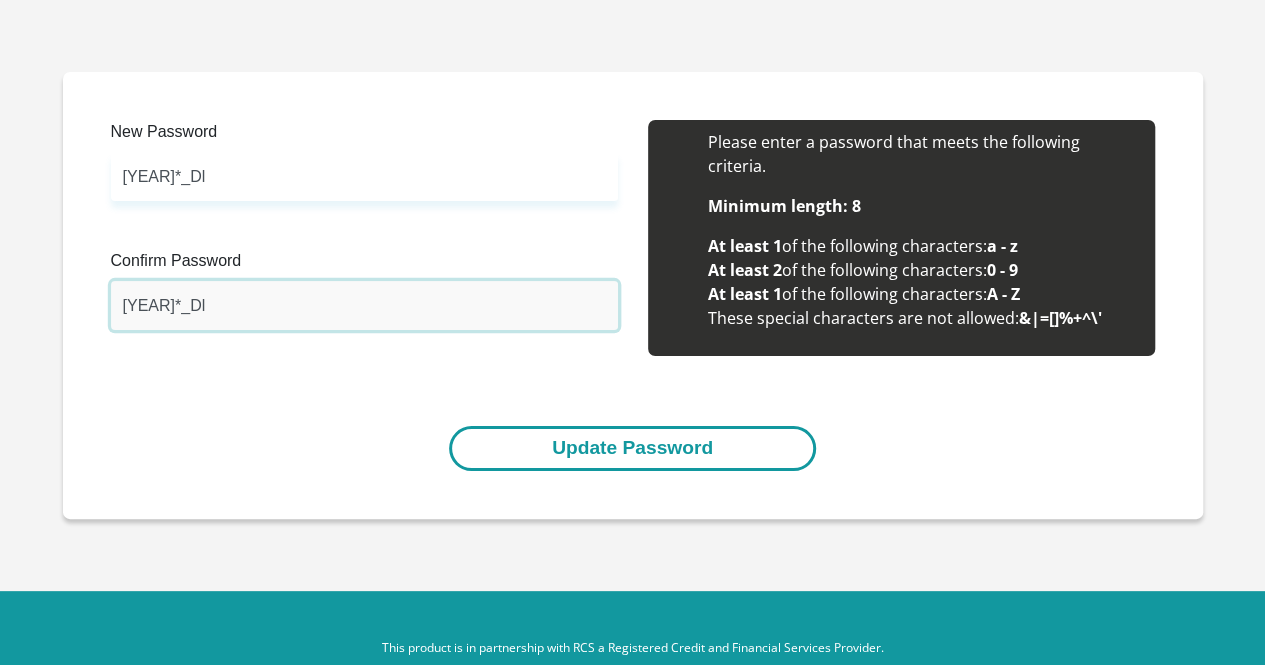type on "19981998*_Dl" 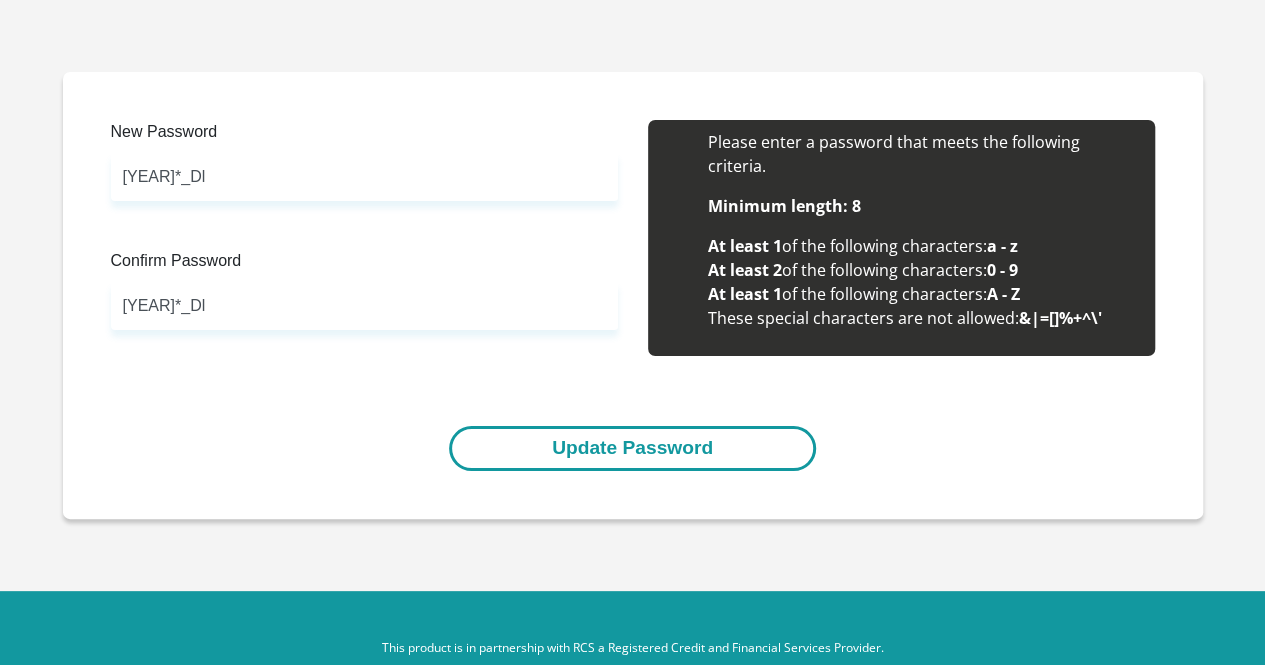 click on "Update Password" at bounding box center [632, 448] 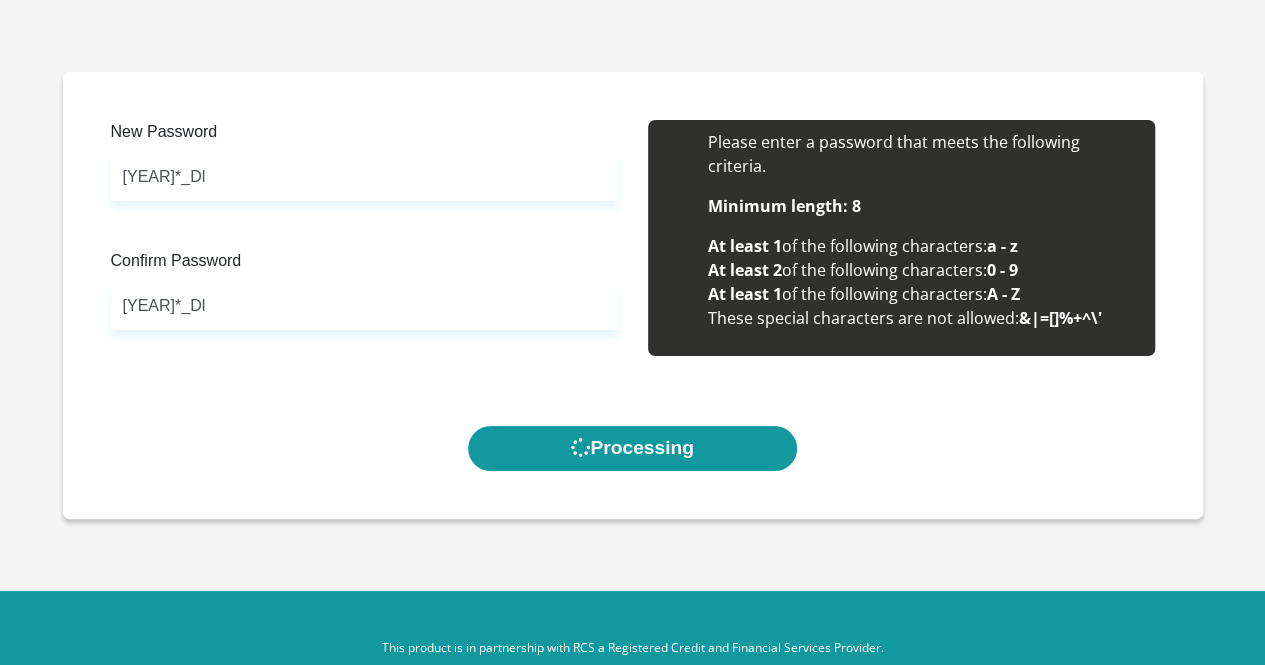scroll, scrollTop: 0, scrollLeft: 0, axis: both 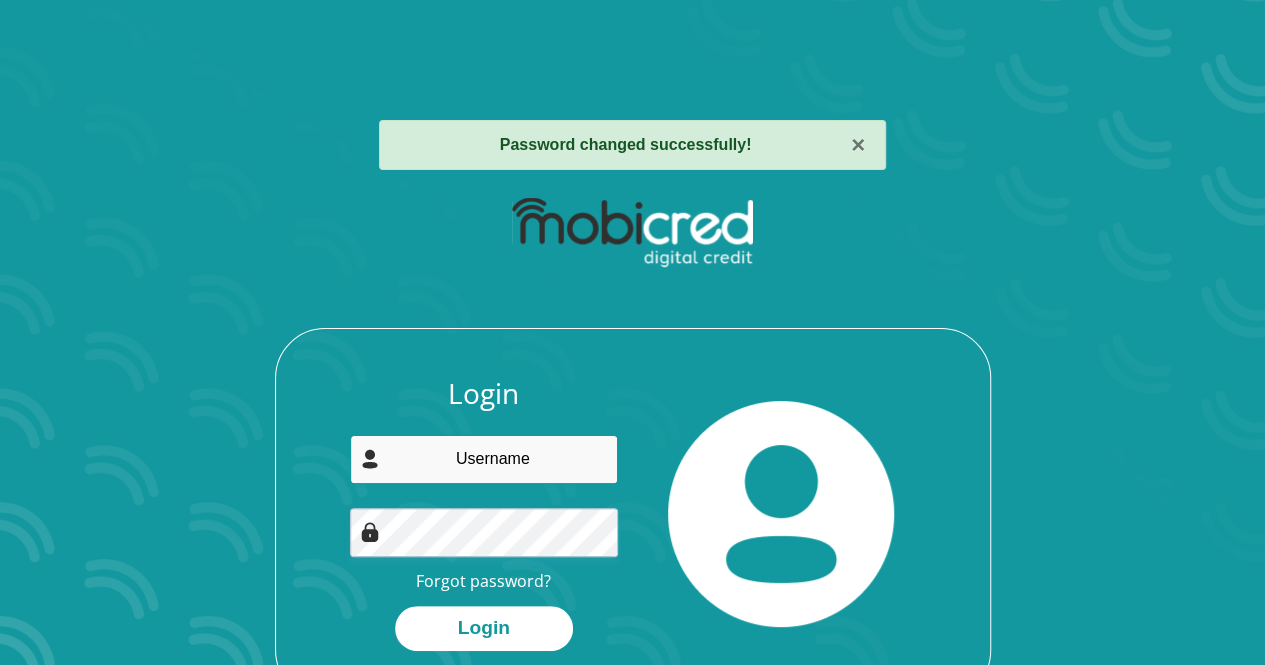 click at bounding box center (484, 459) 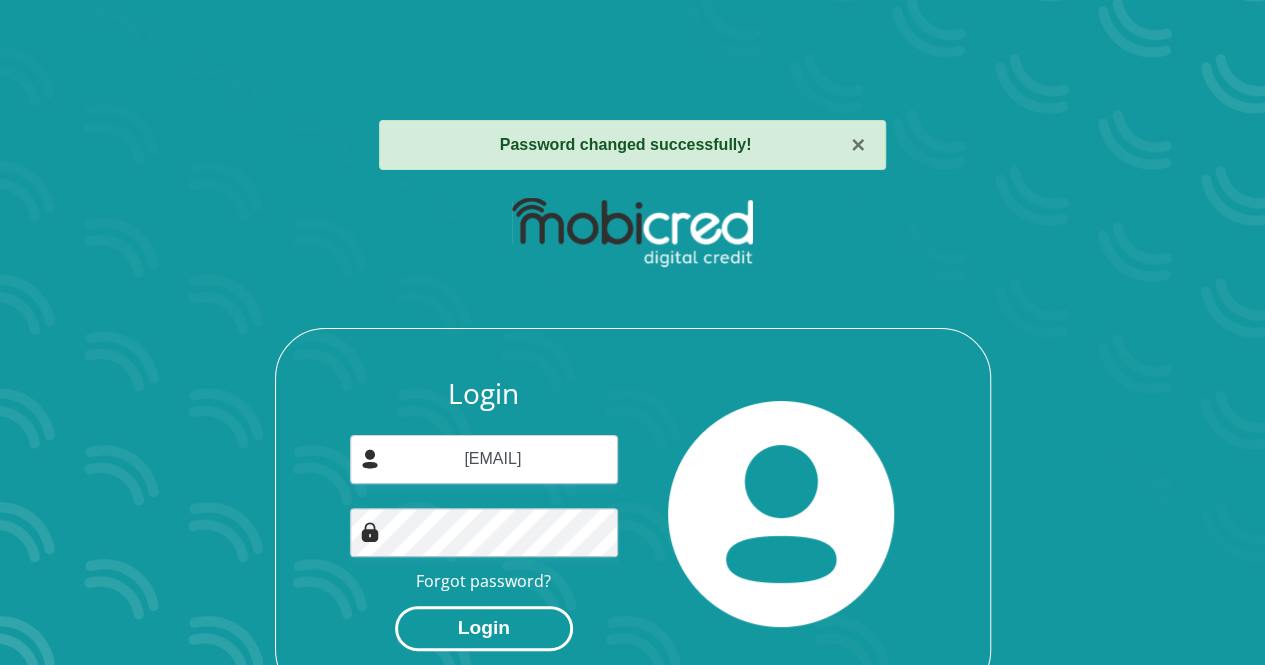 click on "Login" at bounding box center [484, 628] 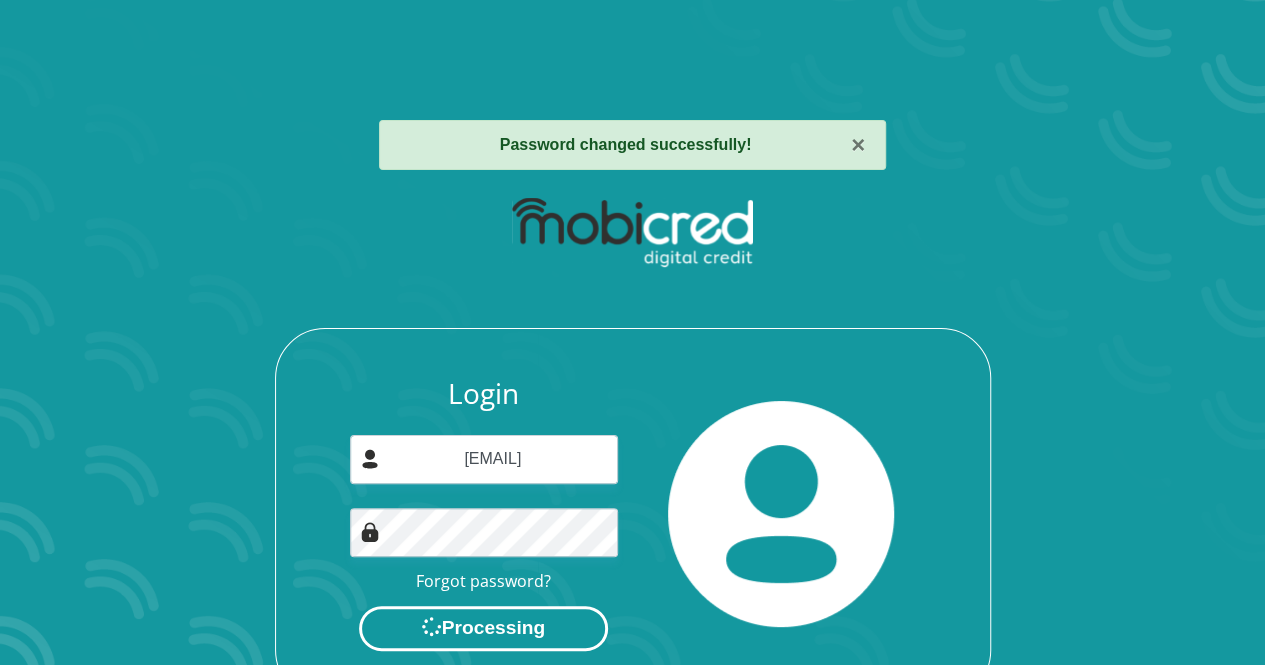 scroll, scrollTop: 0, scrollLeft: 0, axis: both 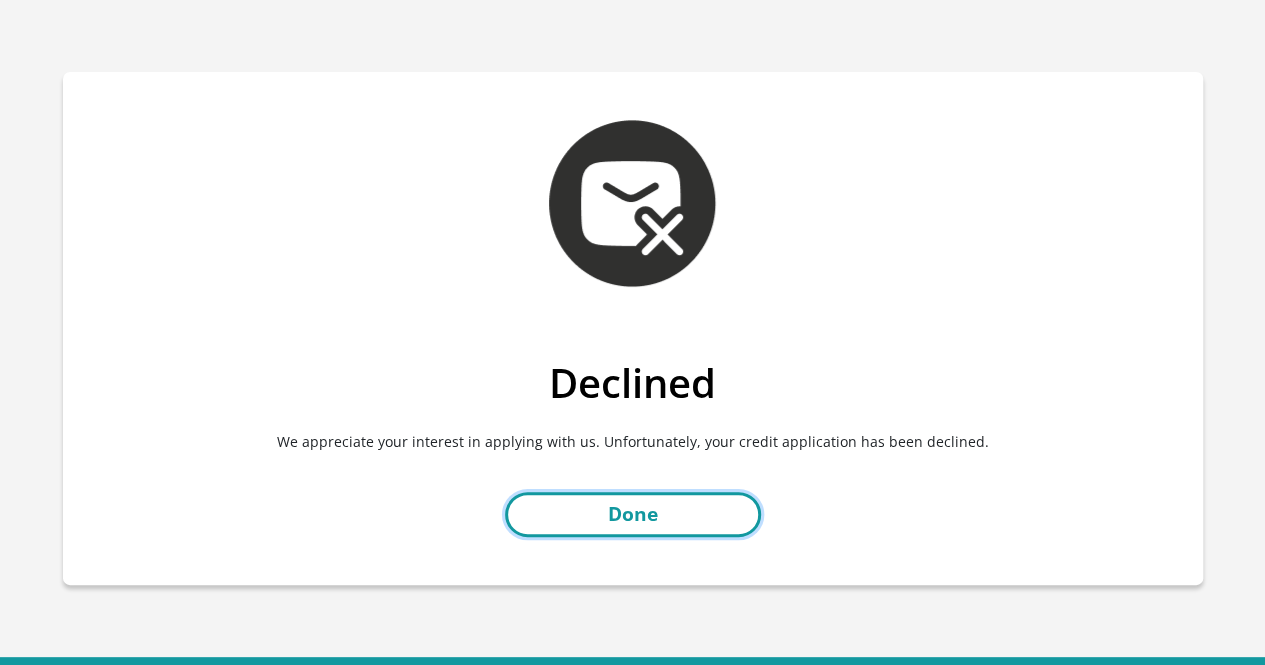 click on "Done" at bounding box center (633, 514) 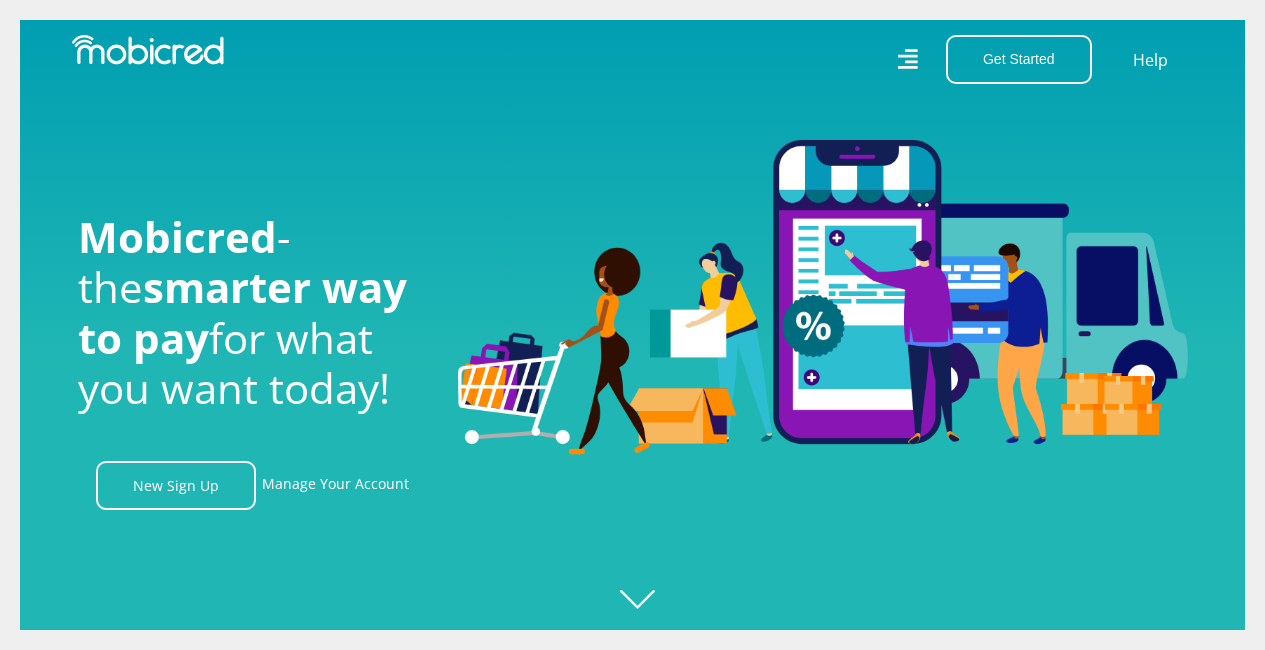 scroll, scrollTop: 0, scrollLeft: 0, axis: both 